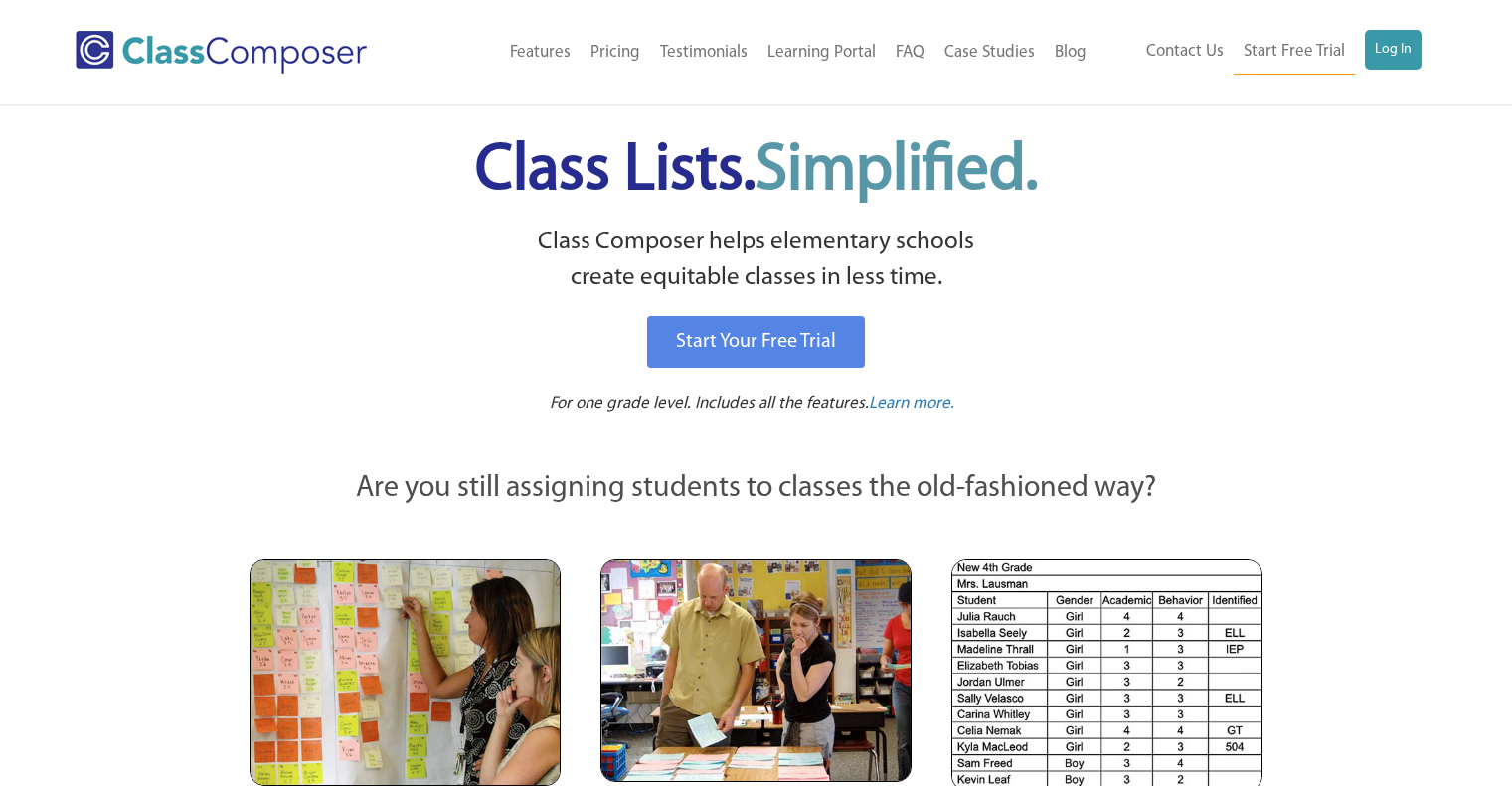 scroll, scrollTop: 0, scrollLeft: 0, axis: both 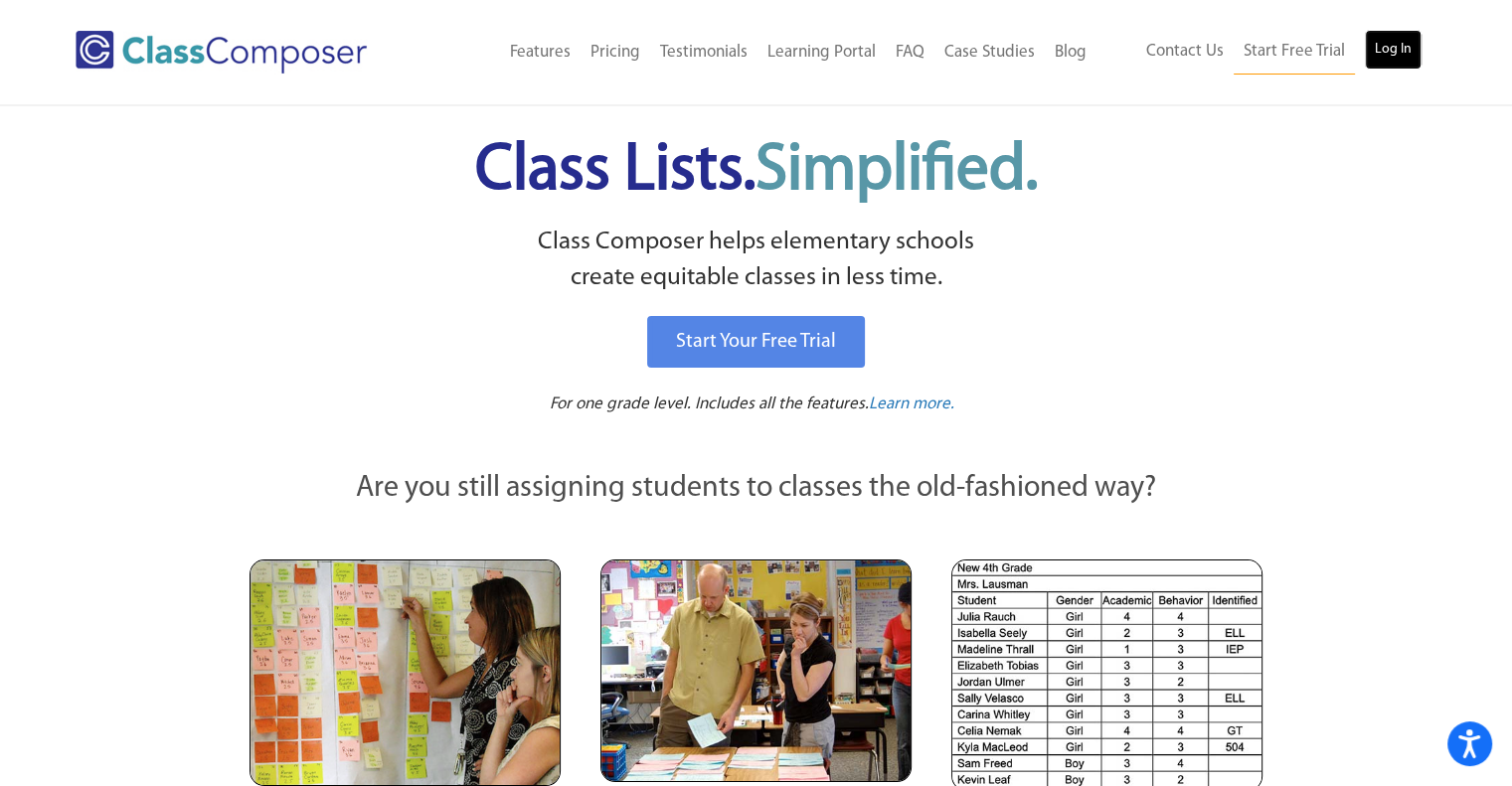 click on "Log In" at bounding box center [1393, 50] 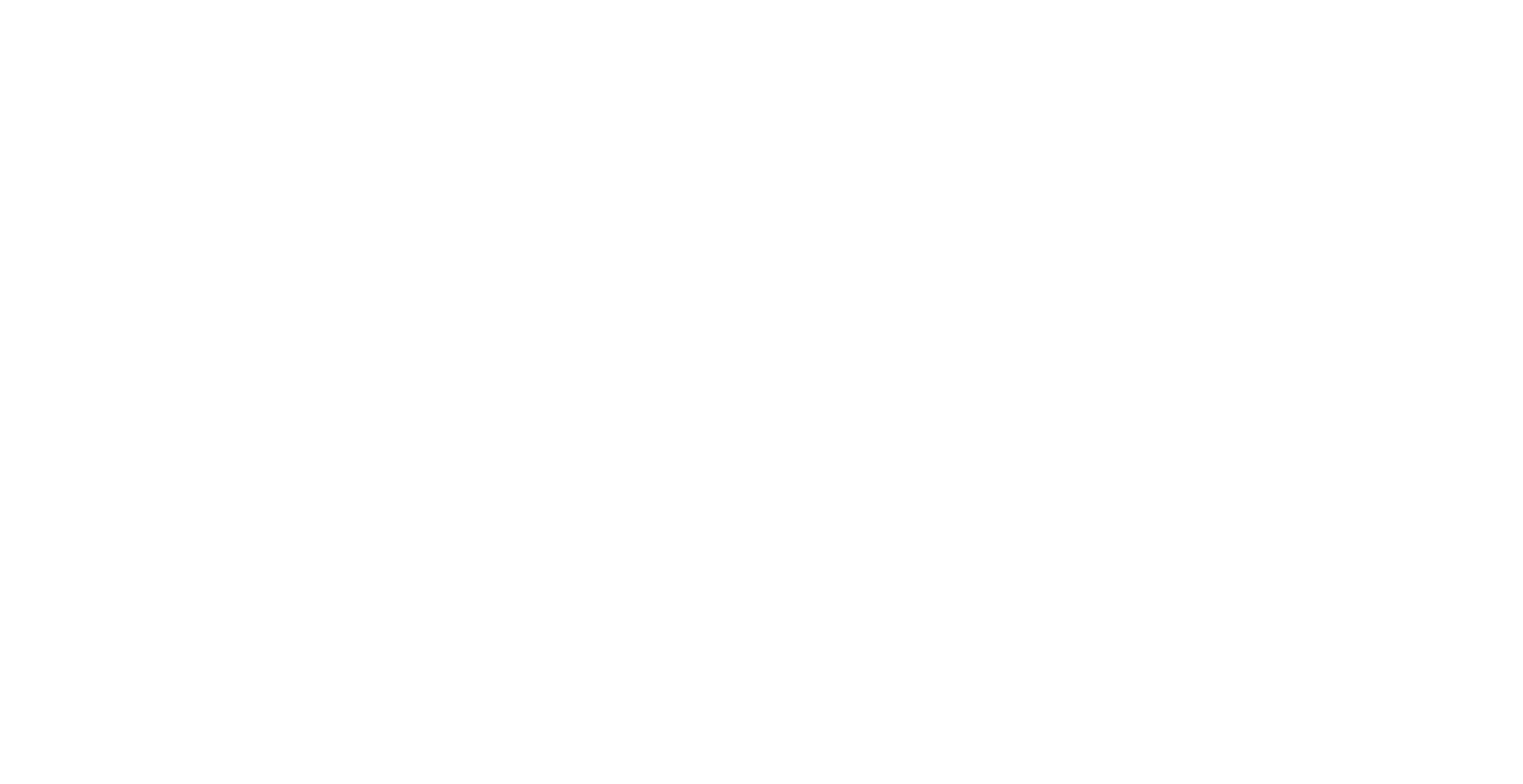 scroll, scrollTop: 0, scrollLeft: 0, axis: both 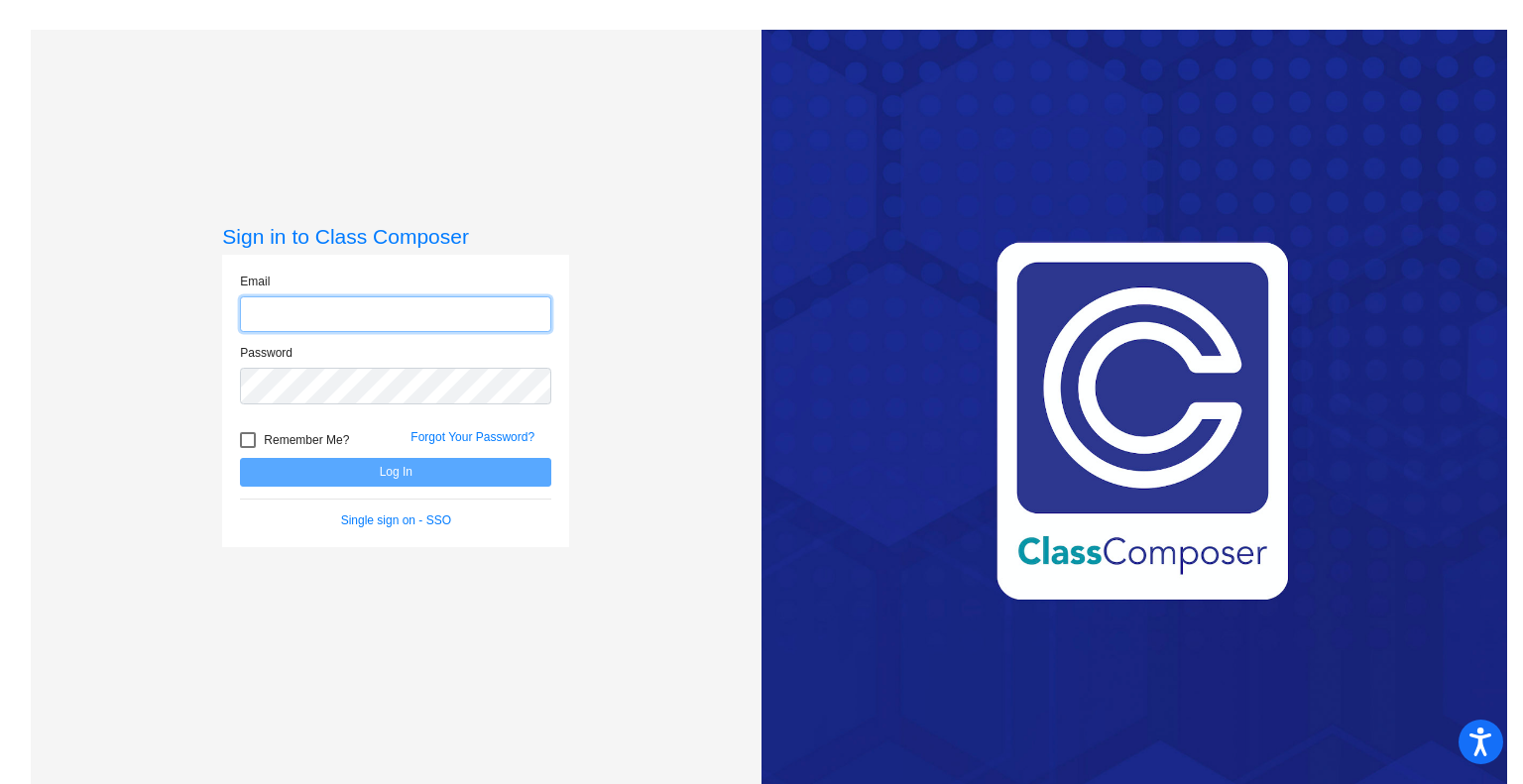 type on "[EMAIL]" 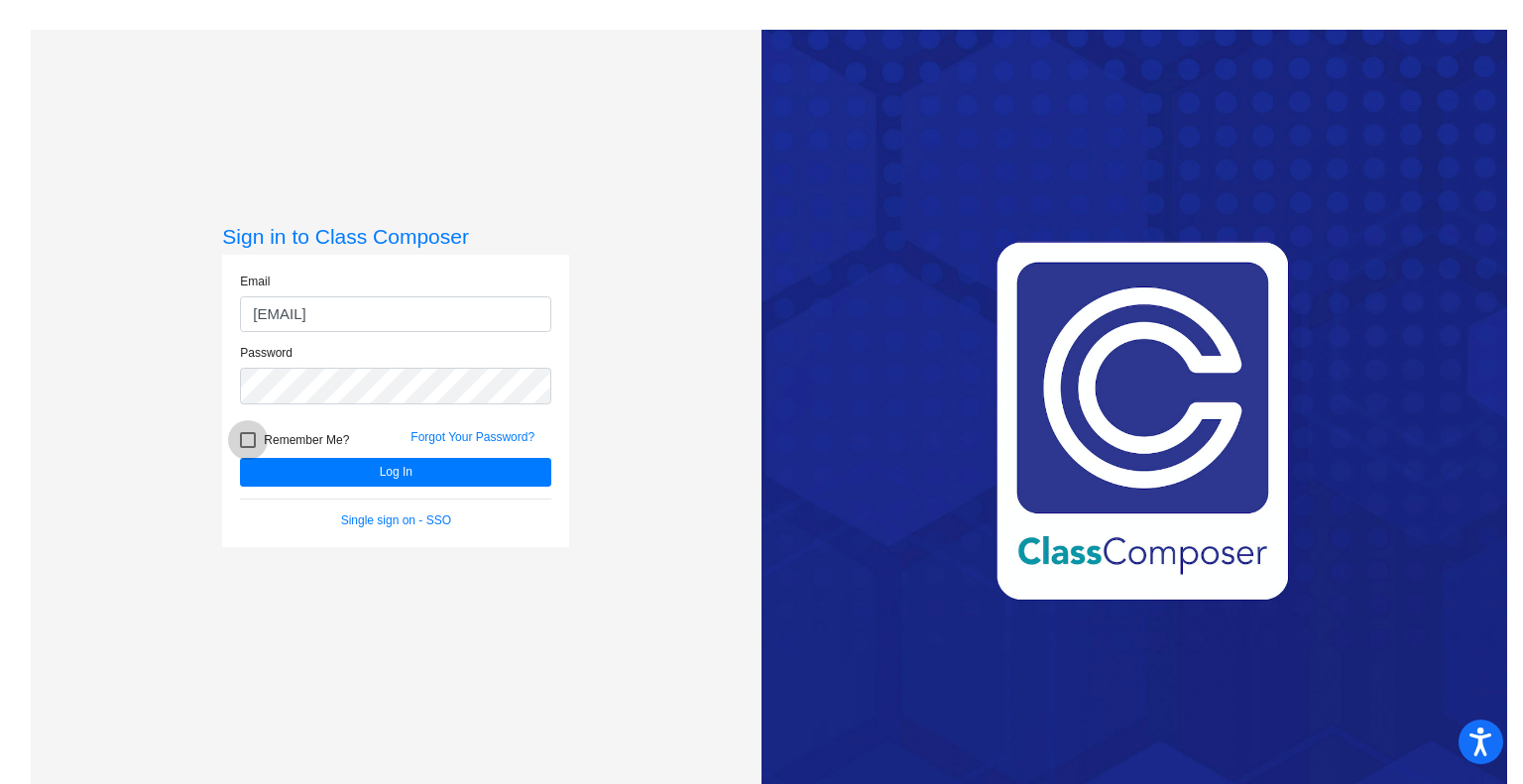 click at bounding box center [248, 440] 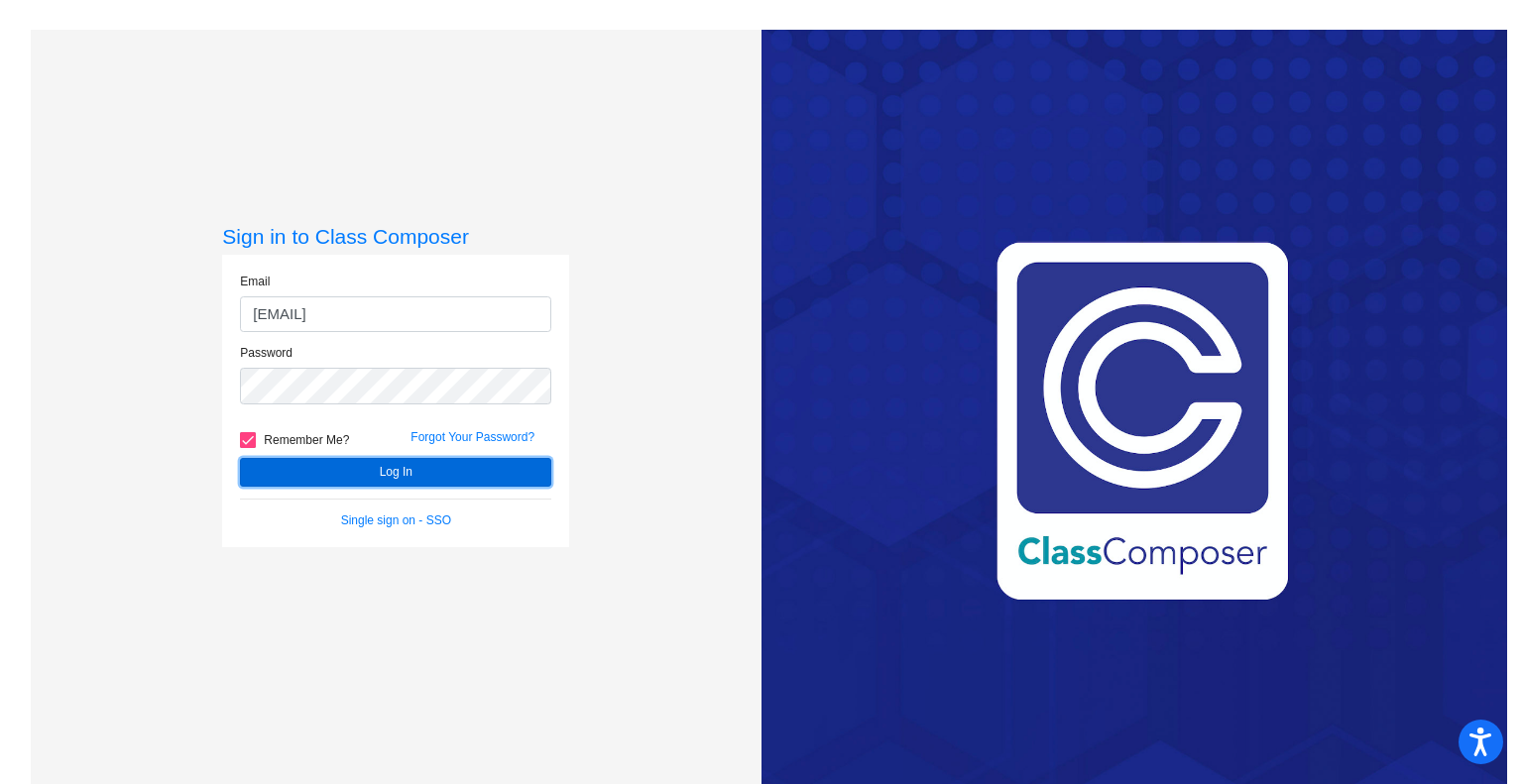 click on "Log In" 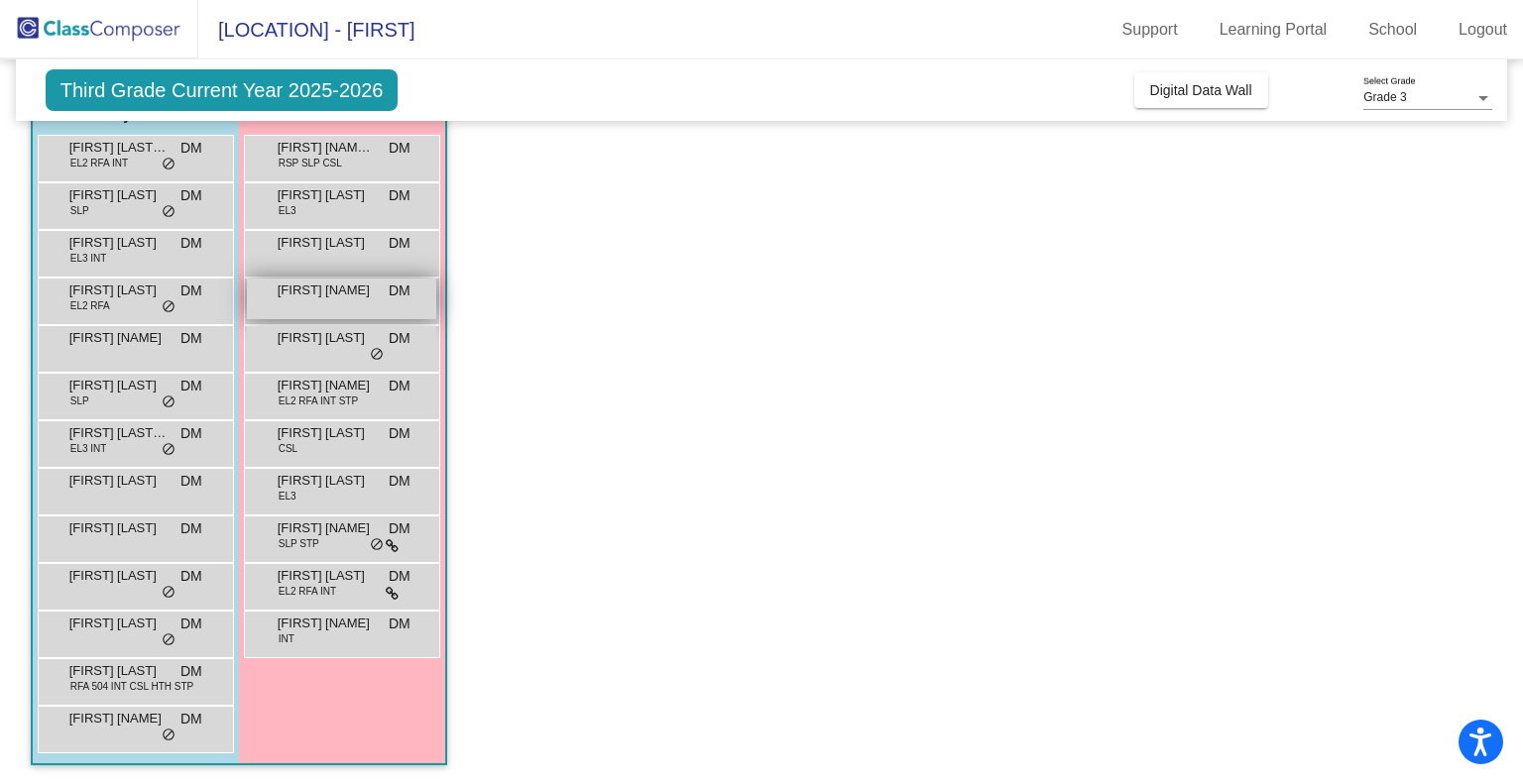 scroll, scrollTop: 0, scrollLeft: 0, axis: both 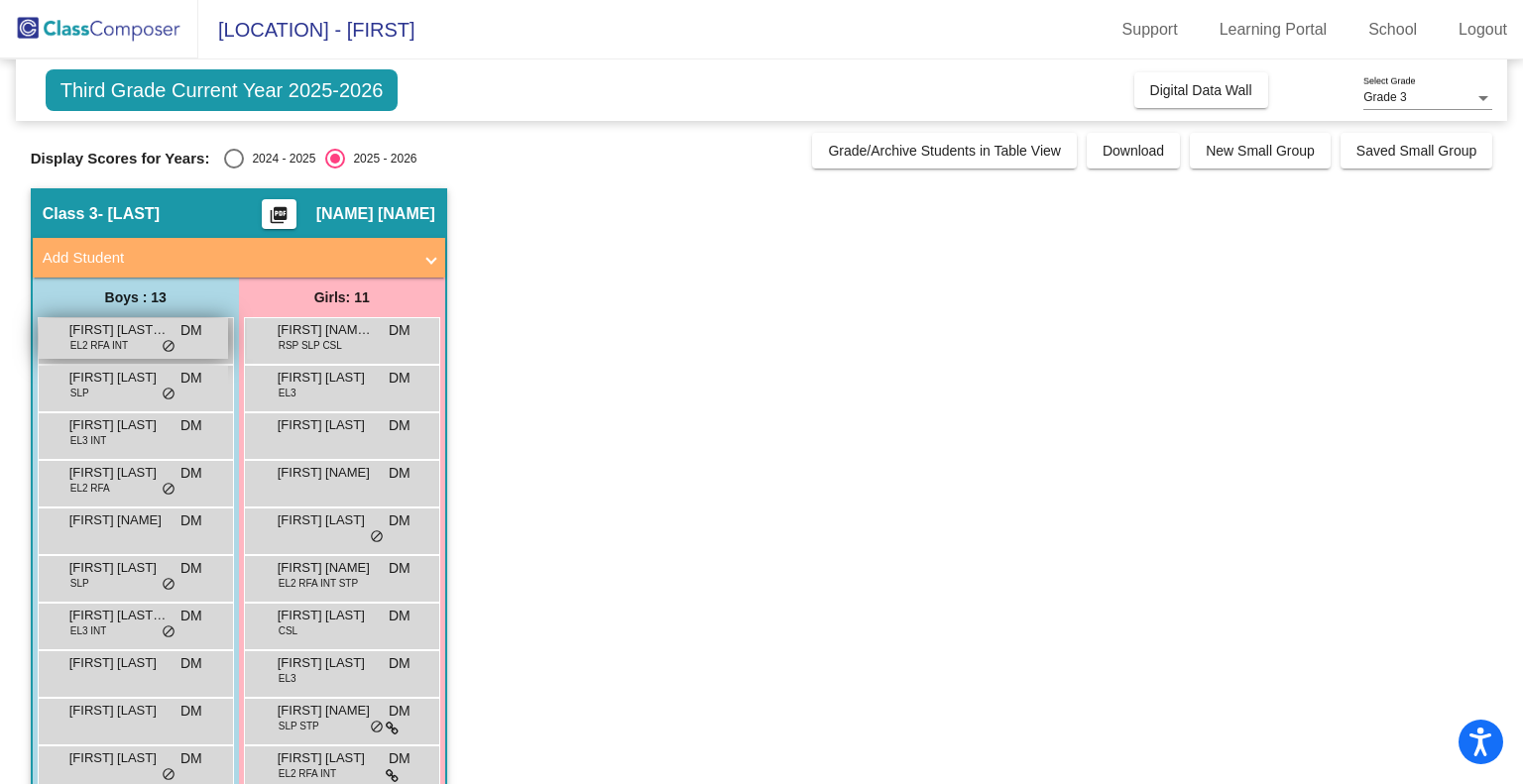 click on "[FIRST] [LAST] [LAST]" at bounding box center [119, 330] 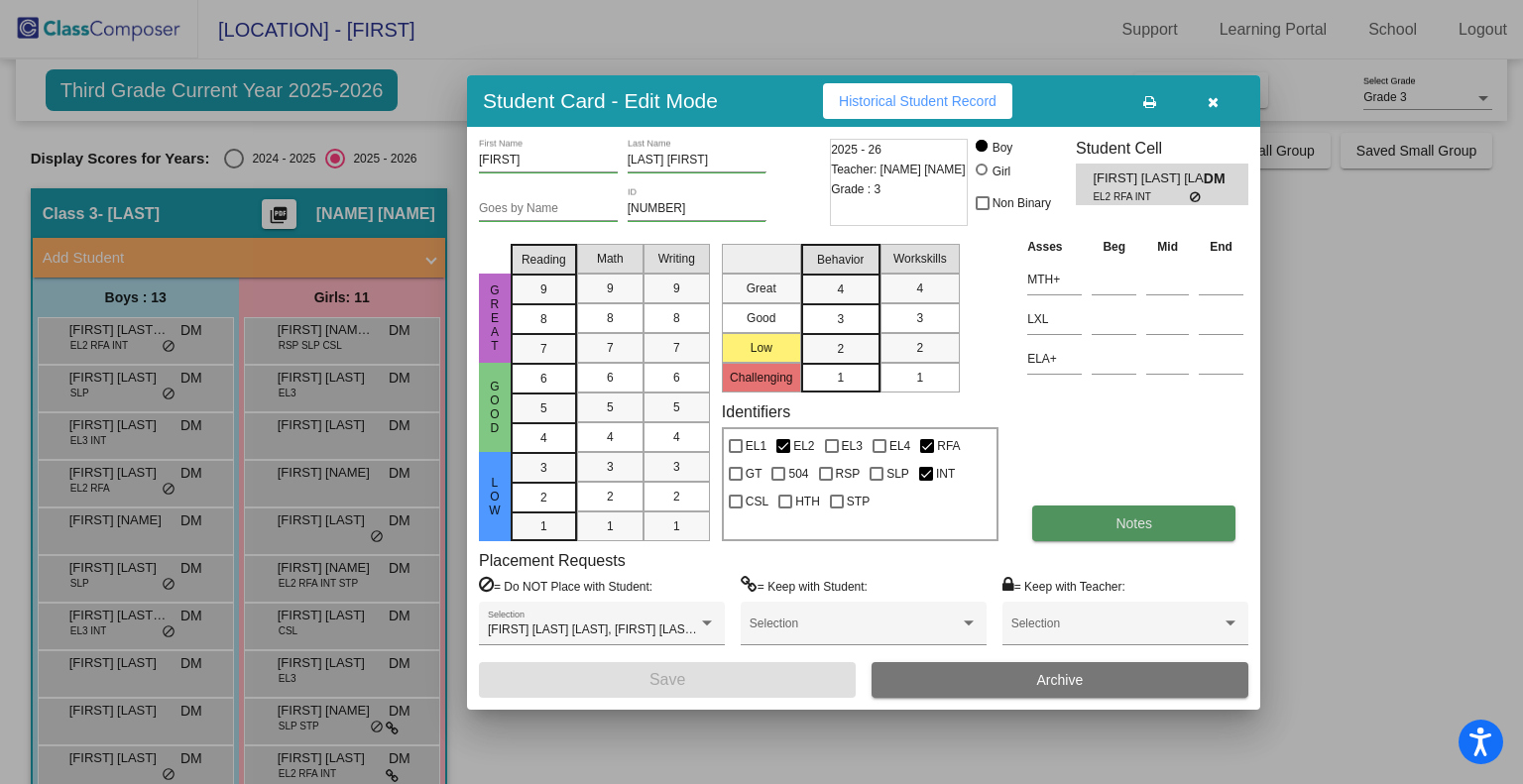 click on "Notes" at bounding box center (1133, 523) 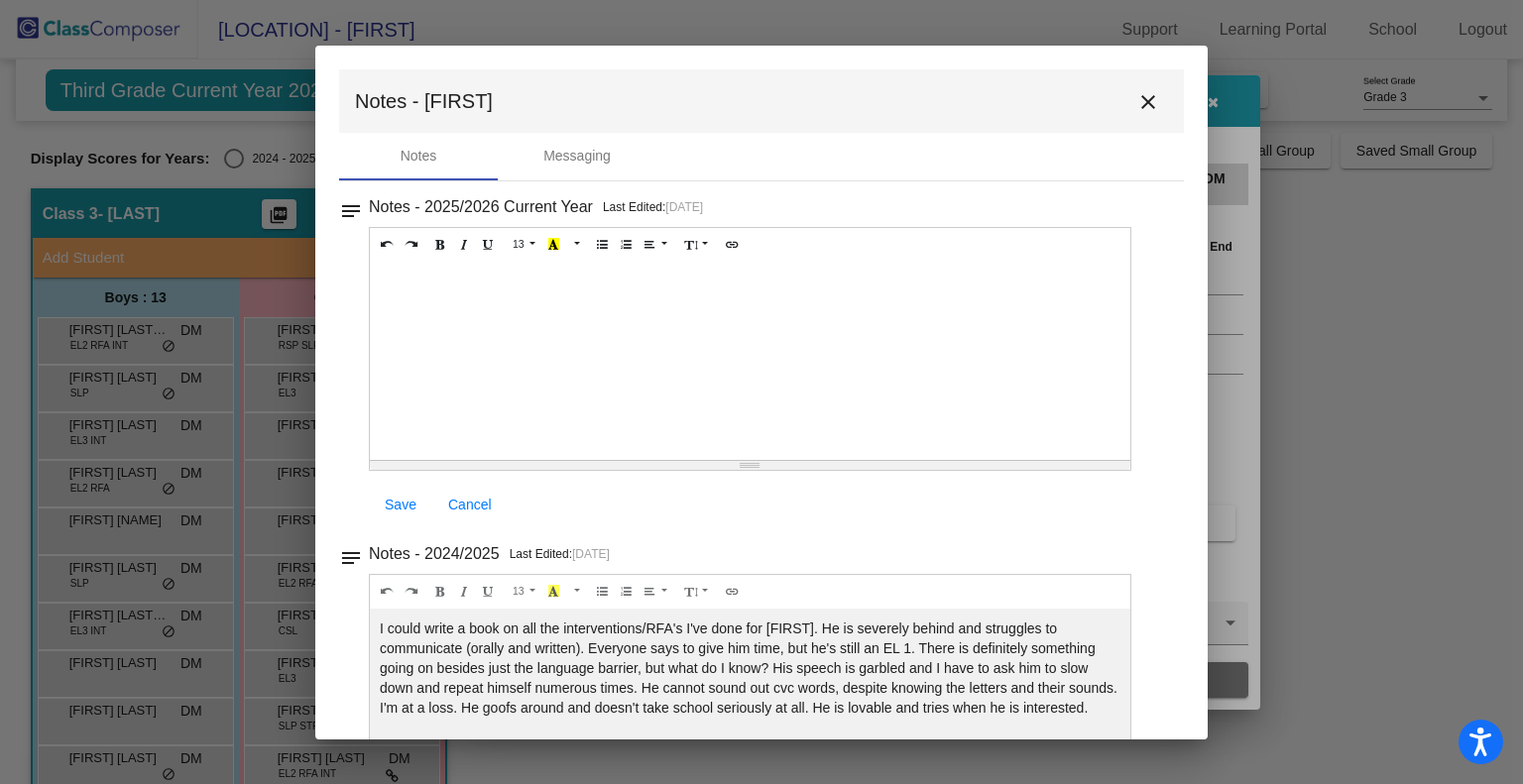click on "close" at bounding box center [1148, 102] 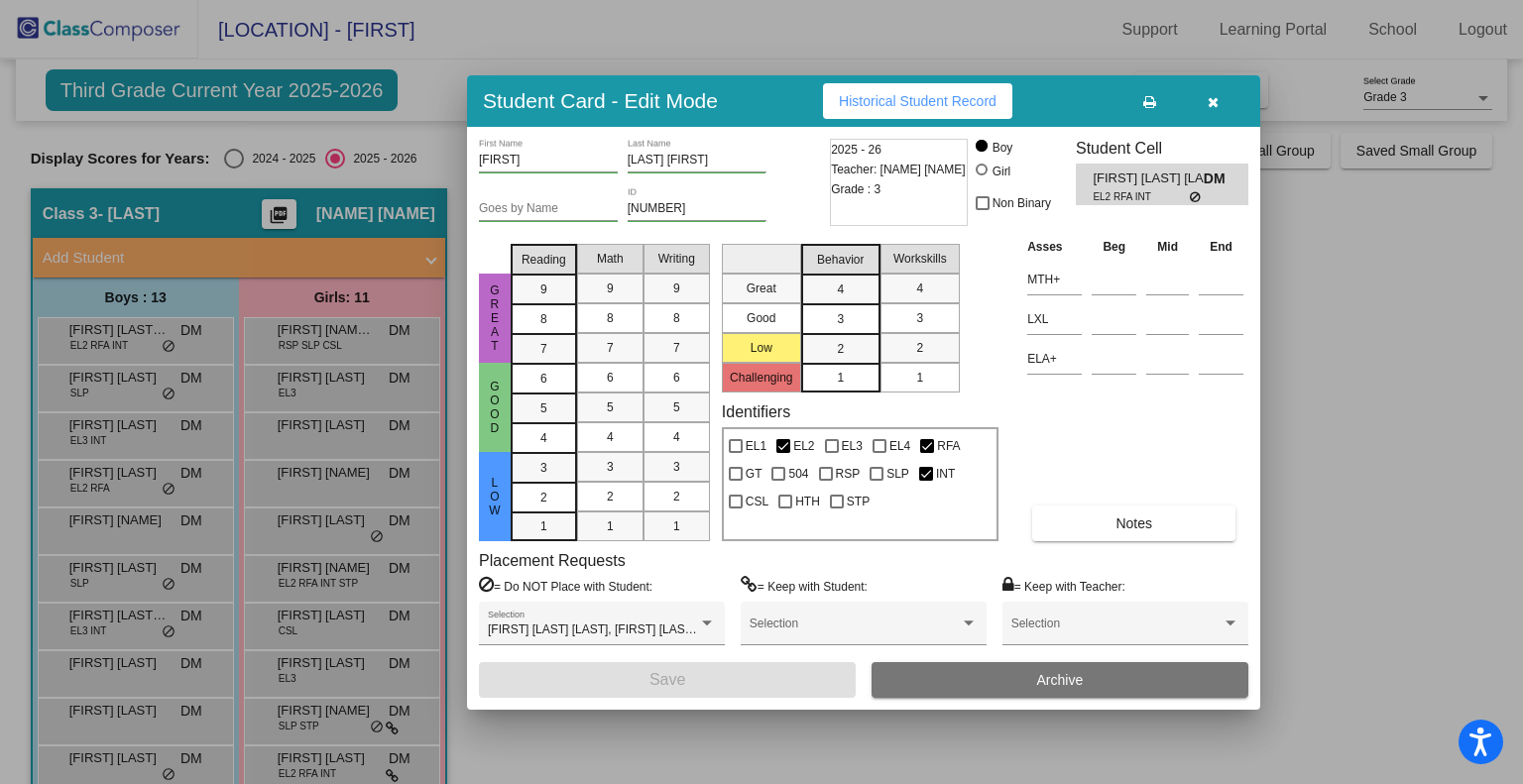 click at bounding box center (762, 392) 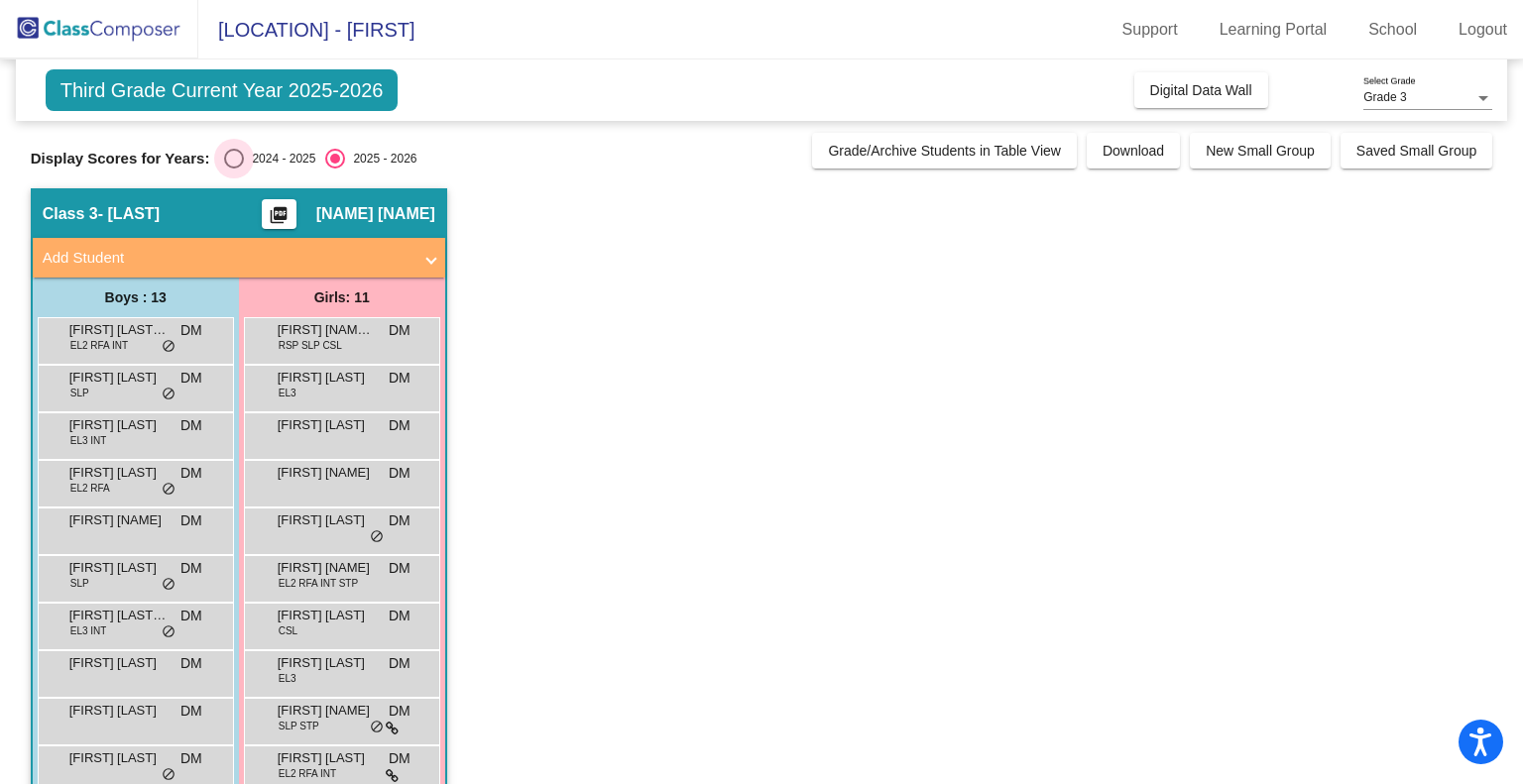 click at bounding box center [234, 159] 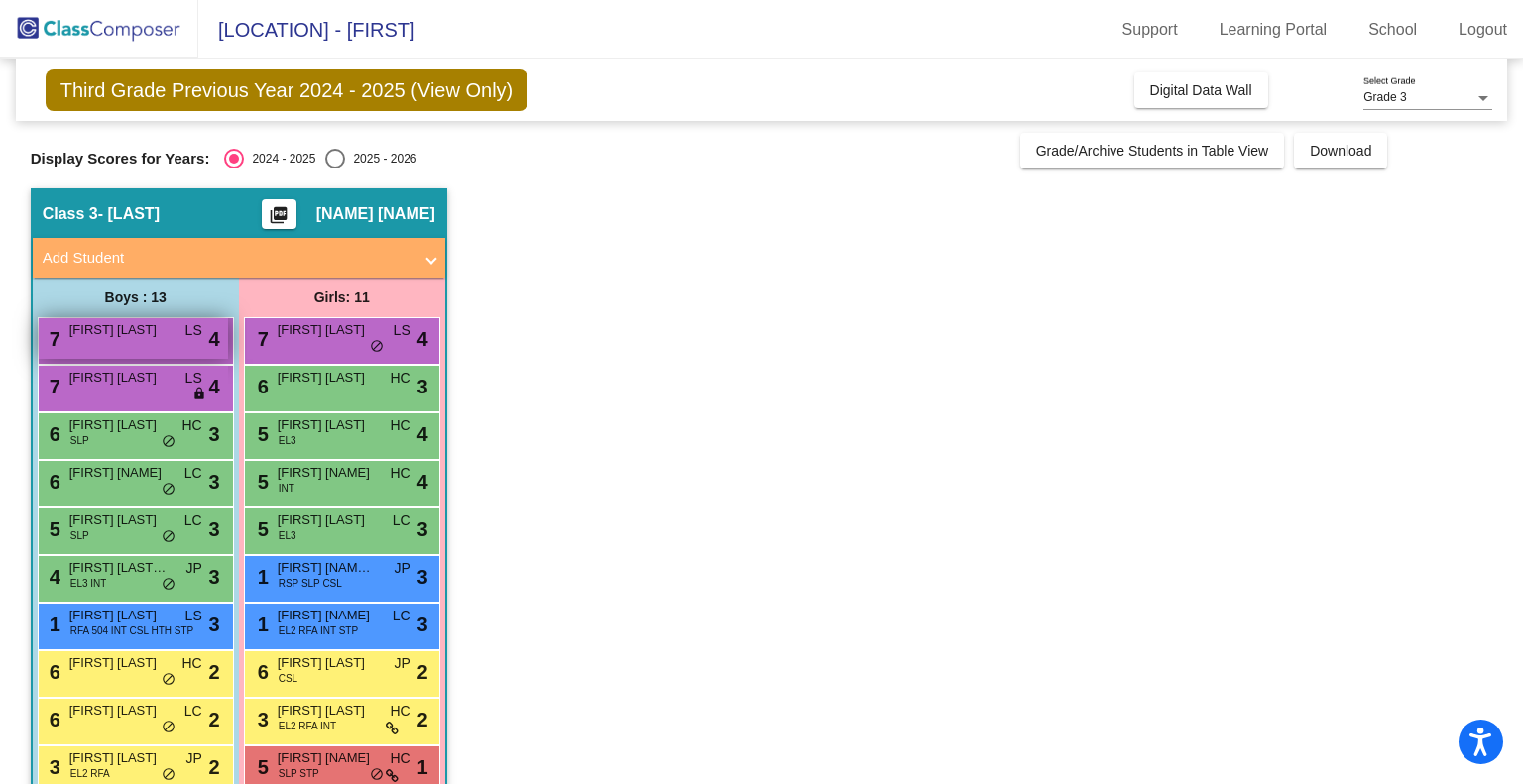 click on "[FIRST] [LAST]" at bounding box center (119, 330) 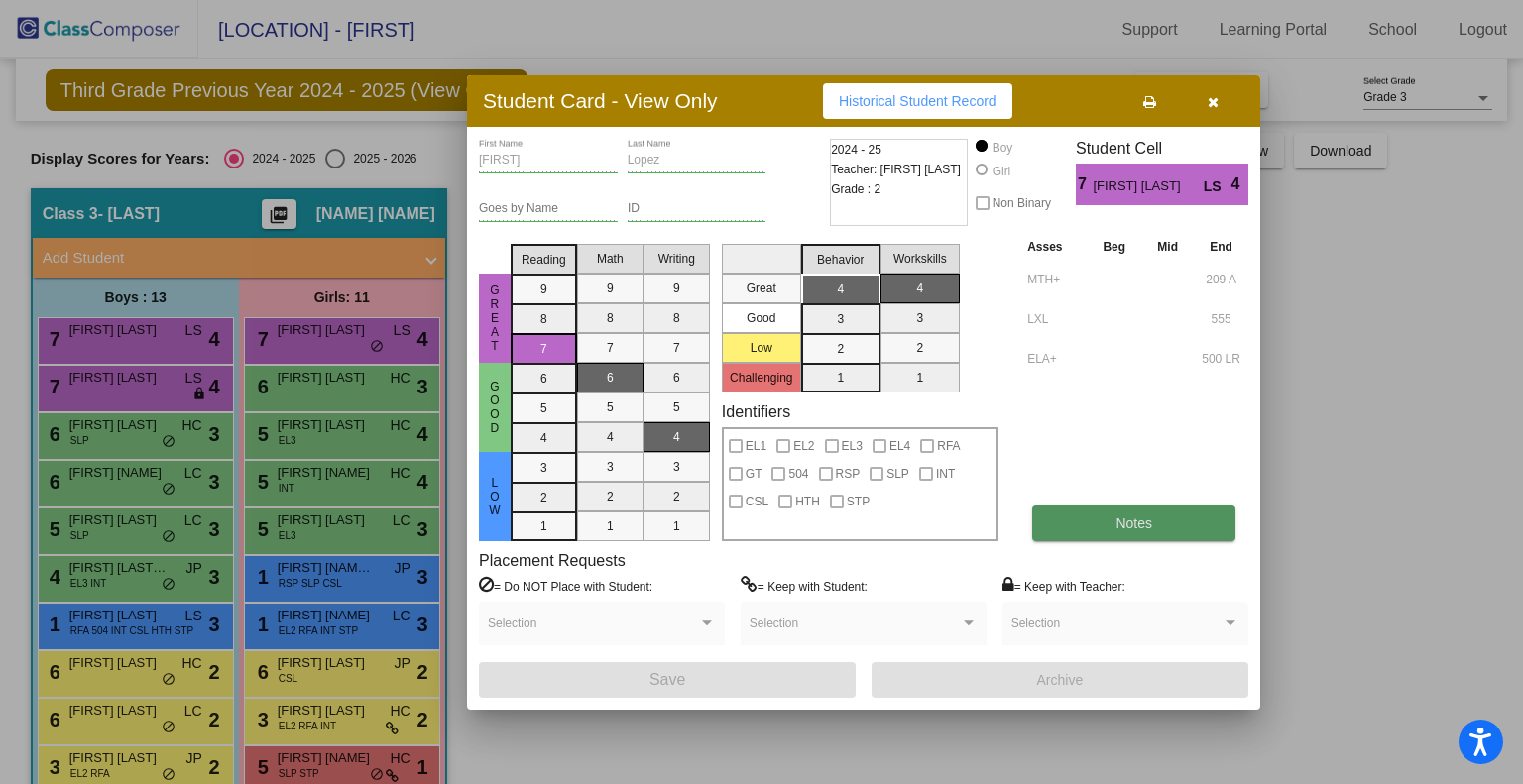 click on "Notes" at bounding box center [1133, 523] 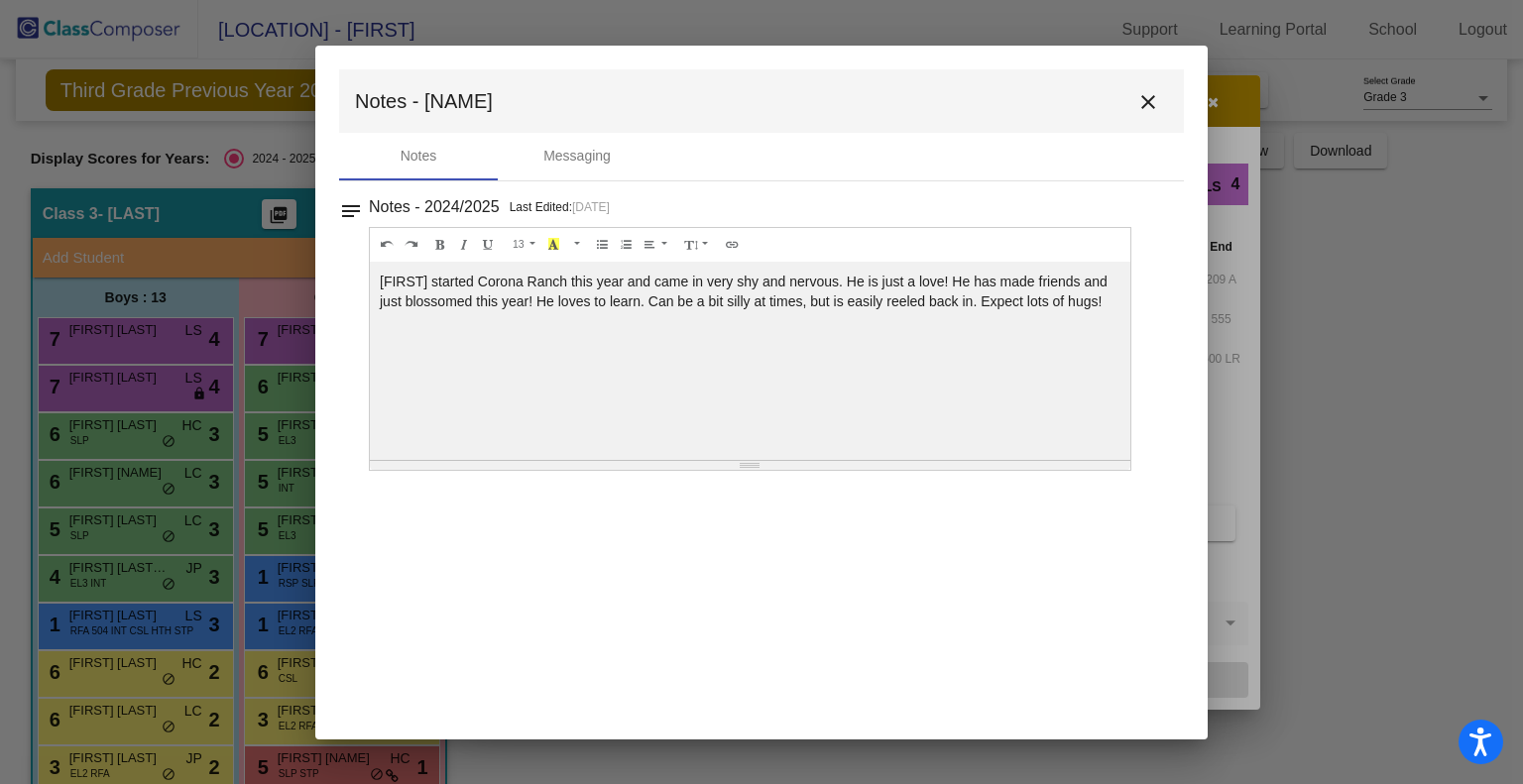 click on "close" at bounding box center (1148, 102) 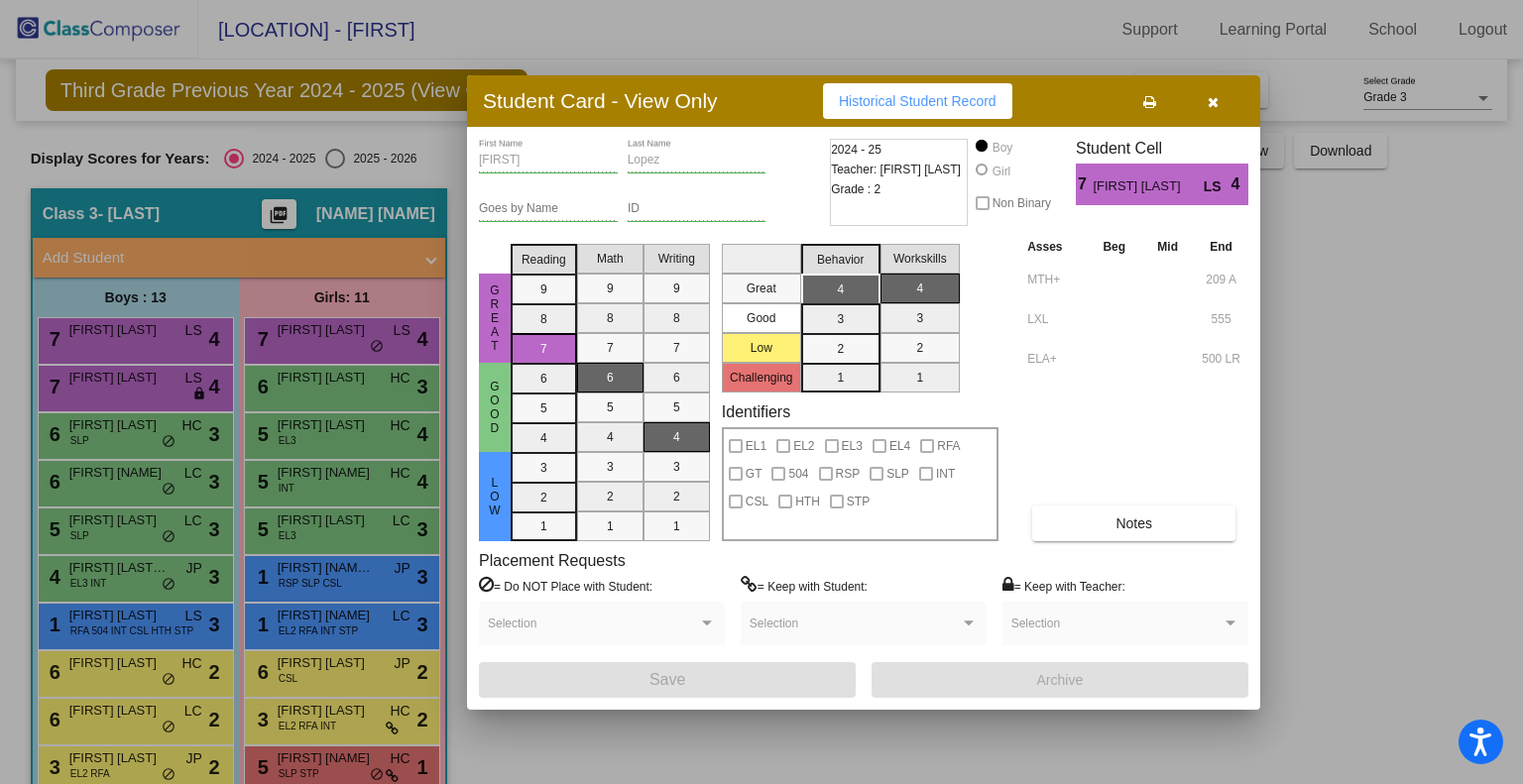 click at bounding box center [762, 392] 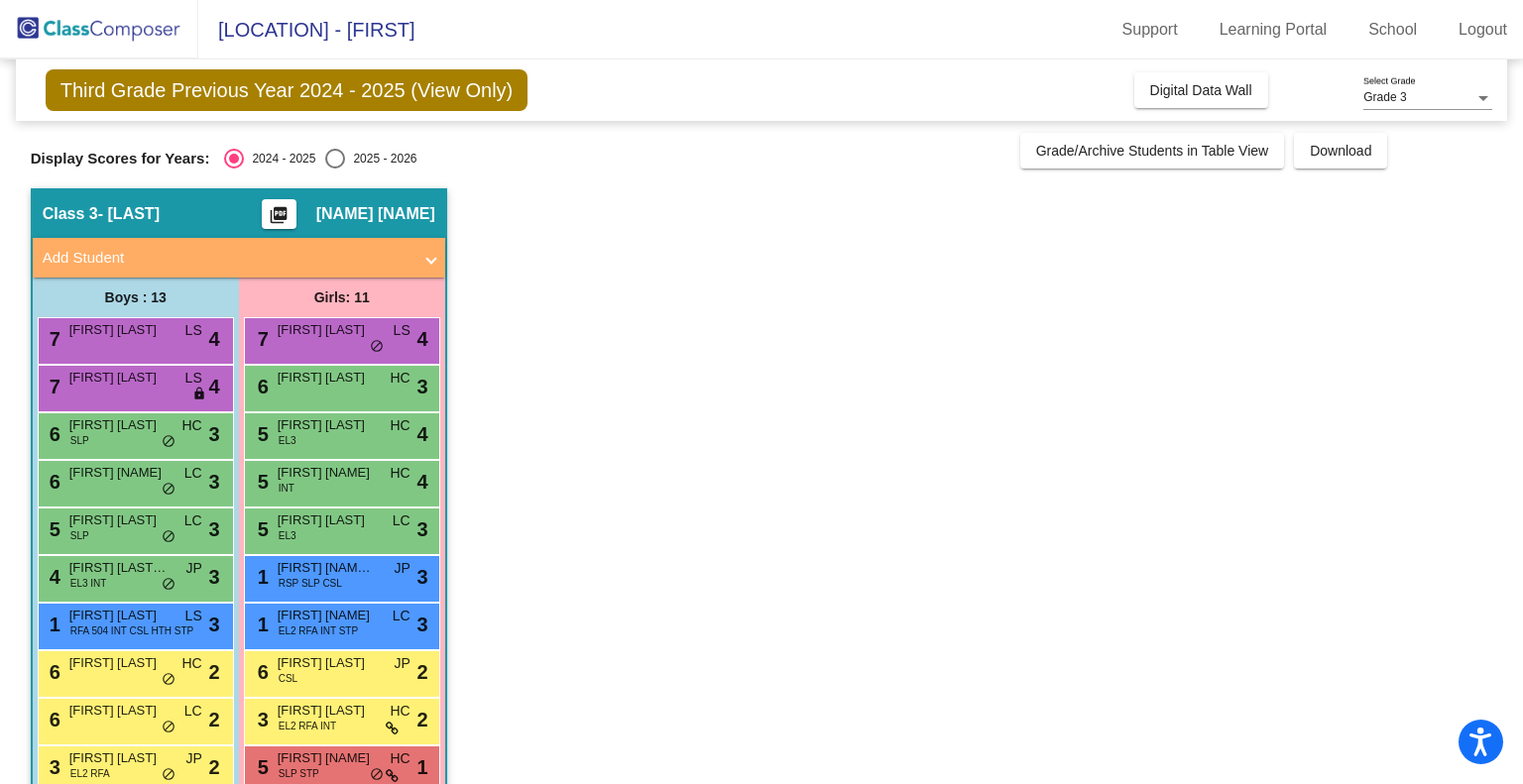 click on "[FIRST] [LAST]" at bounding box center (119, 378) 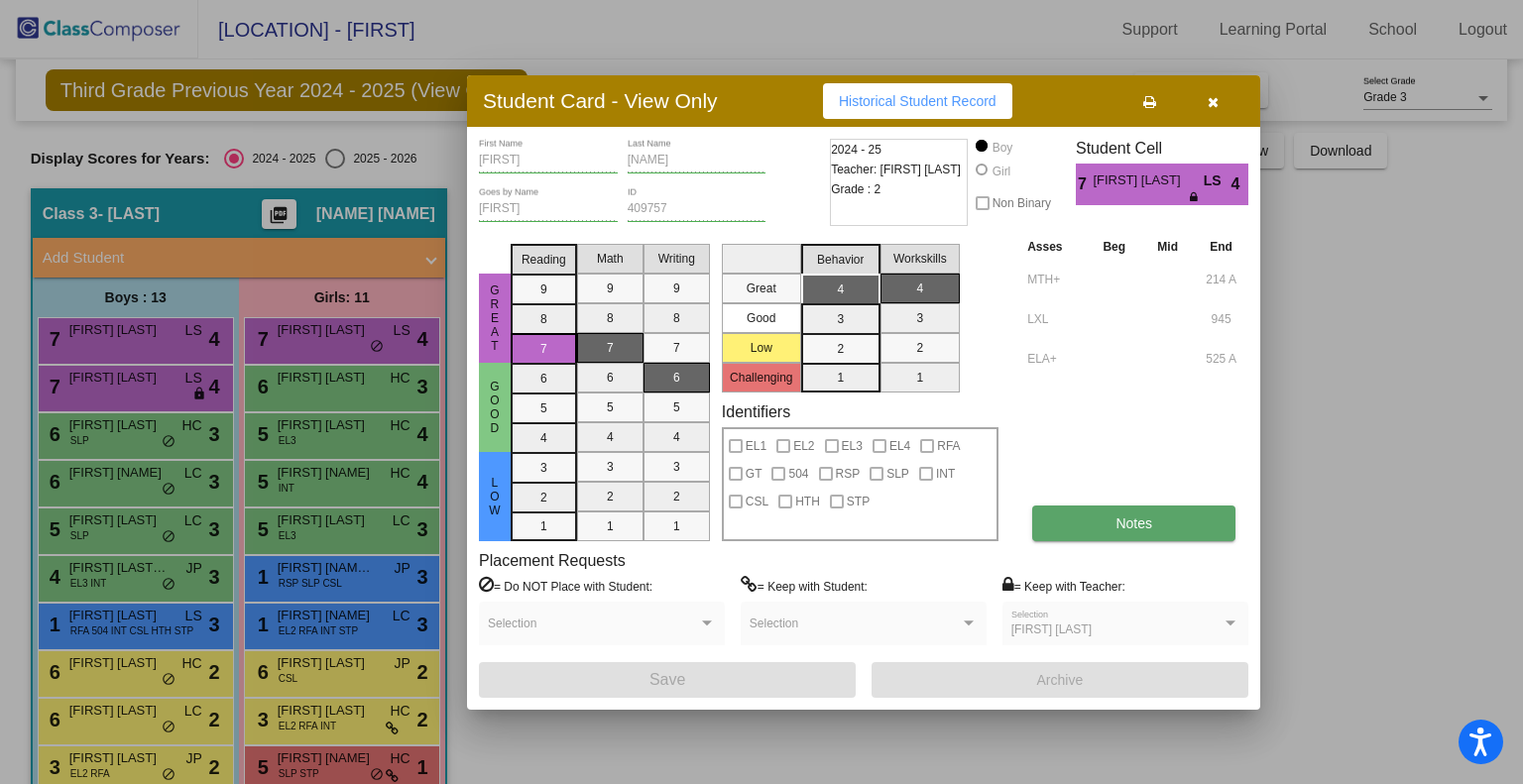 click on "Notes" at bounding box center (1133, 523) 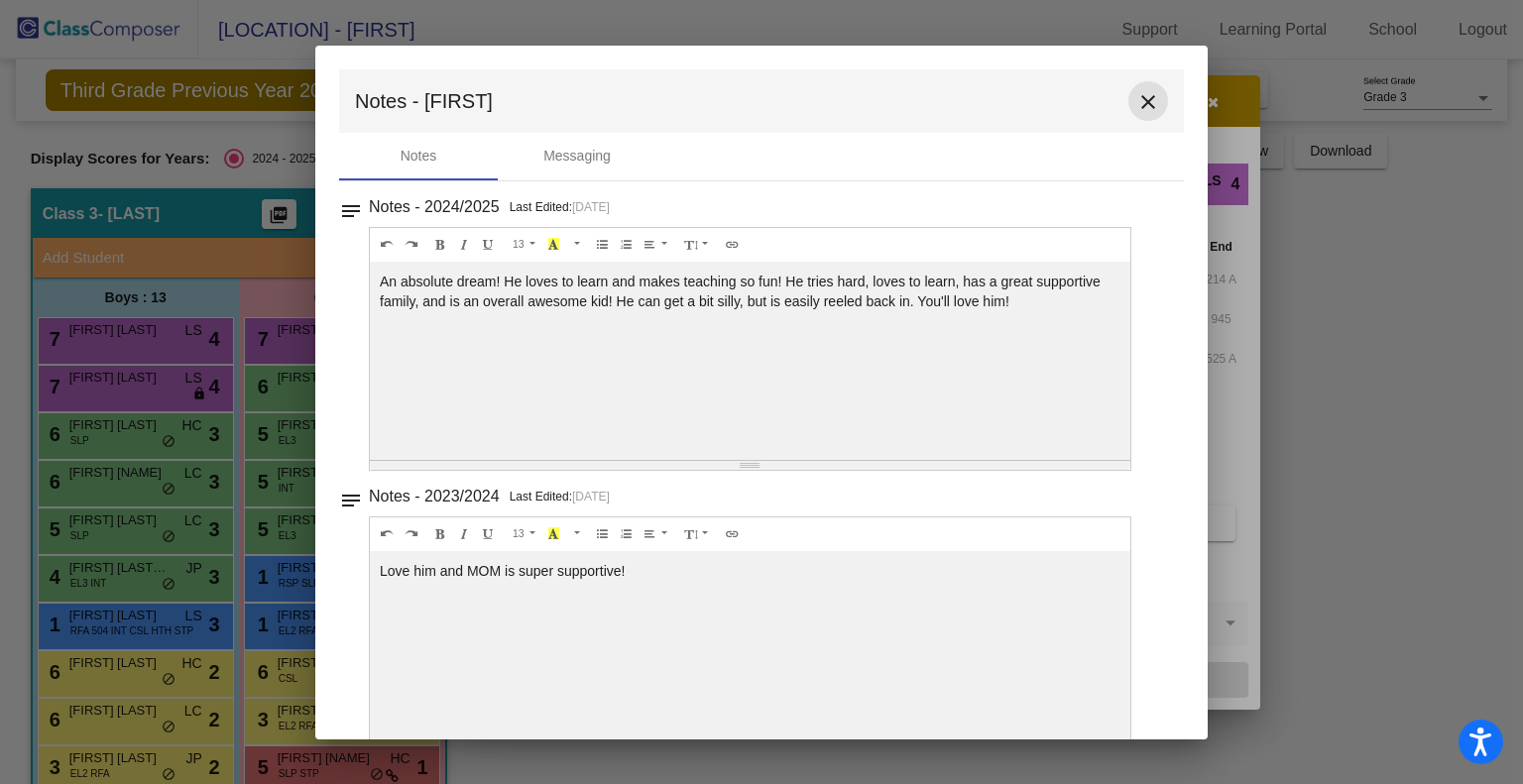 click on "close" at bounding box center (1148, 102) 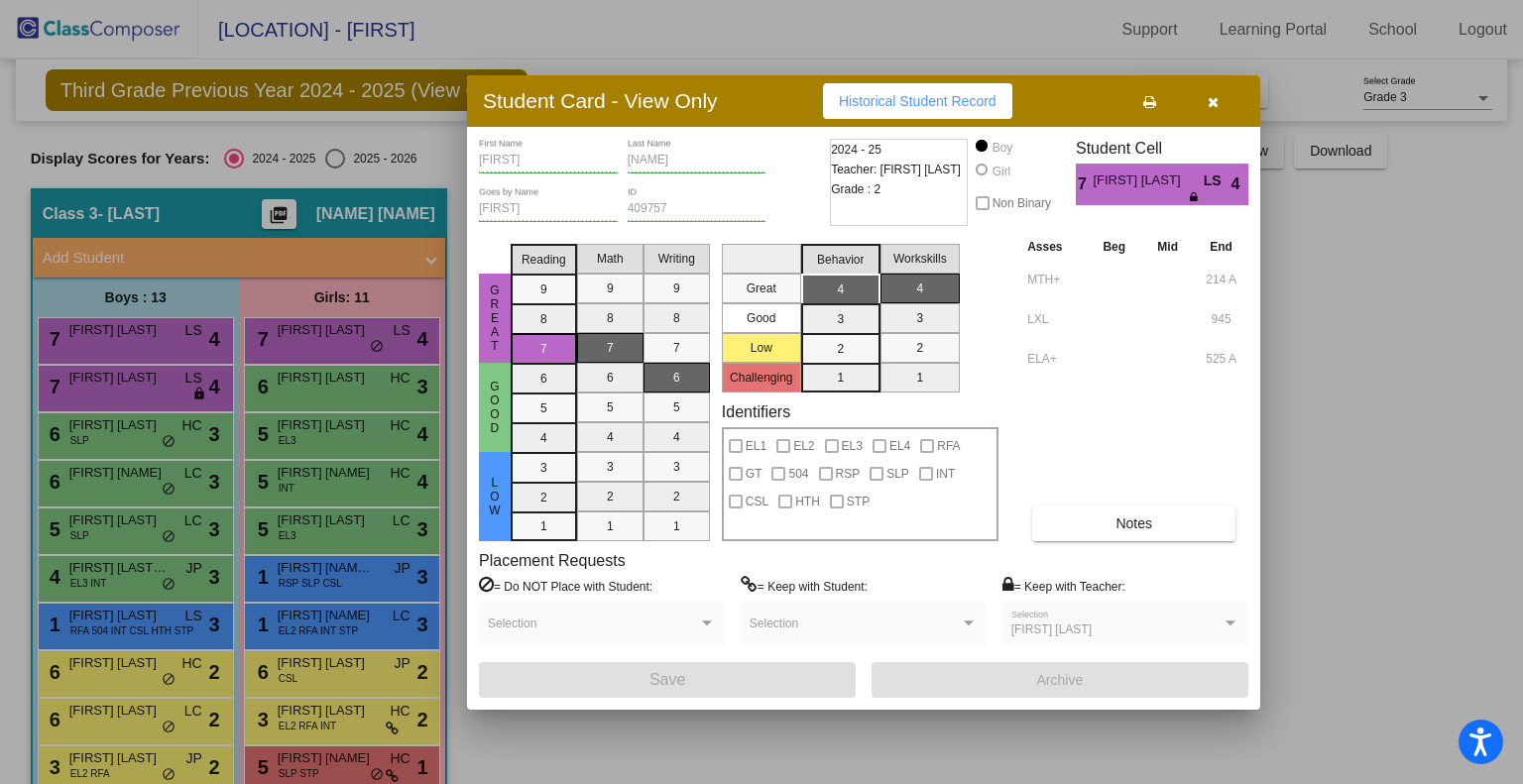 click at bounding box center (762, 392) 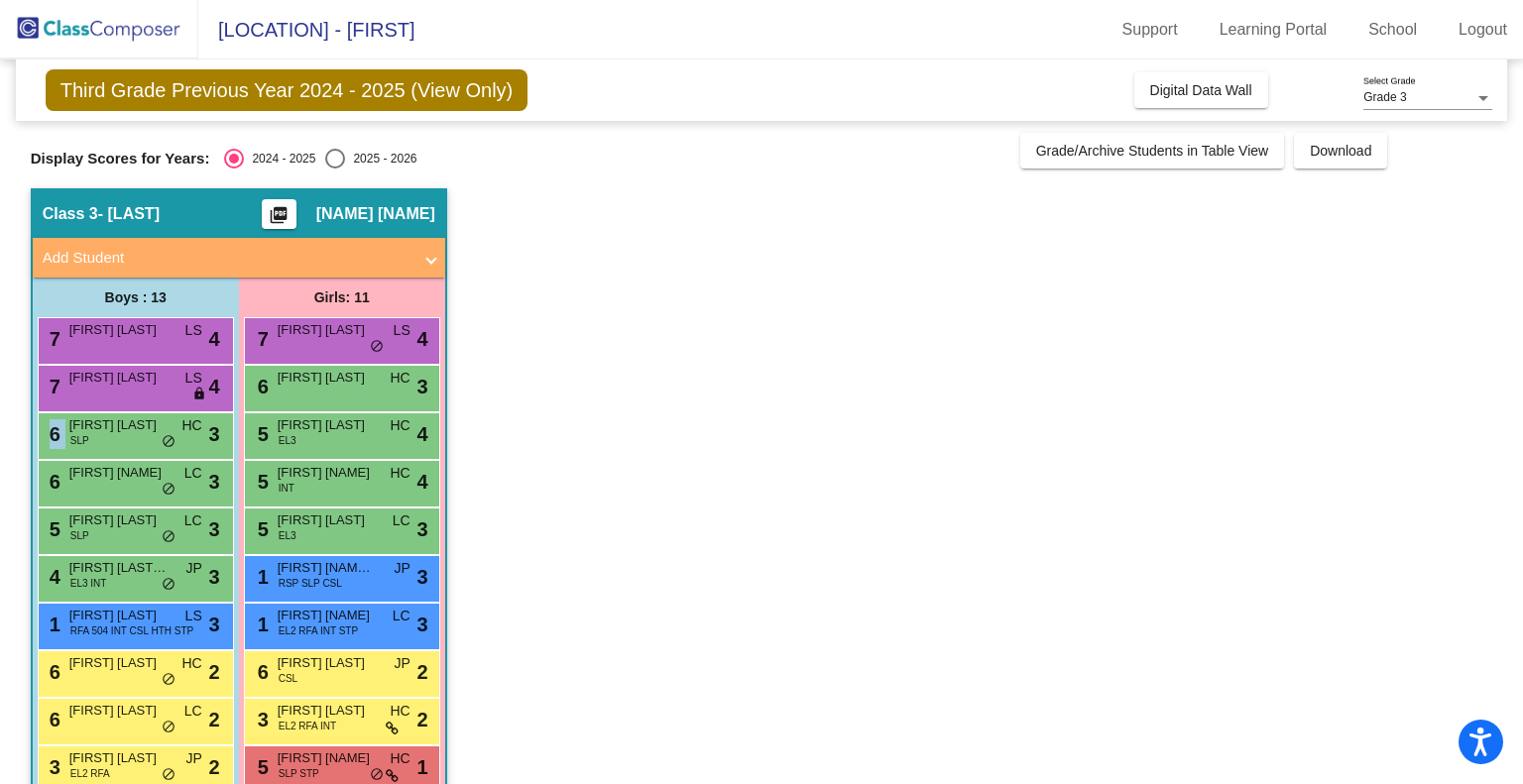 click on "[NUMBER] [FIRST] [LAST] SLP HC lock do_not_disturb_alt [NUMBER]" at bounding box center [133, 433] 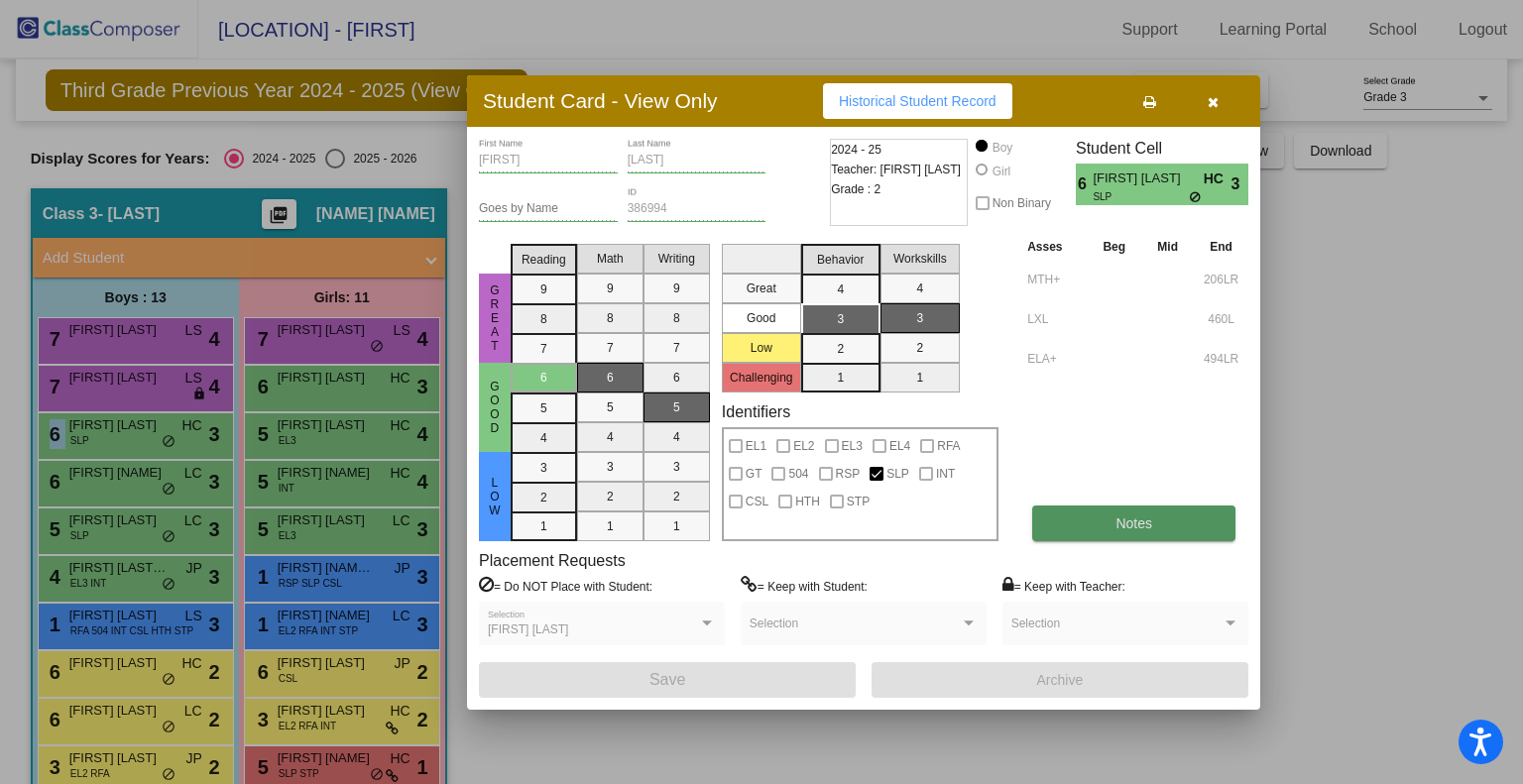 click on "Notes" at bounding box center (1133, 523) 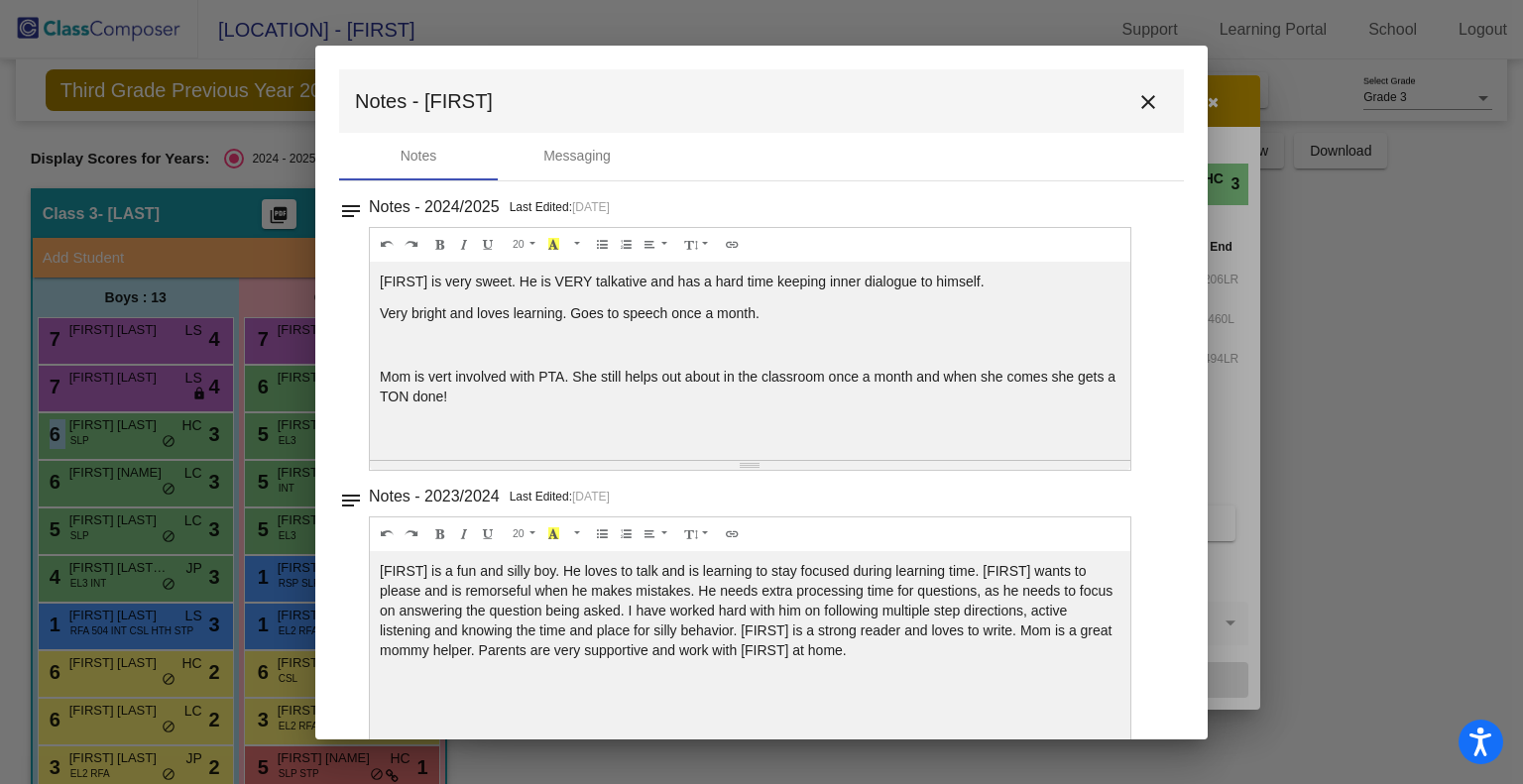 click on "close" at bounding box center [1148, 102] 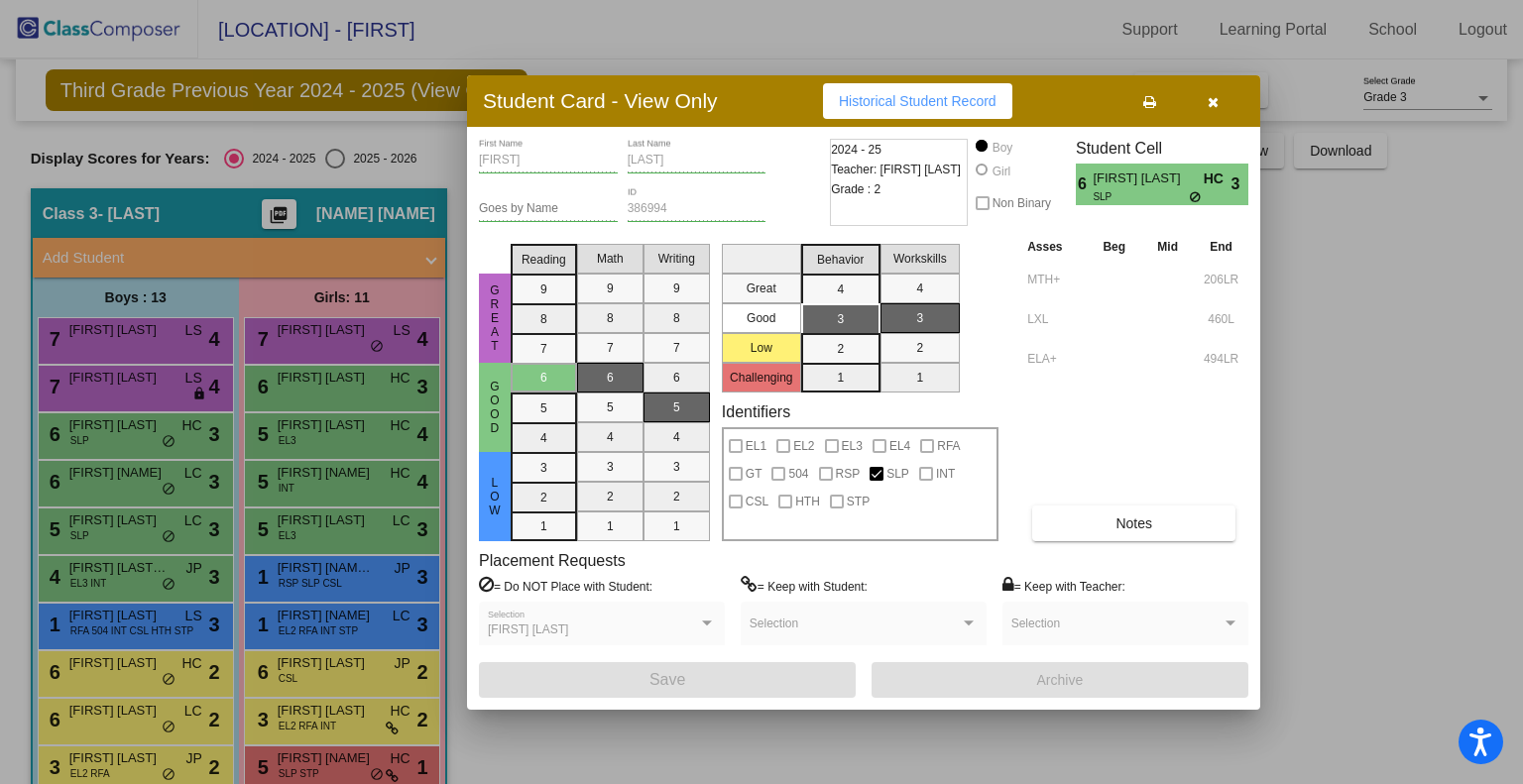 click at bounding box center (762, 392) 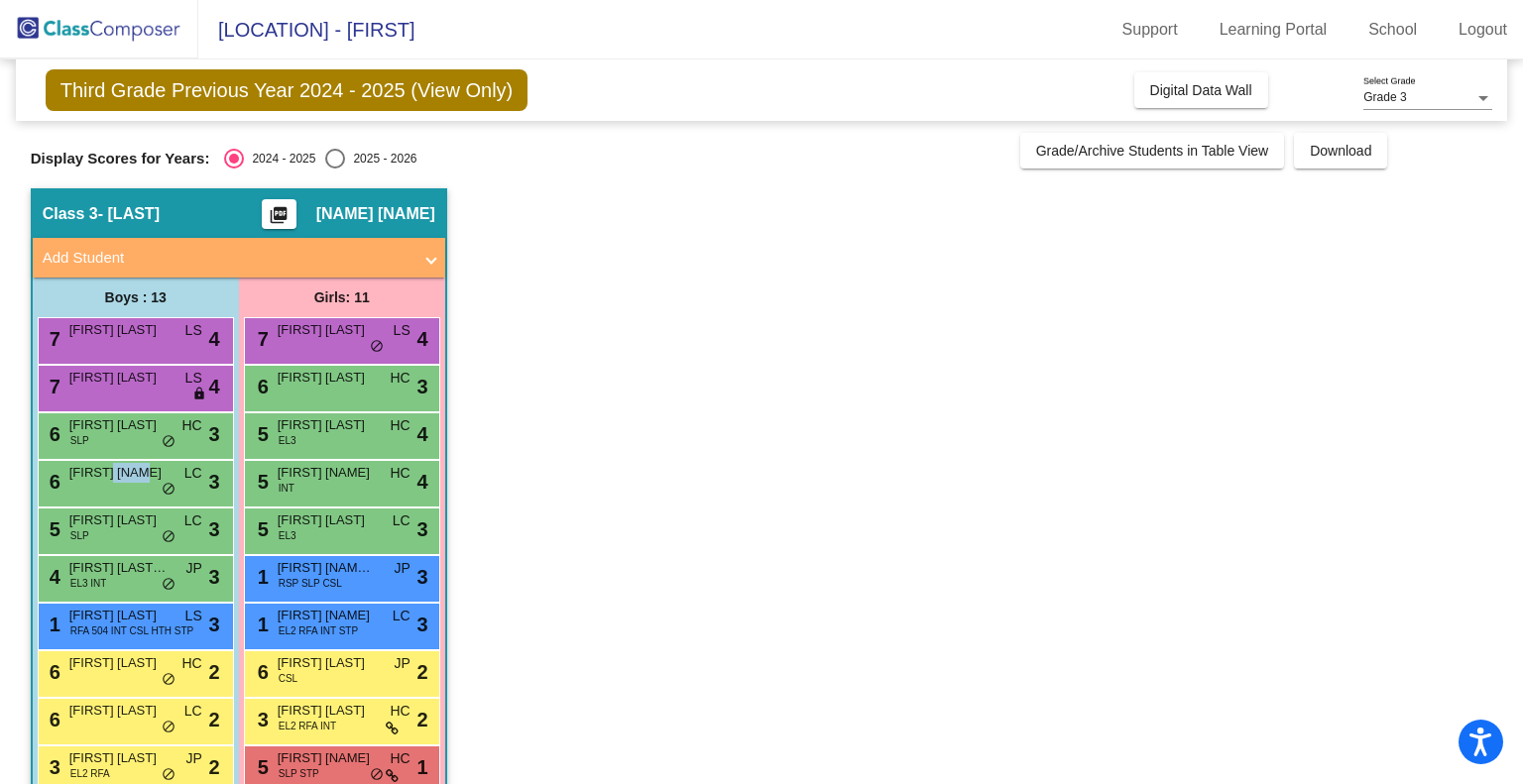 click on "[FIRST] [NAME]" at bounding box center (119, 473) 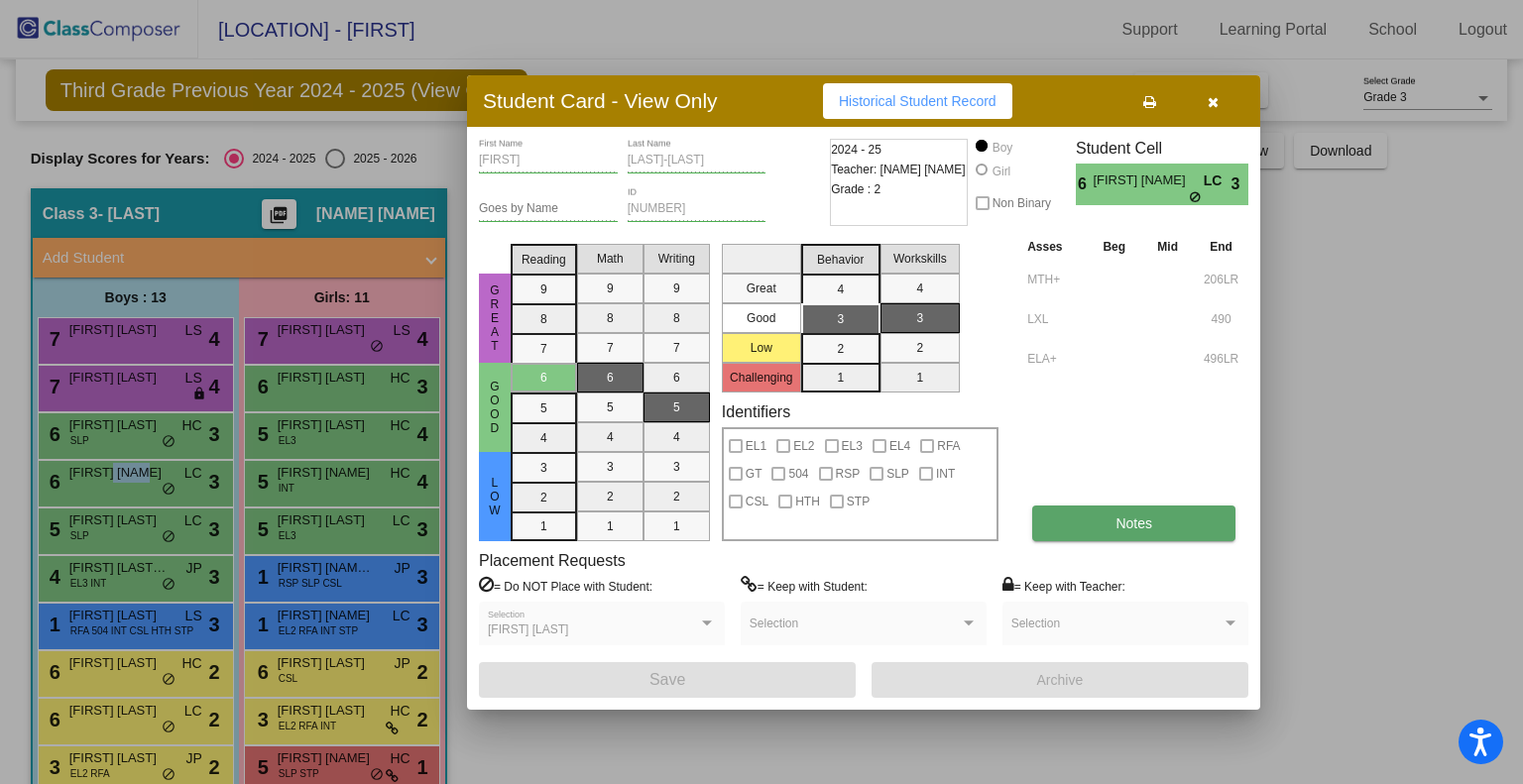 click on "Notes" at bounding box center (1133, 523) 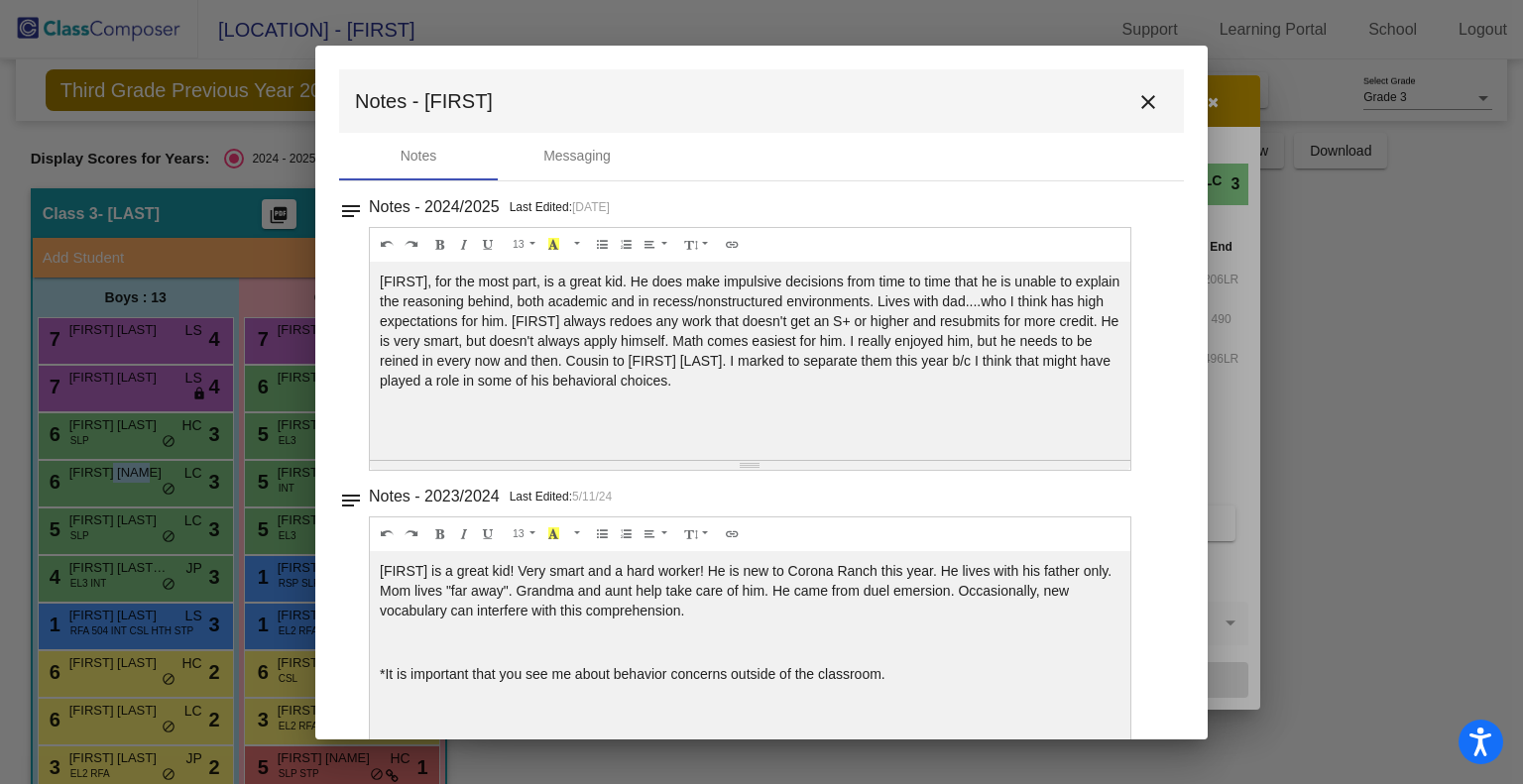 click on "close" at bounding box center (1148, 102) 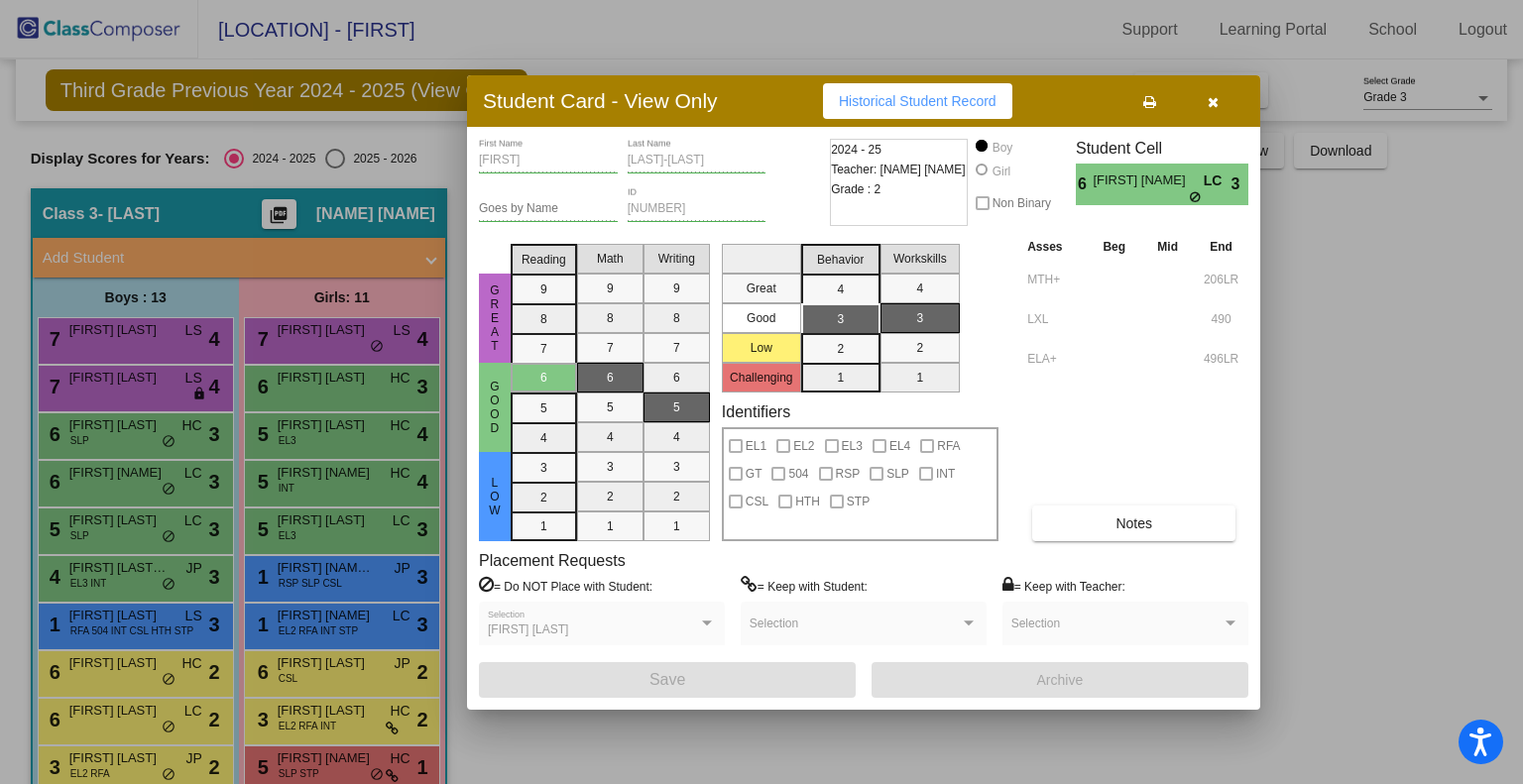 click at bounding box center [762, 392] 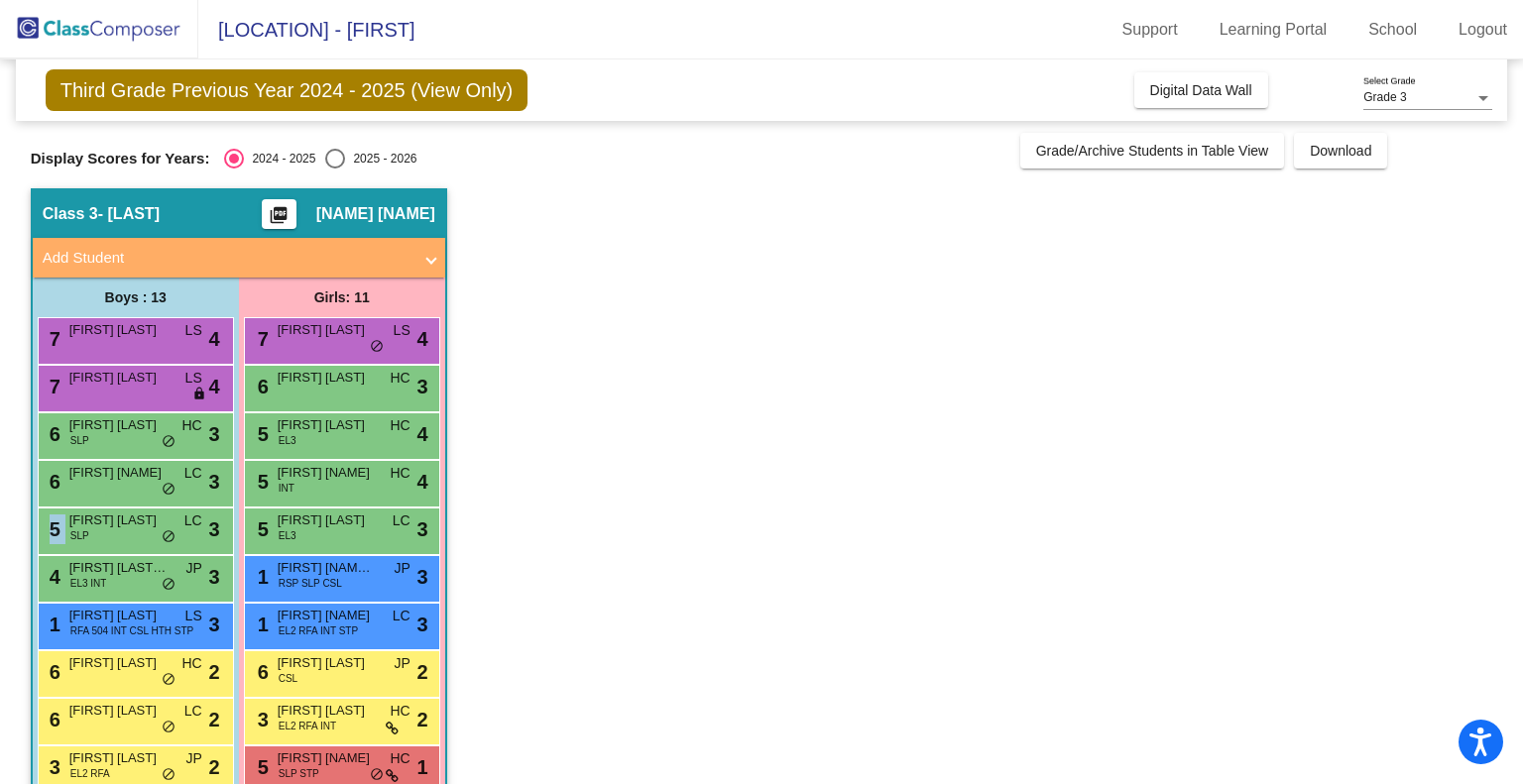 click on "[NUMBER] [FIRST] [NAME] SLP LC lock do_not_disturb_alt [NUMBER]" at bounding box center [133, 528] 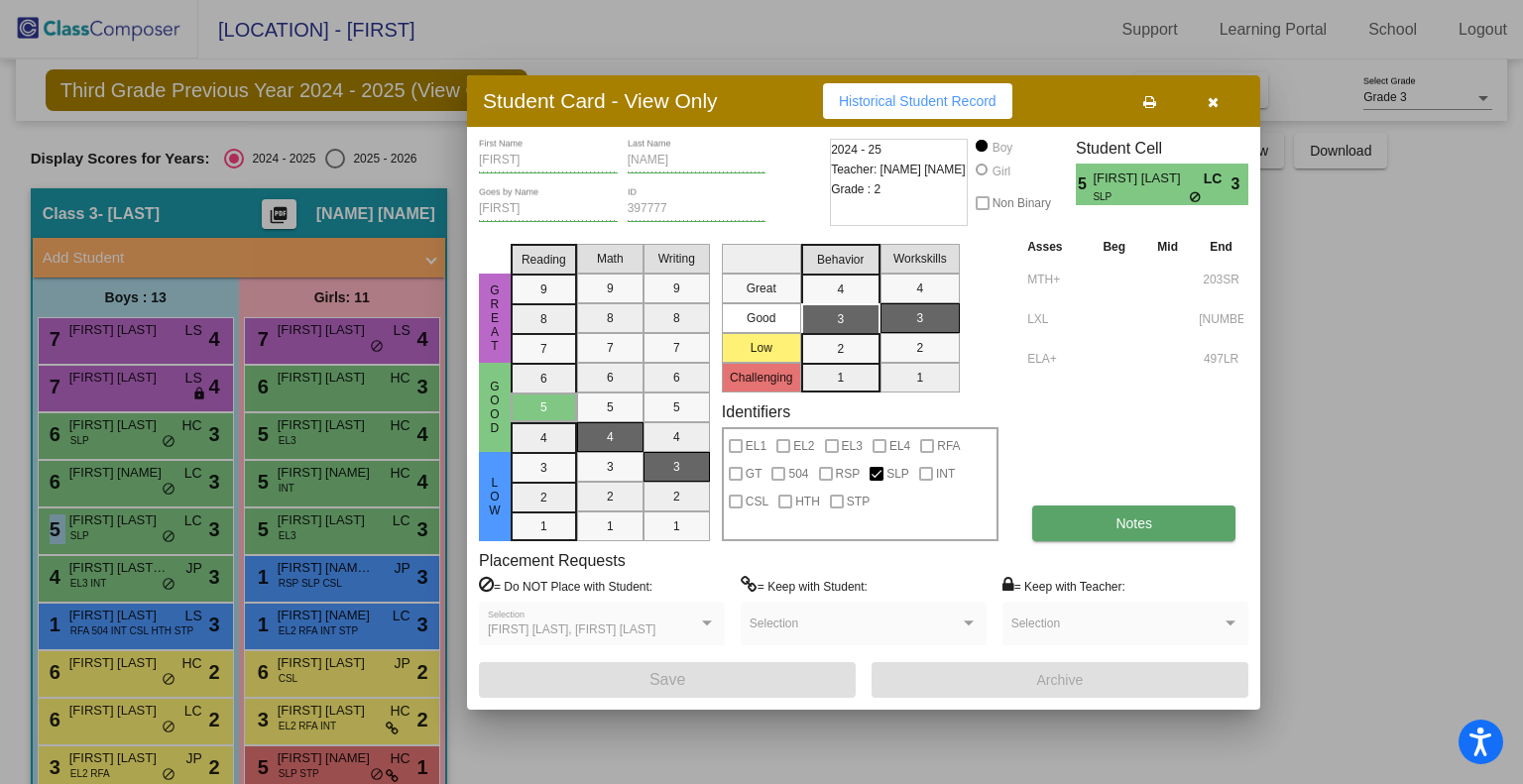 click on "Notes" at bounding box center (1133, 523) 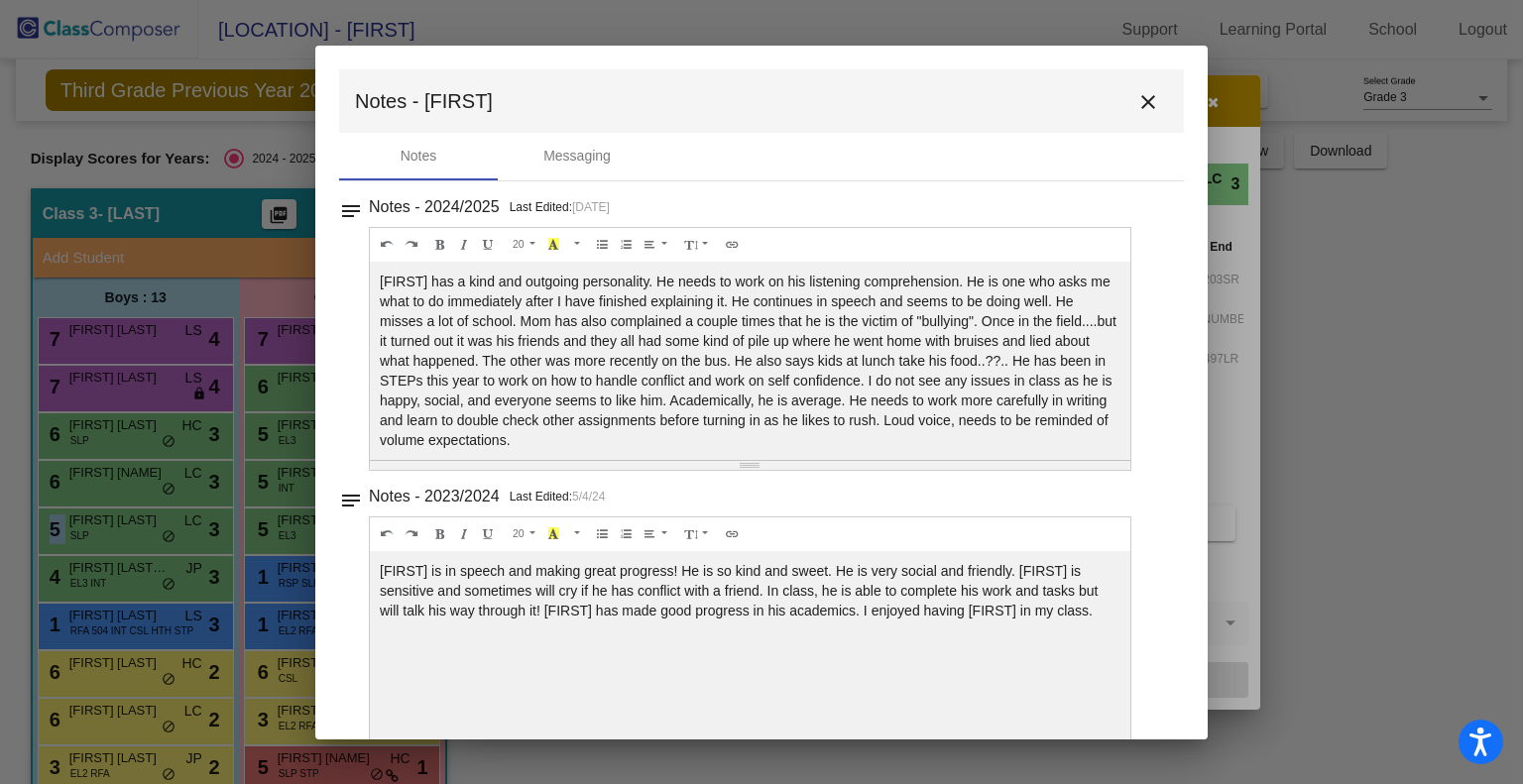 click on "close" at bounding box center [1148, 102] 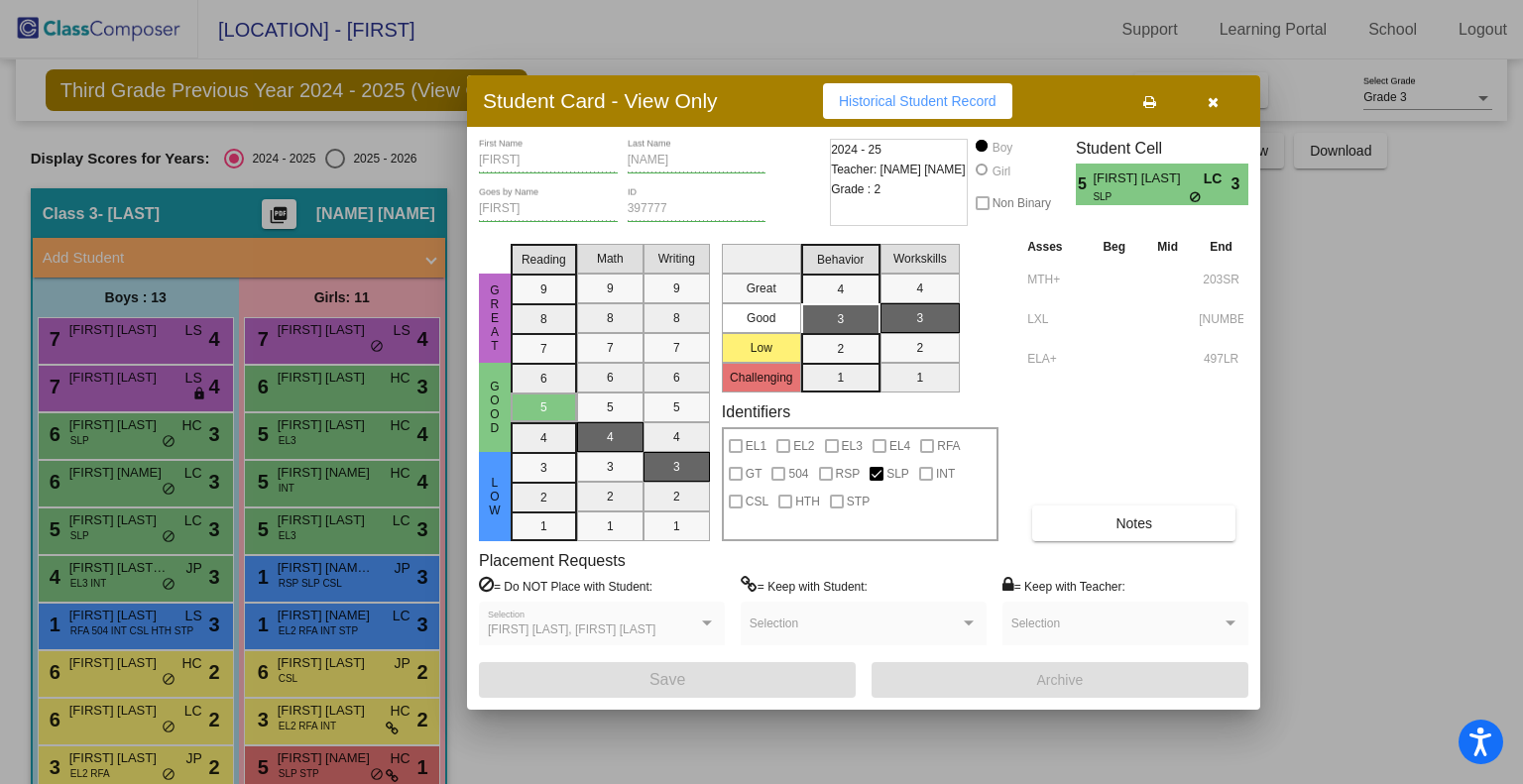 click at bounding box center (762, 392) 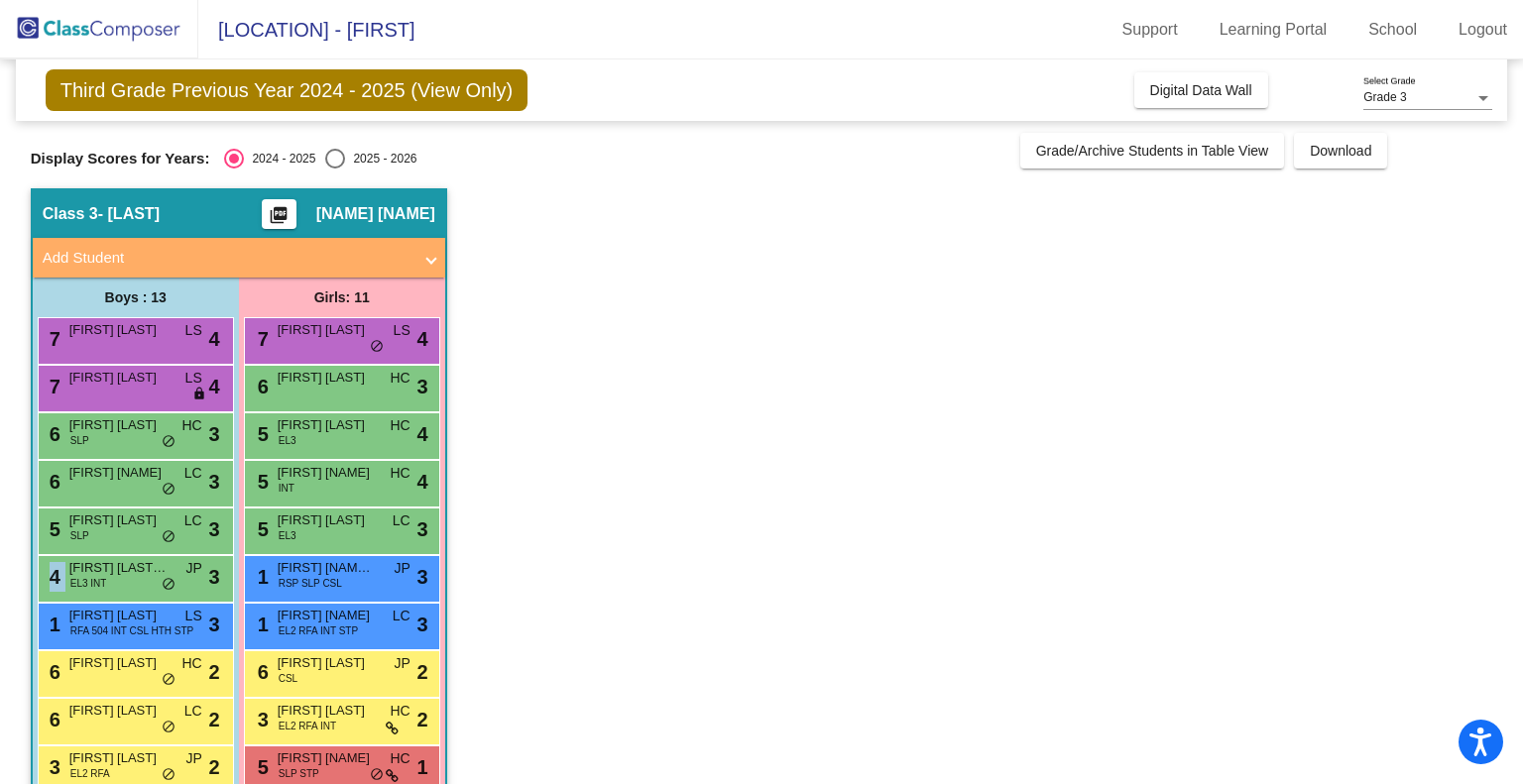 click on "[NUMBER] [FIRST] [LAST] [LAST] [CODE] [CODE]" at bounding box center (133, 576) 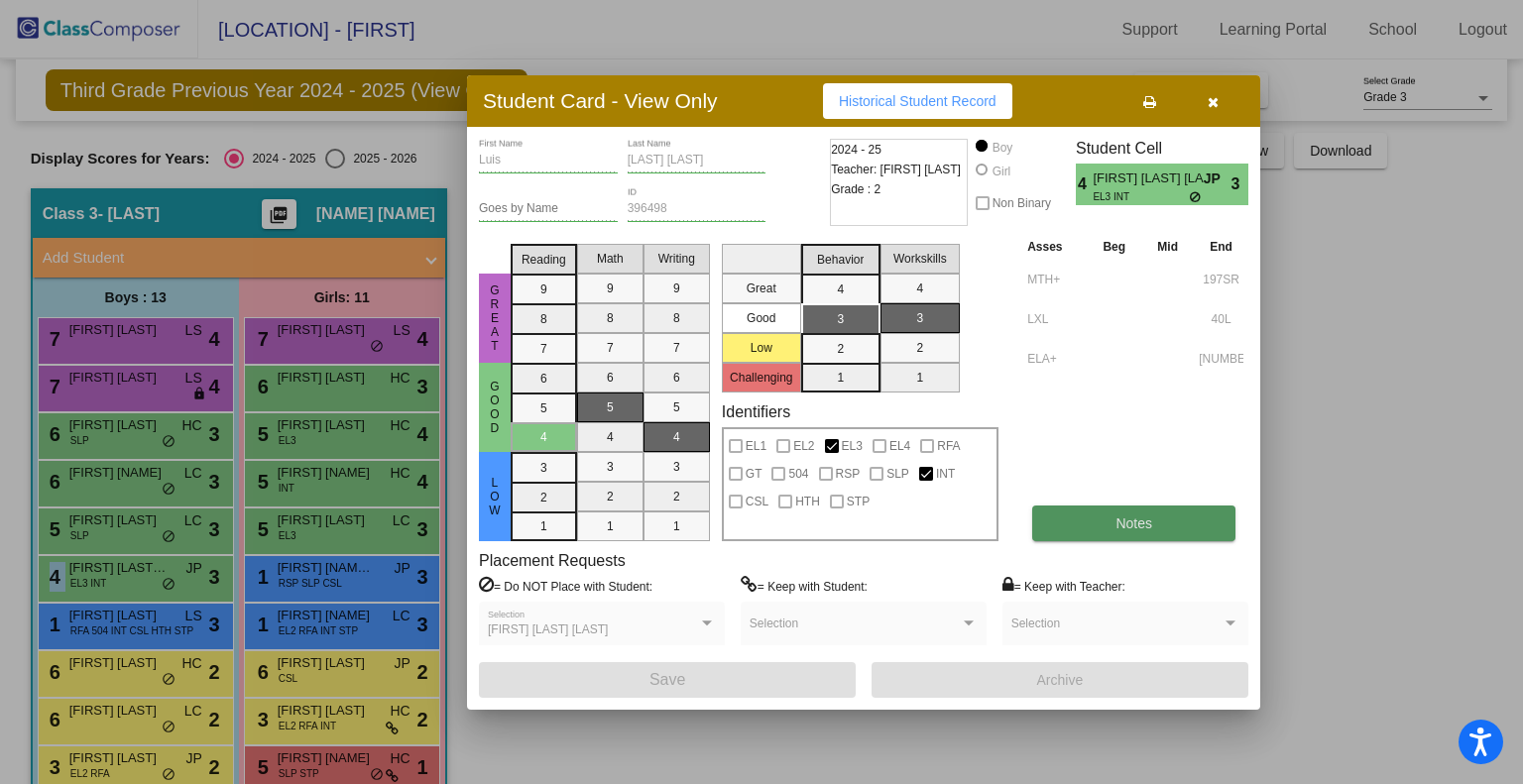 click on "Notes" at bounding box center [1133, 523] 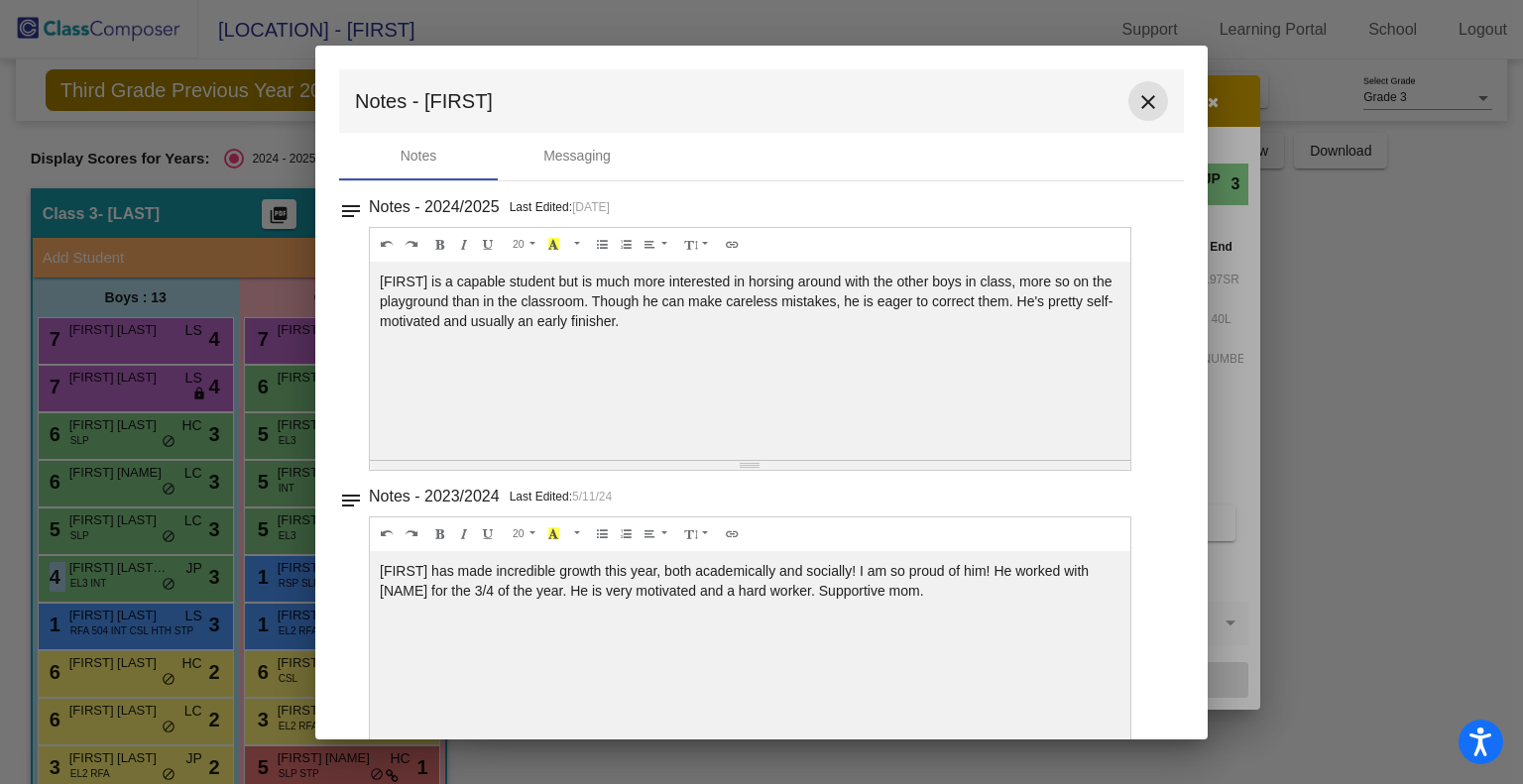 click on "close" at bounding box center [1148, 102] 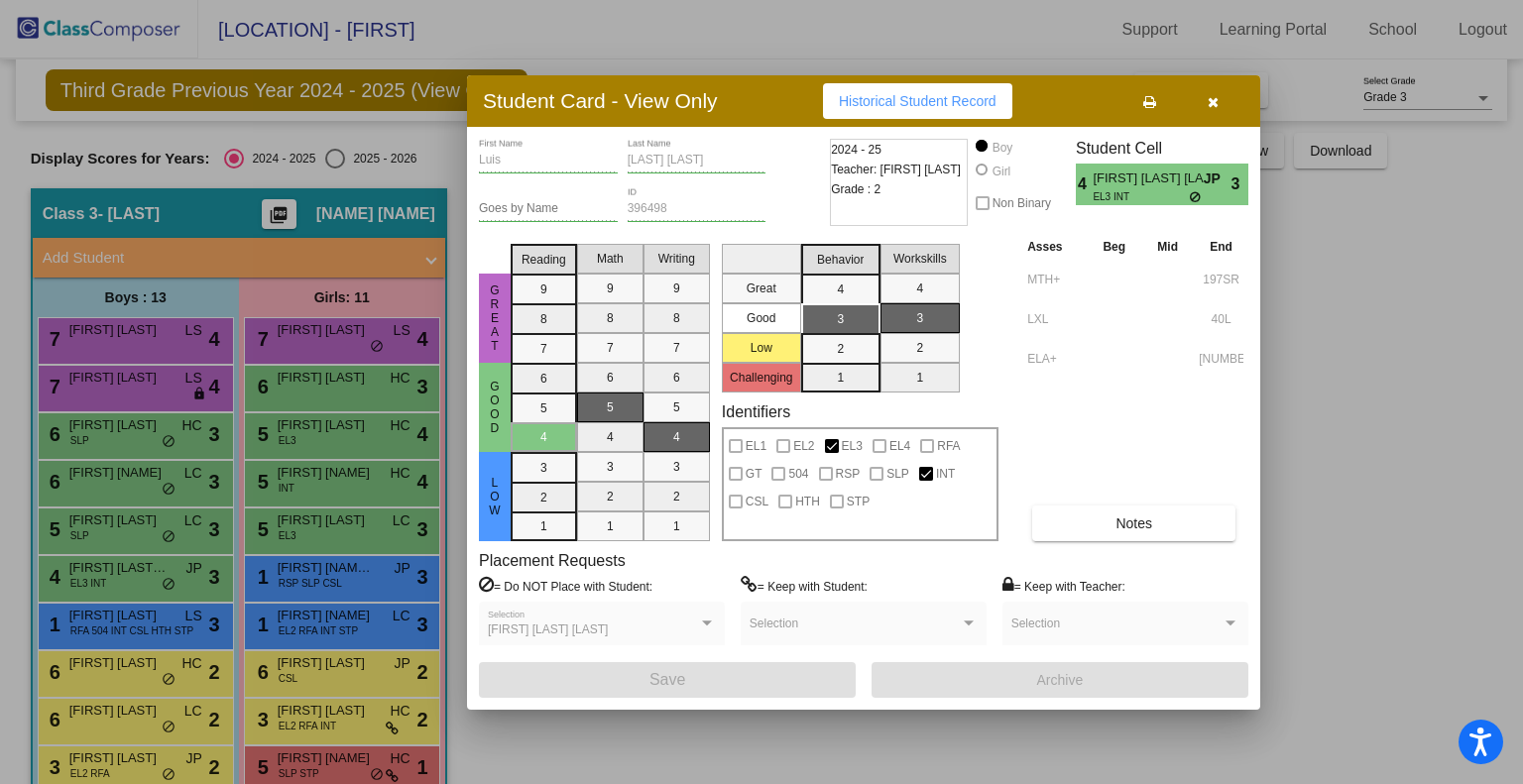 click at bounding box center (762, 392) 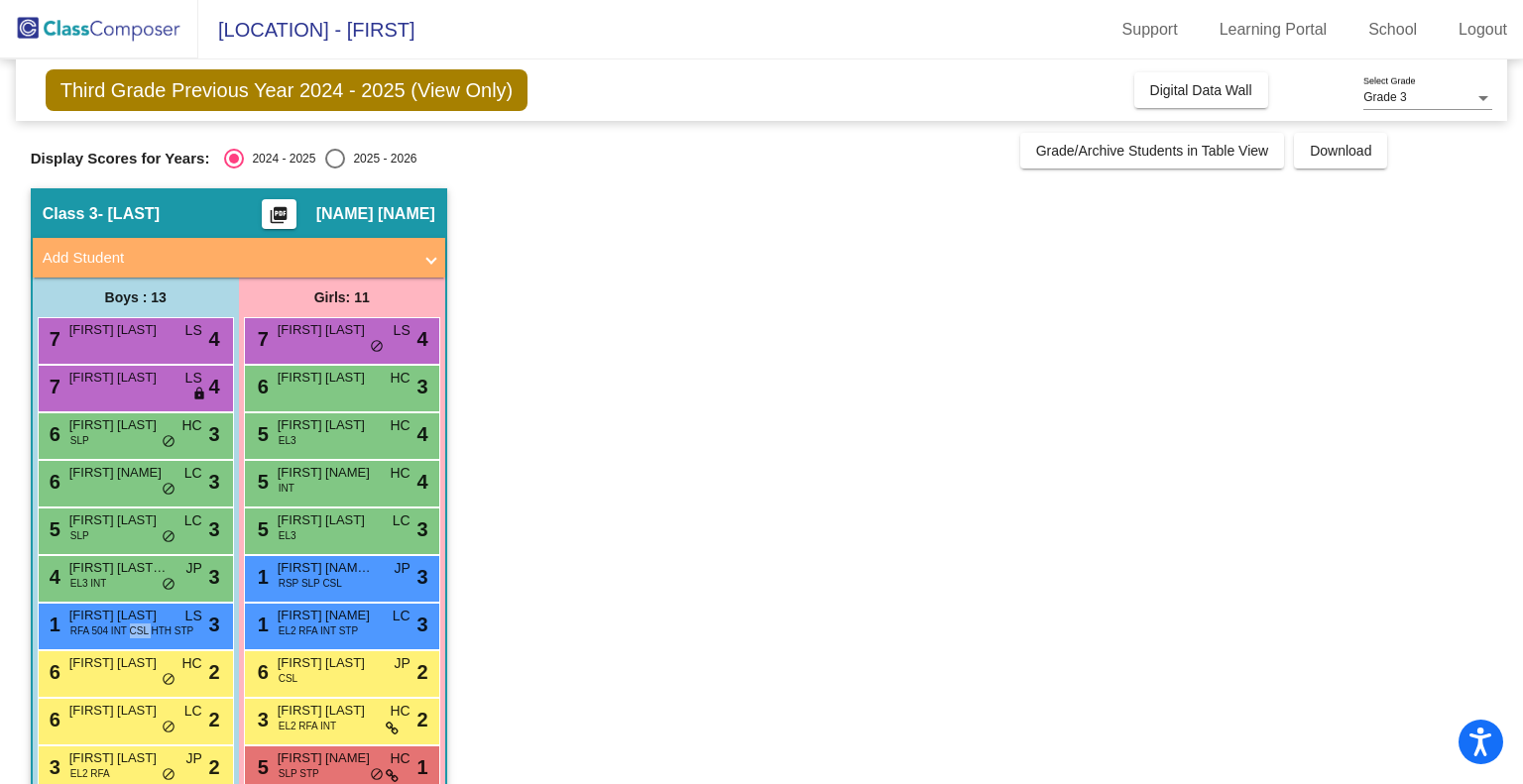 click on "RFA 504 INT CSL HTH STP" at bounding box center [132, 630] 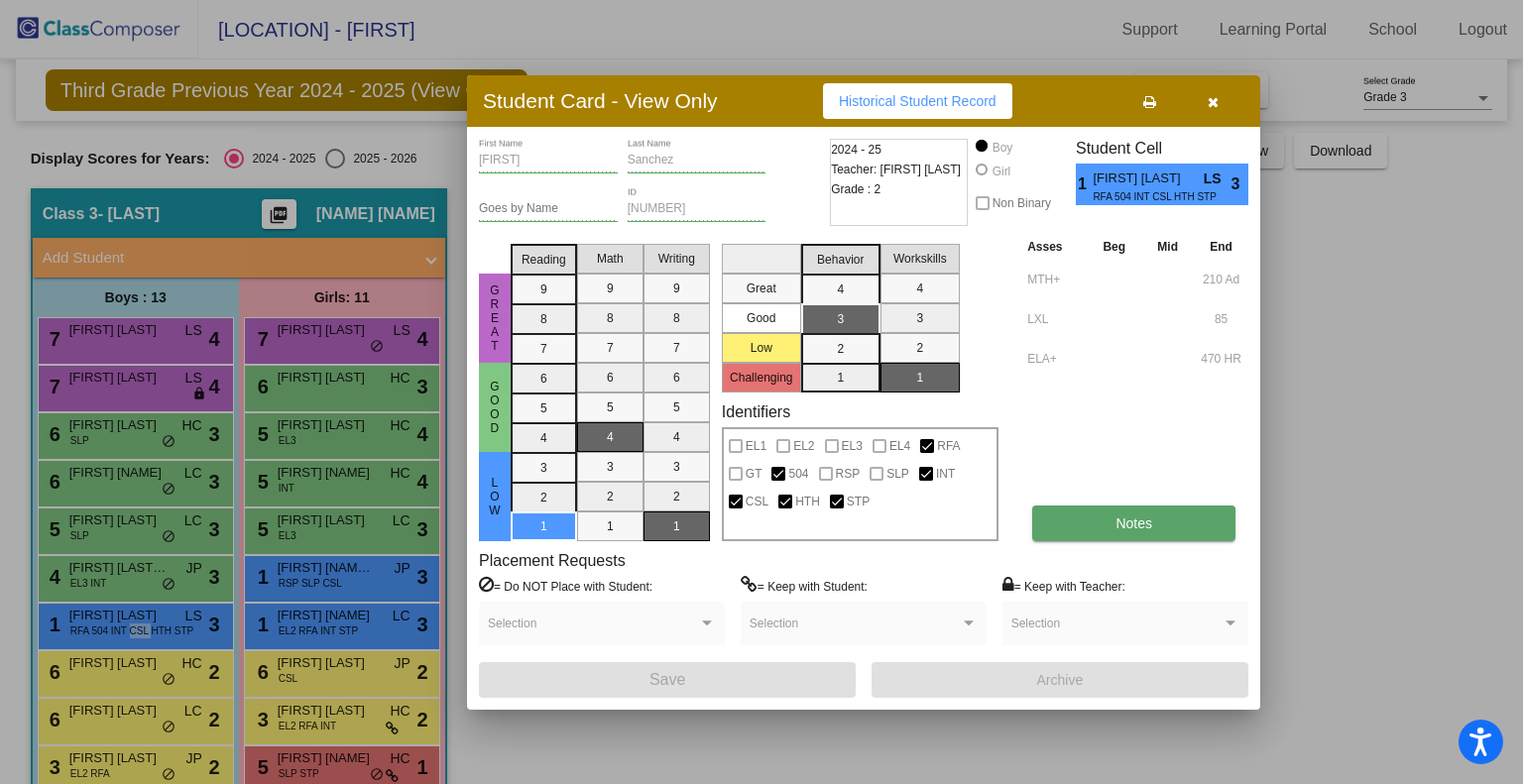 click on "Notes" at bounding box center [1133, 523] 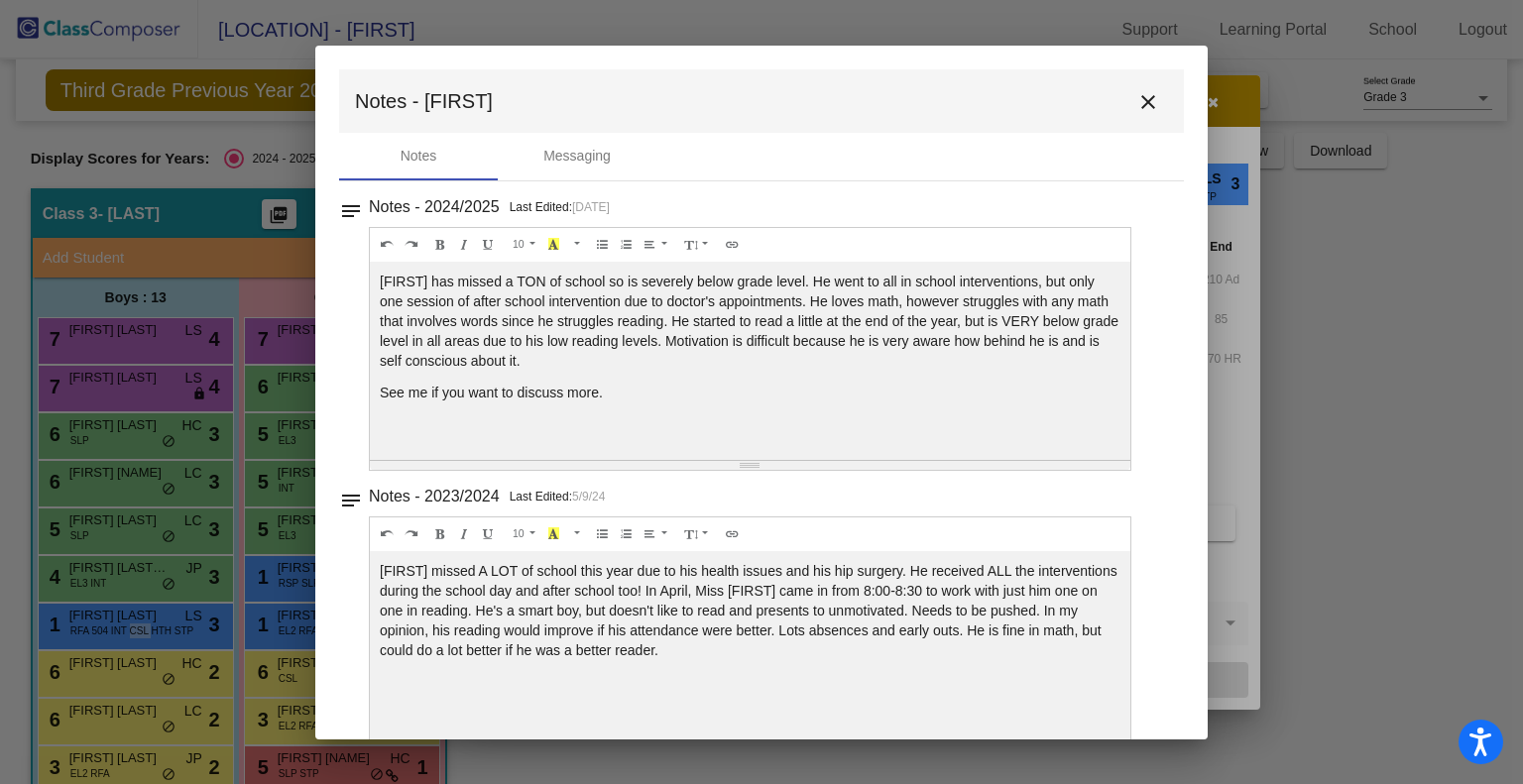 click on "close" at bounding box center [1148, 102] 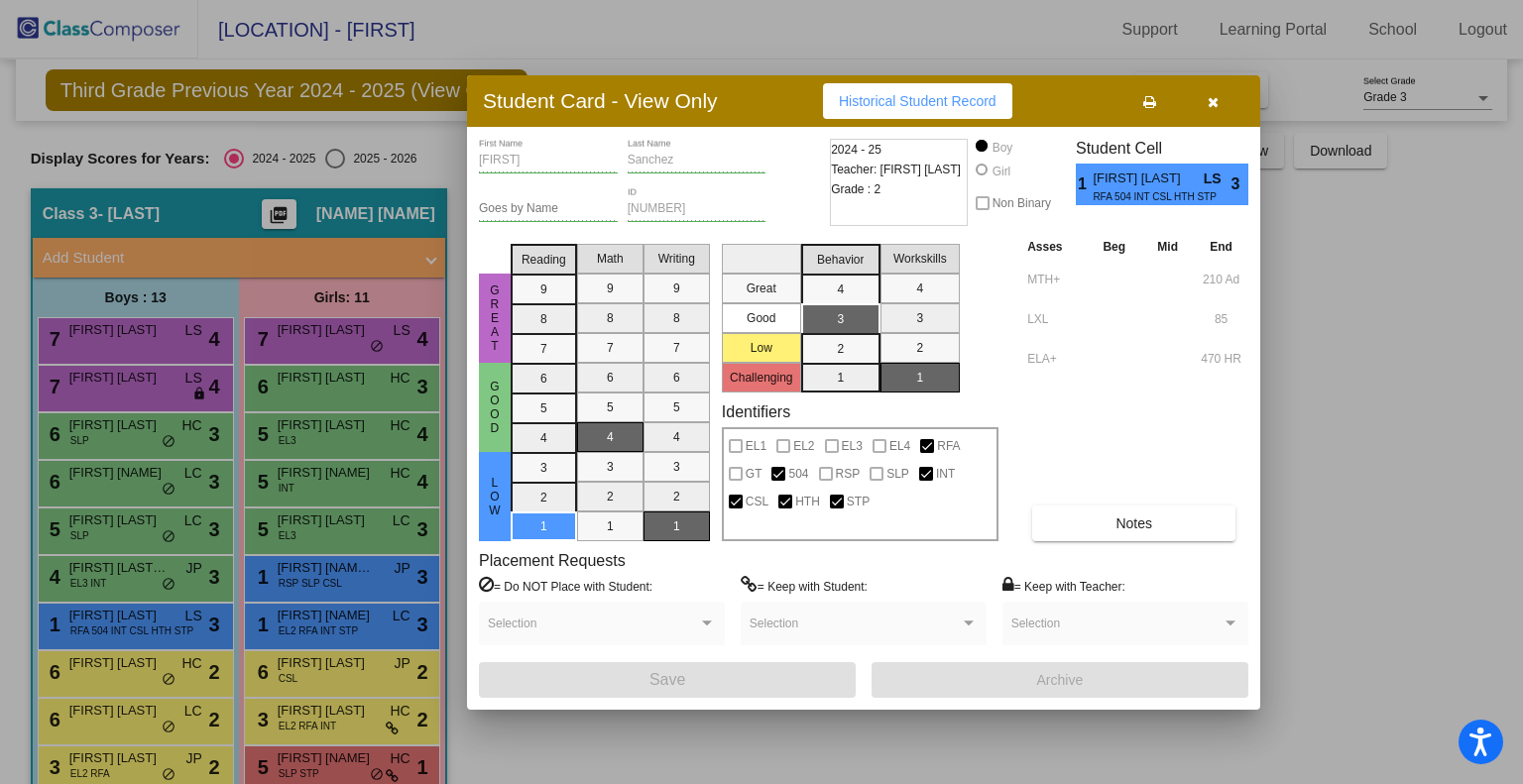 click at bounding box center (762, 392) 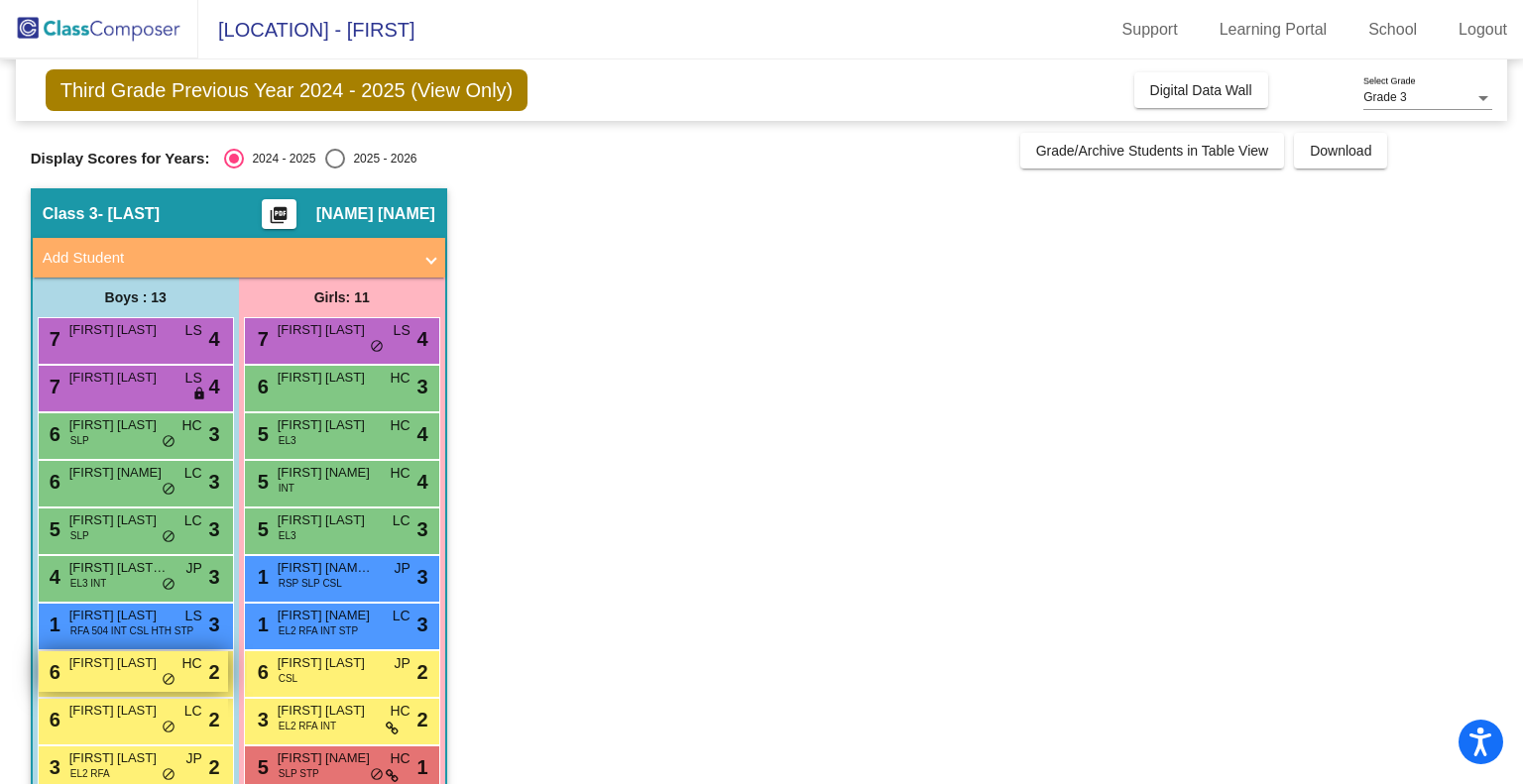 click on "6 [FIRST] [LAST] HC lock do_not_disturb_alt 2" at bounding box center [133, 671] 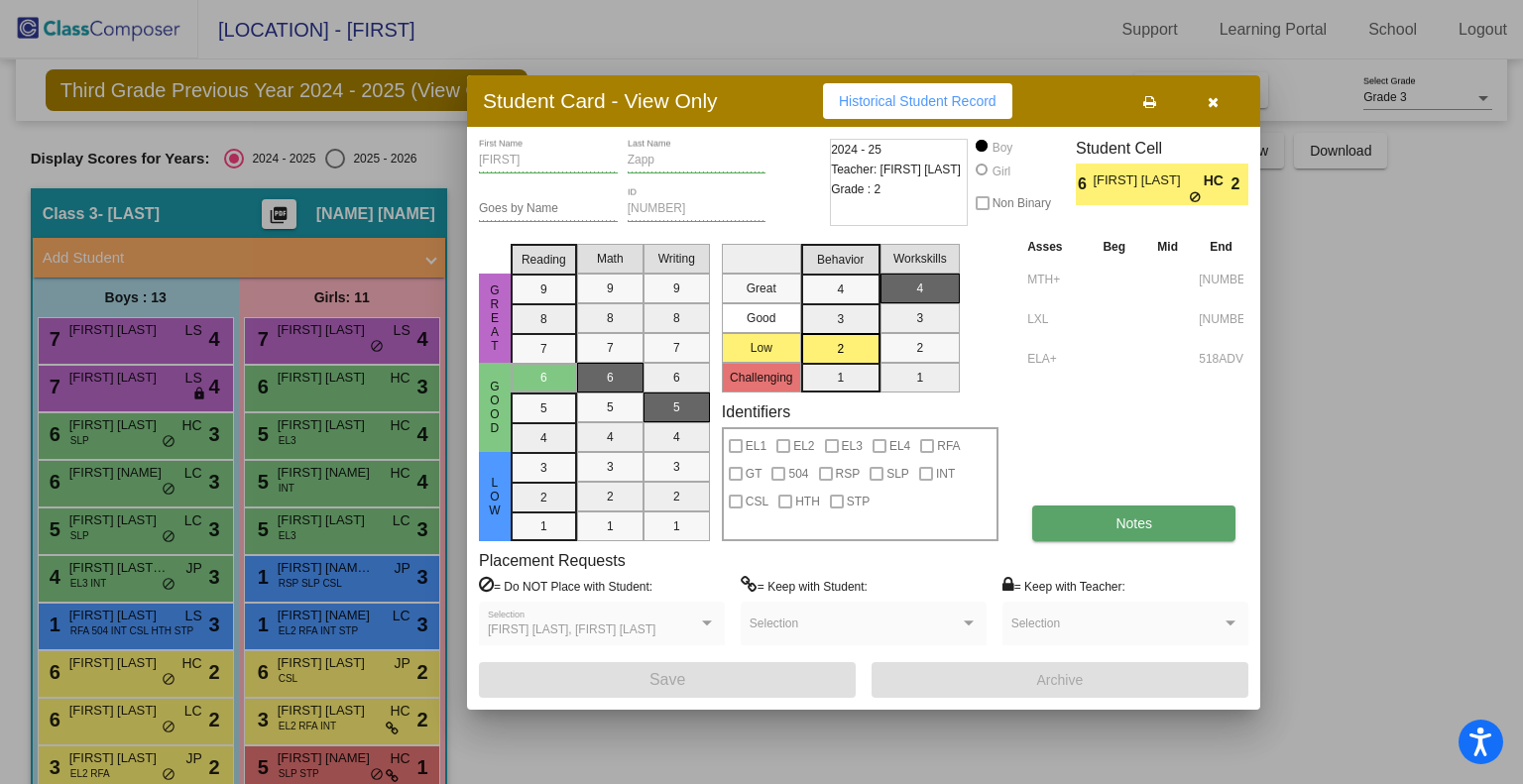 click on "Notes" at bounding box center [1133, 523] 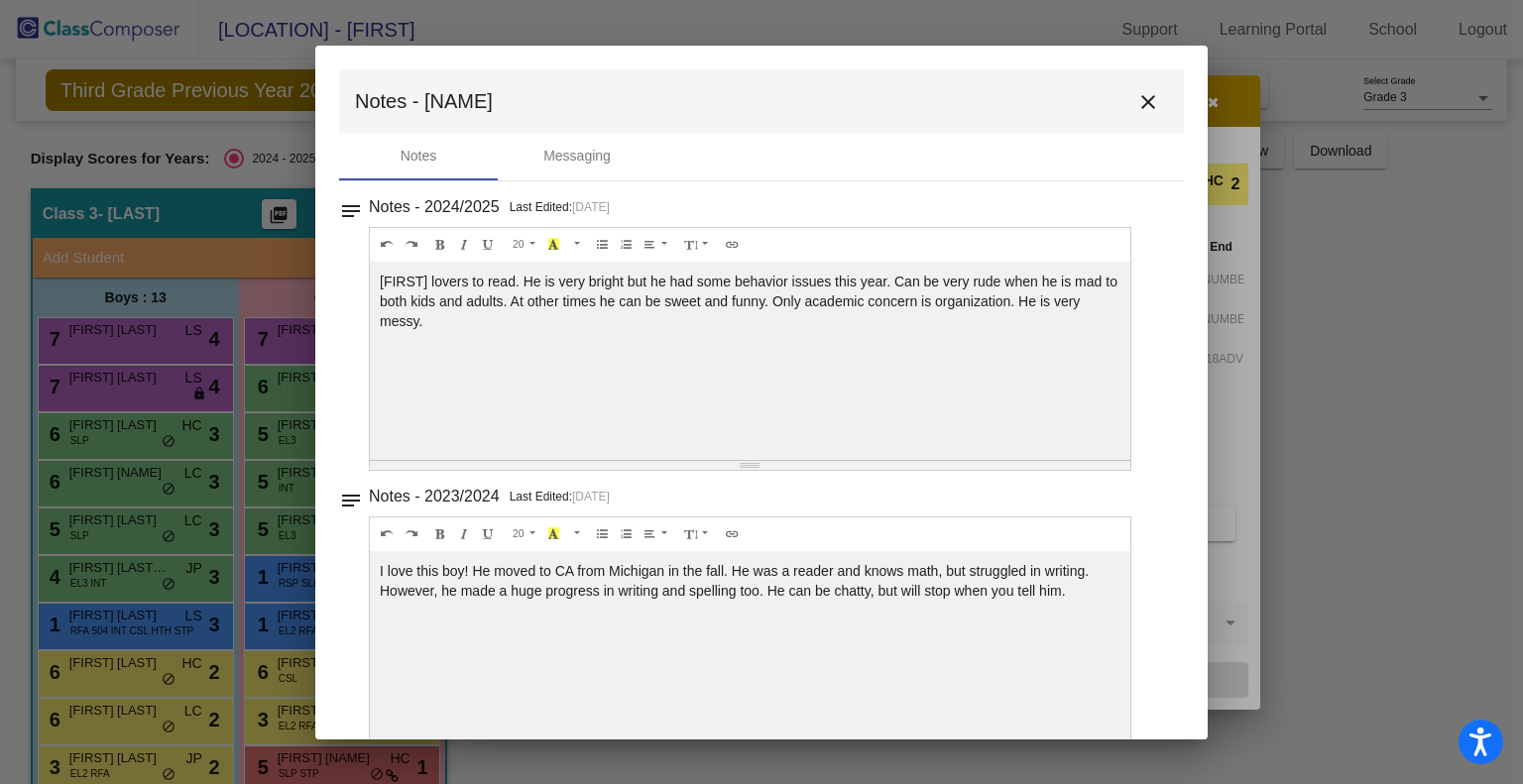 click on "close" at bounding box center [1148, 102] 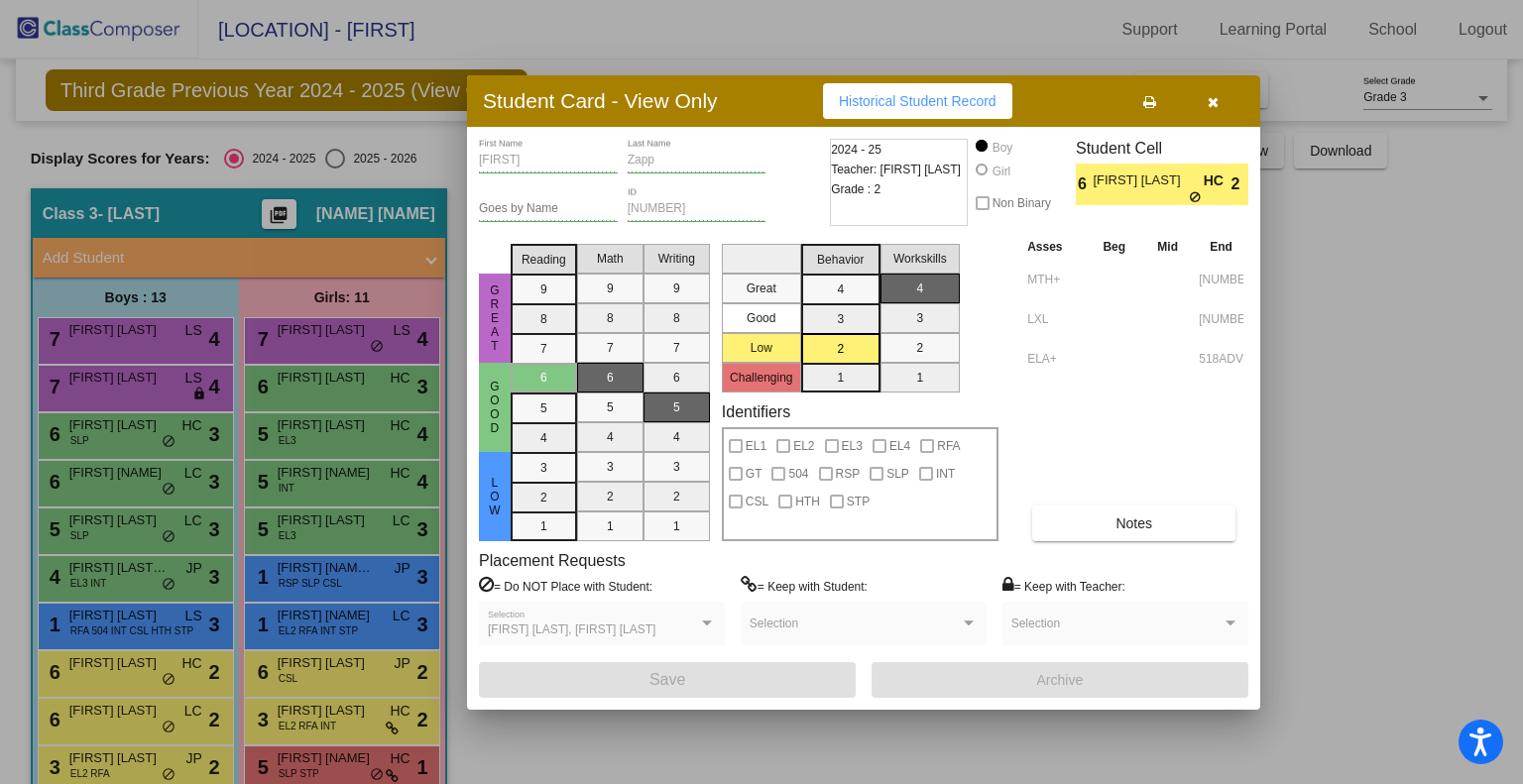 click at bounding box center (762, 392) 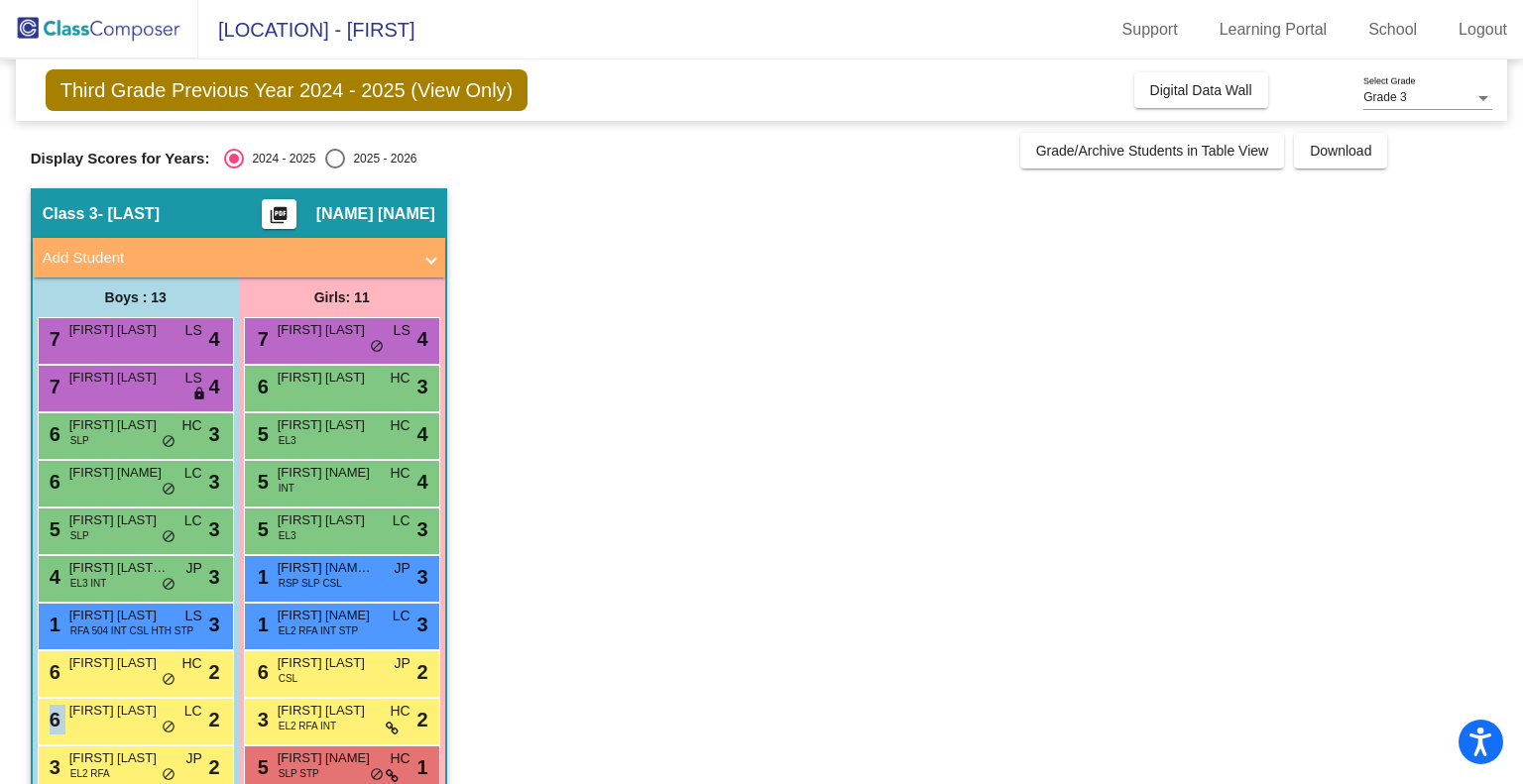 click on "[NUMBER] [FIRST] [LAST] [CODE] [CODE]" at bounding box center (133, 719) 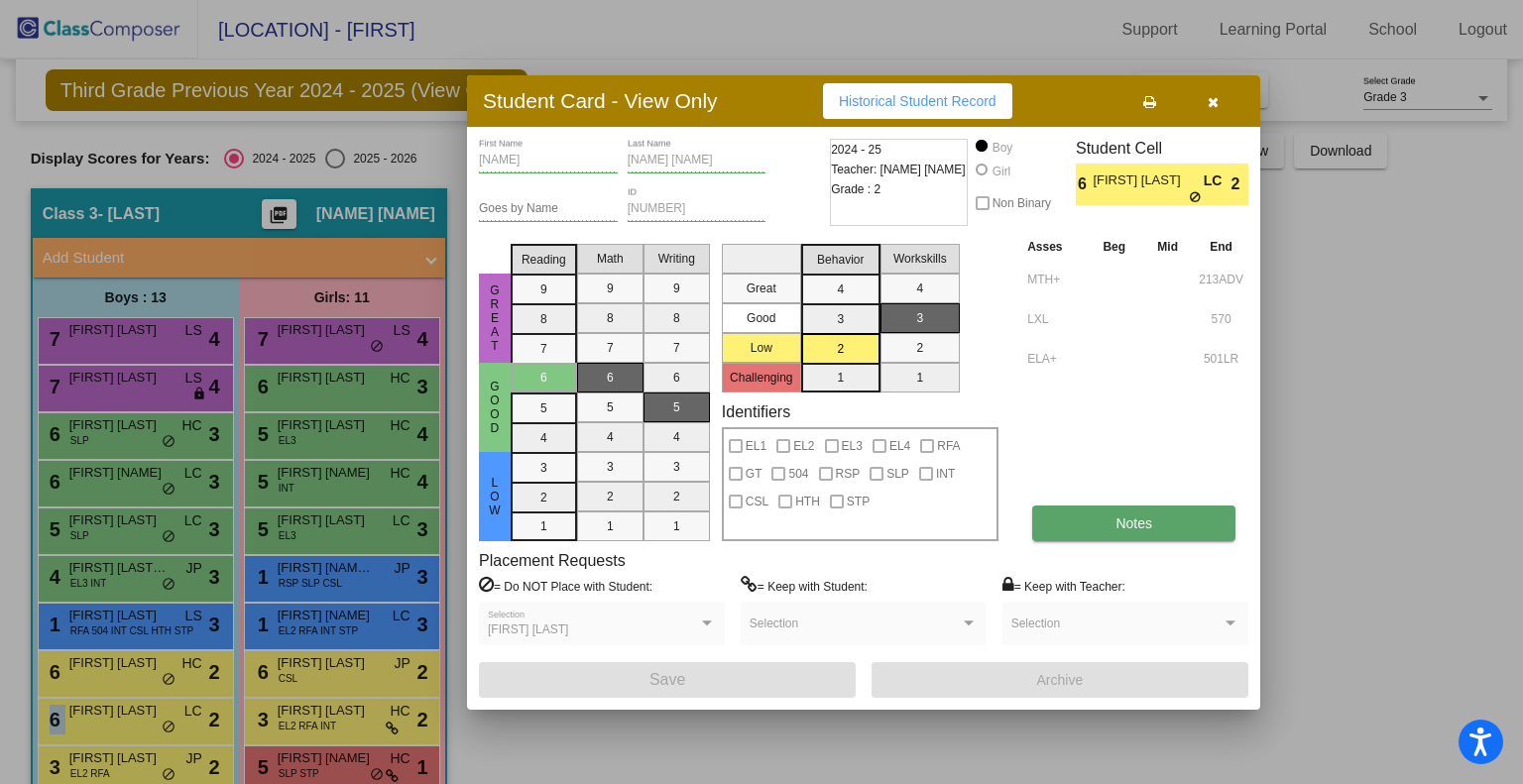 click on "Notes" at bounding box center (1133, 523) 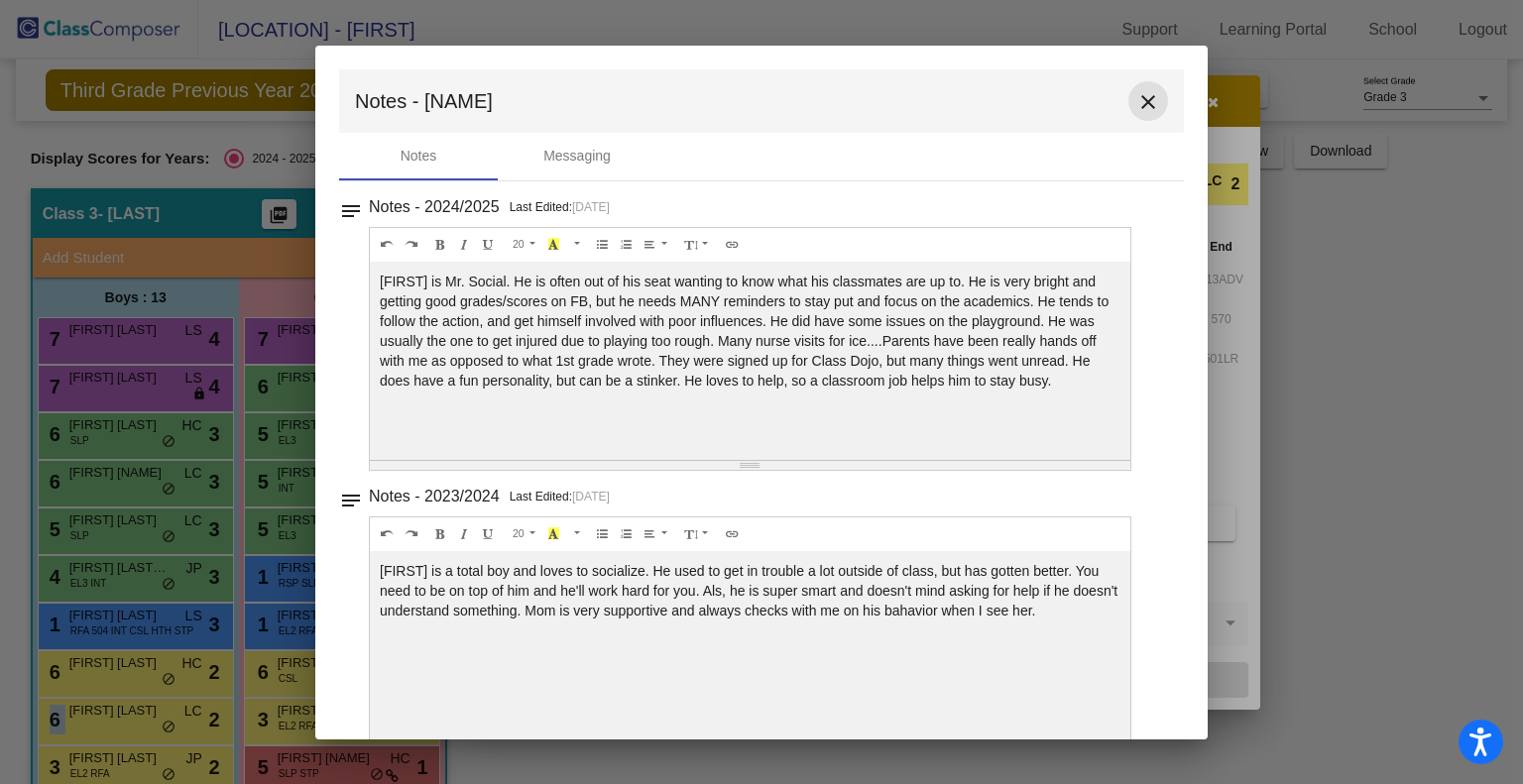 click on "close" at bounding box center (1148, 102) 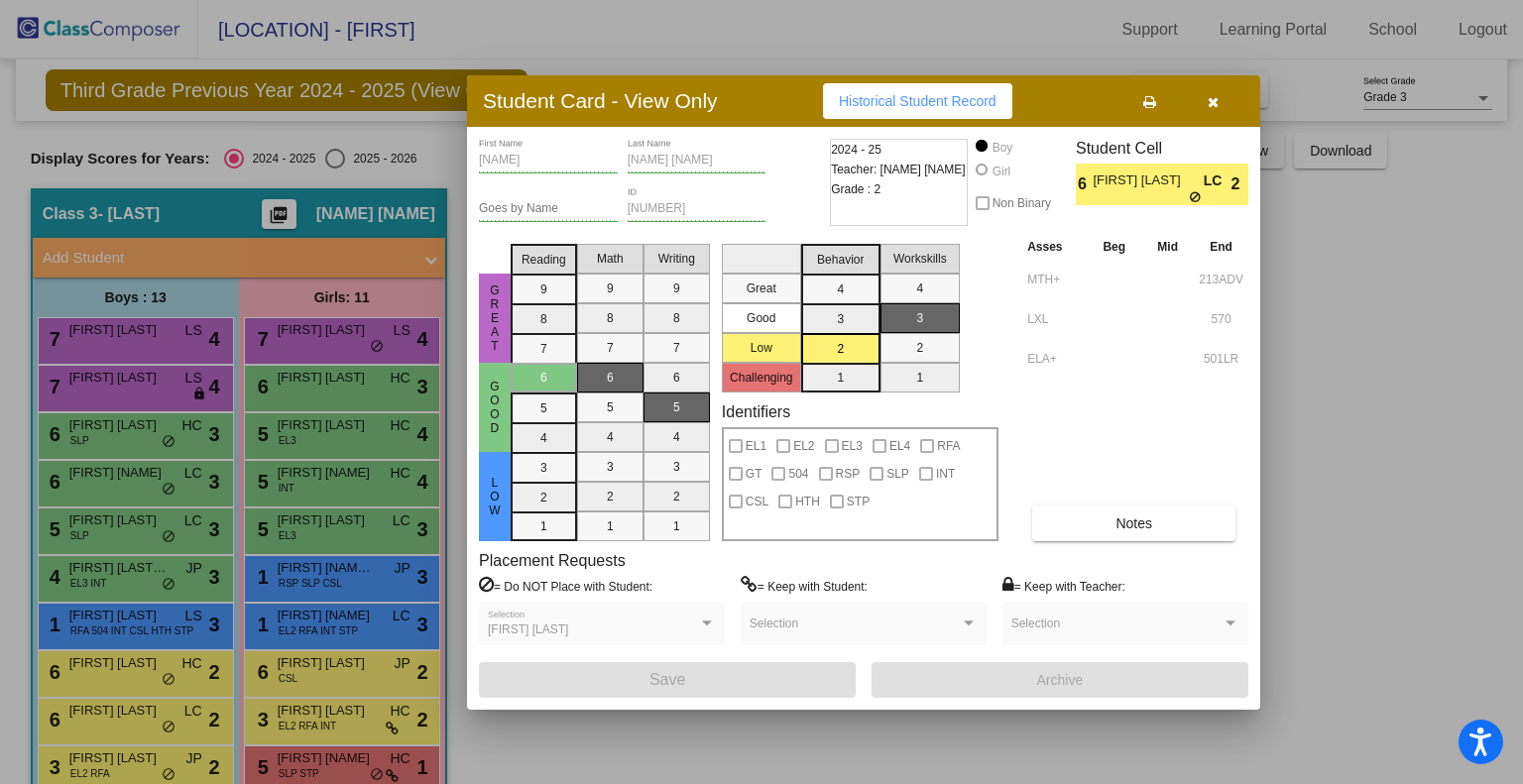click at bounding box center [762, 392] 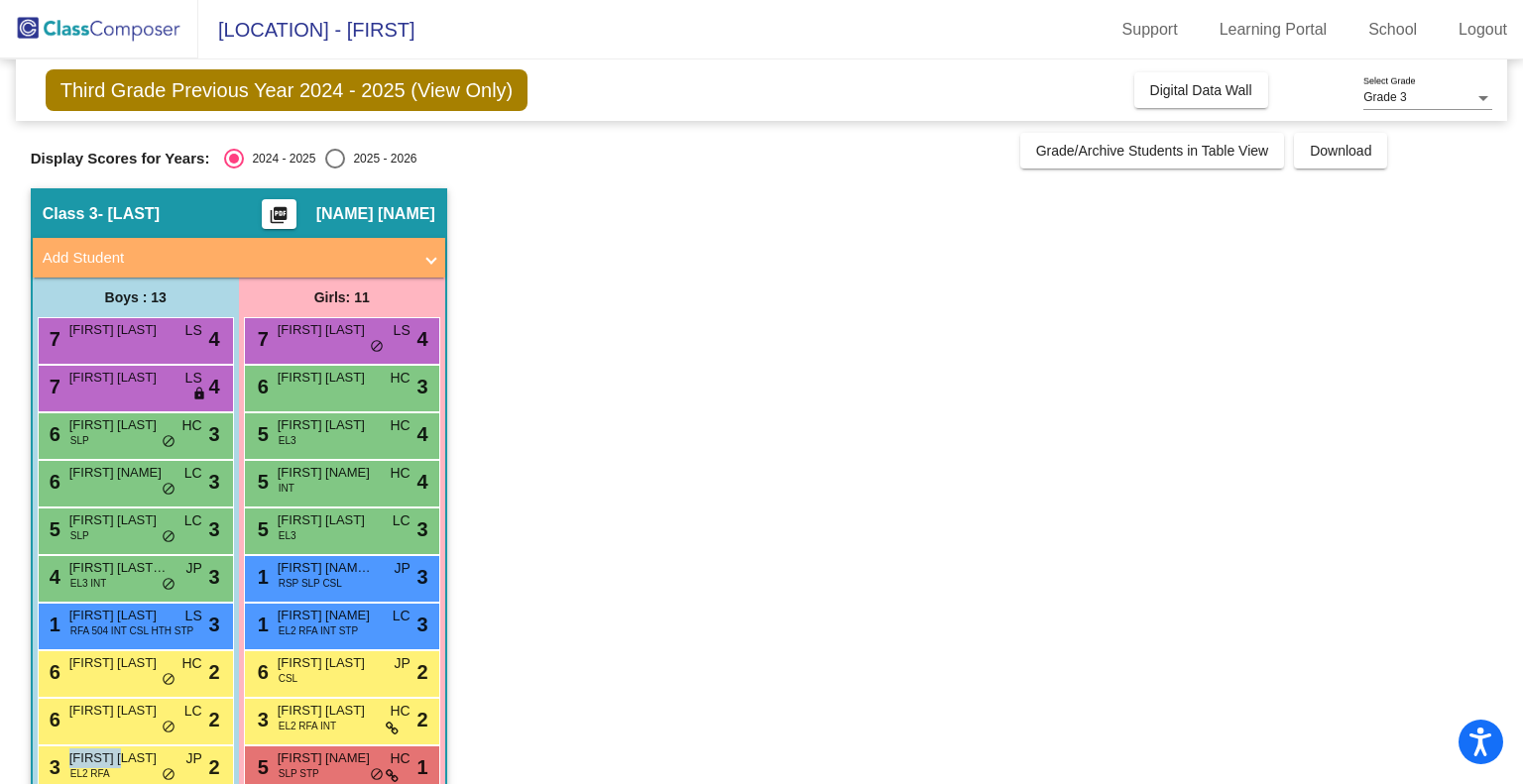 click on "[FIRST] [LAST]" at bounding box center (119, 758) 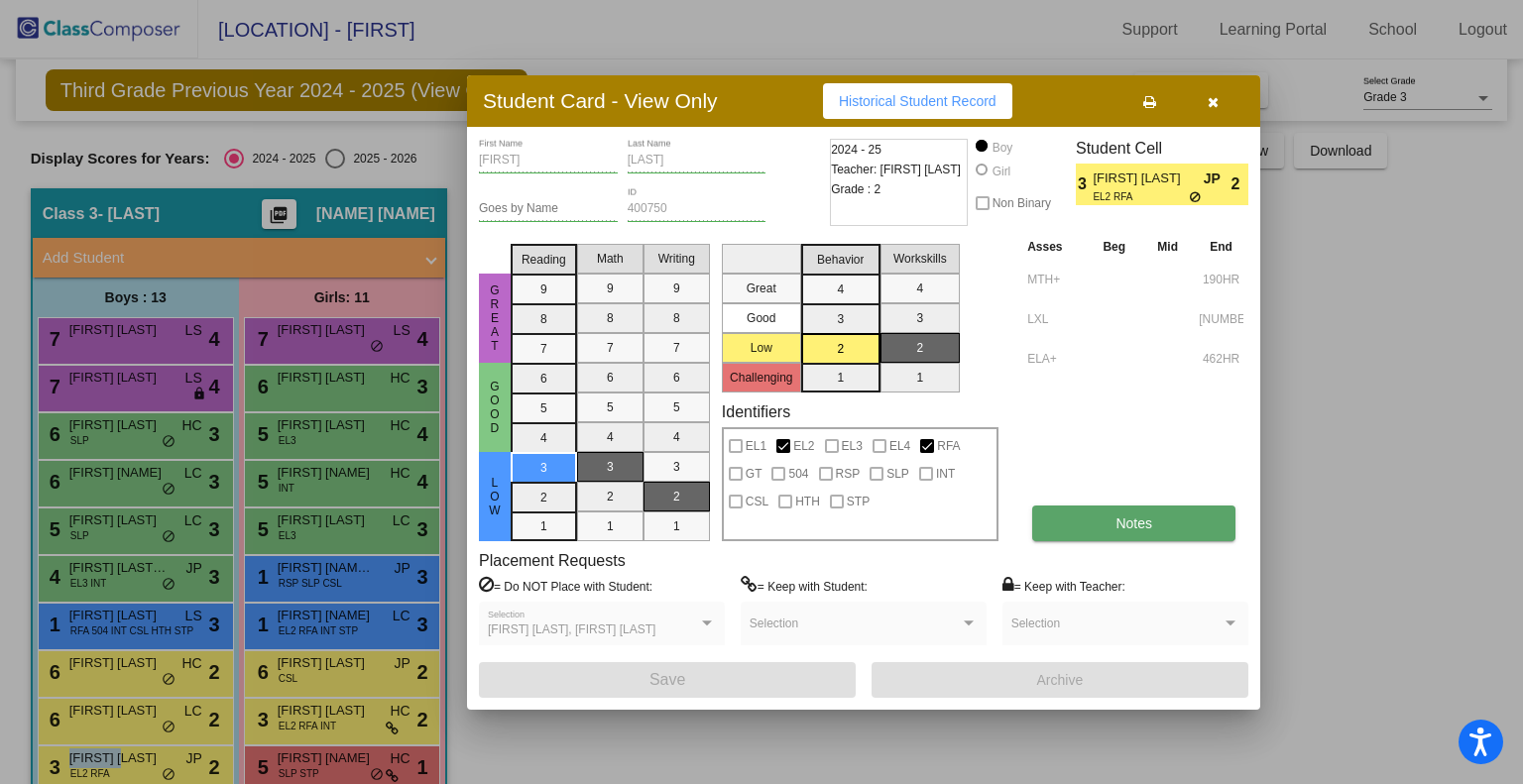 click on "Notes" at bounding box center (1133, 523) 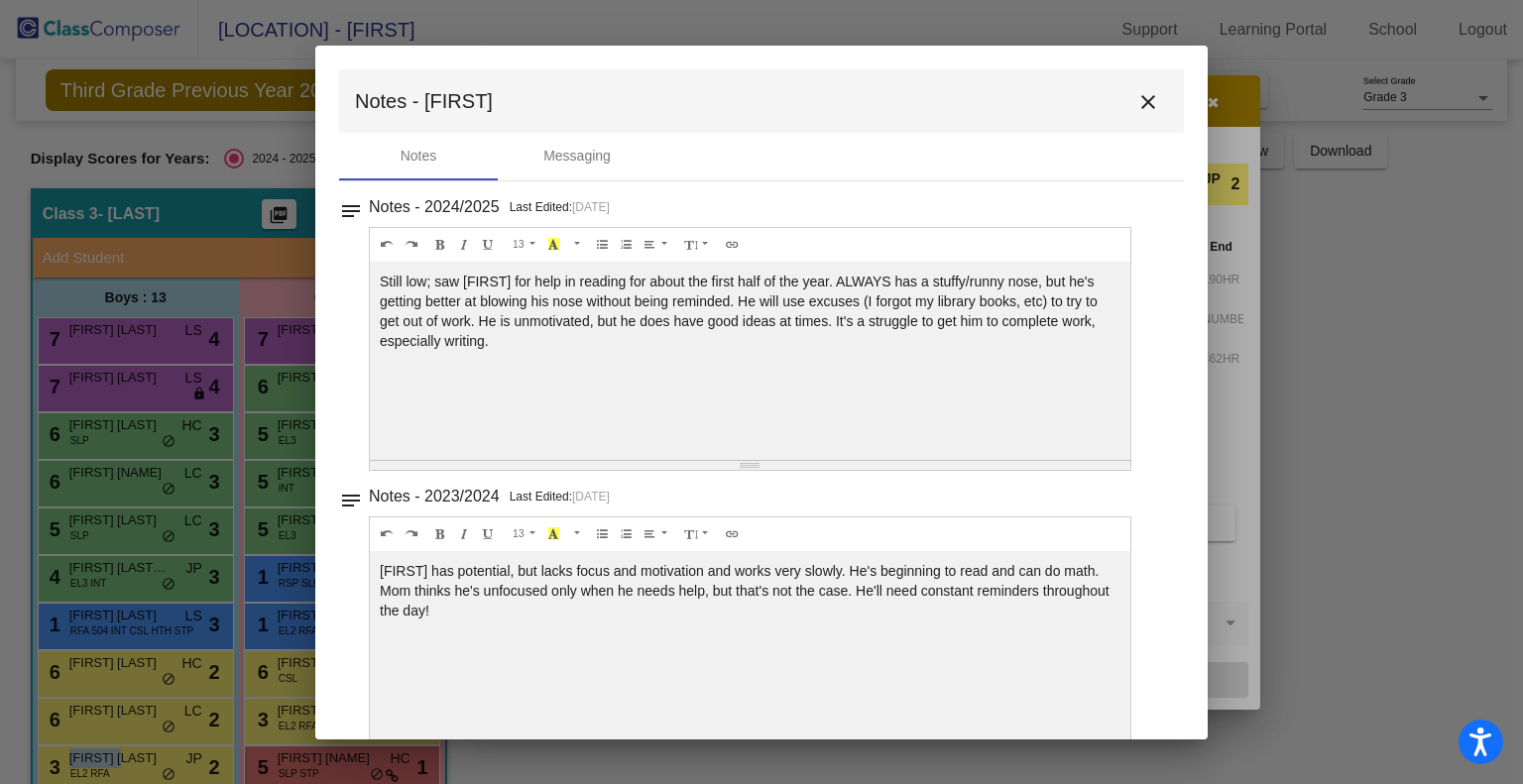 click on "close" at bounding box center [1148, 102] 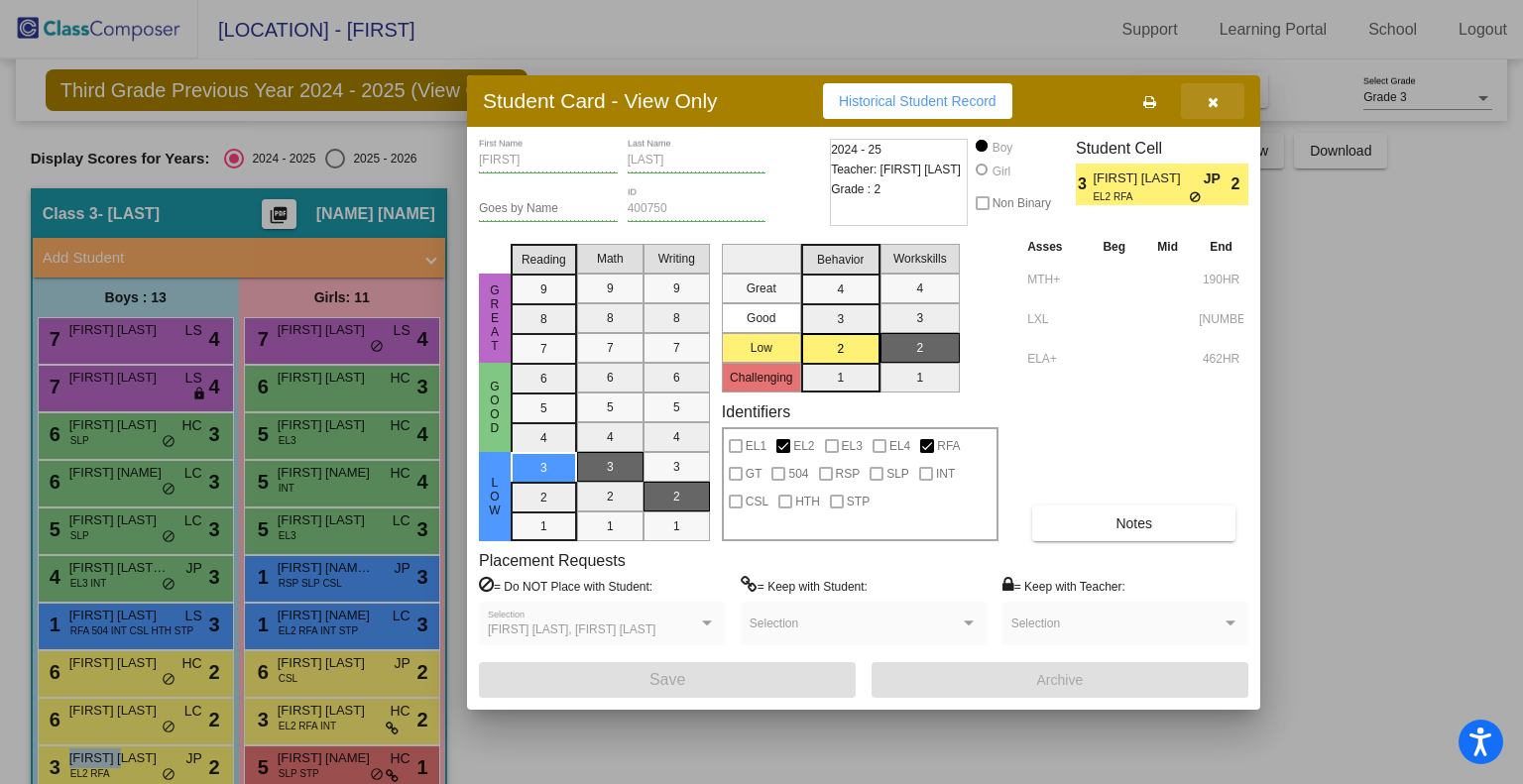 click at bounding box center (1213, 101) 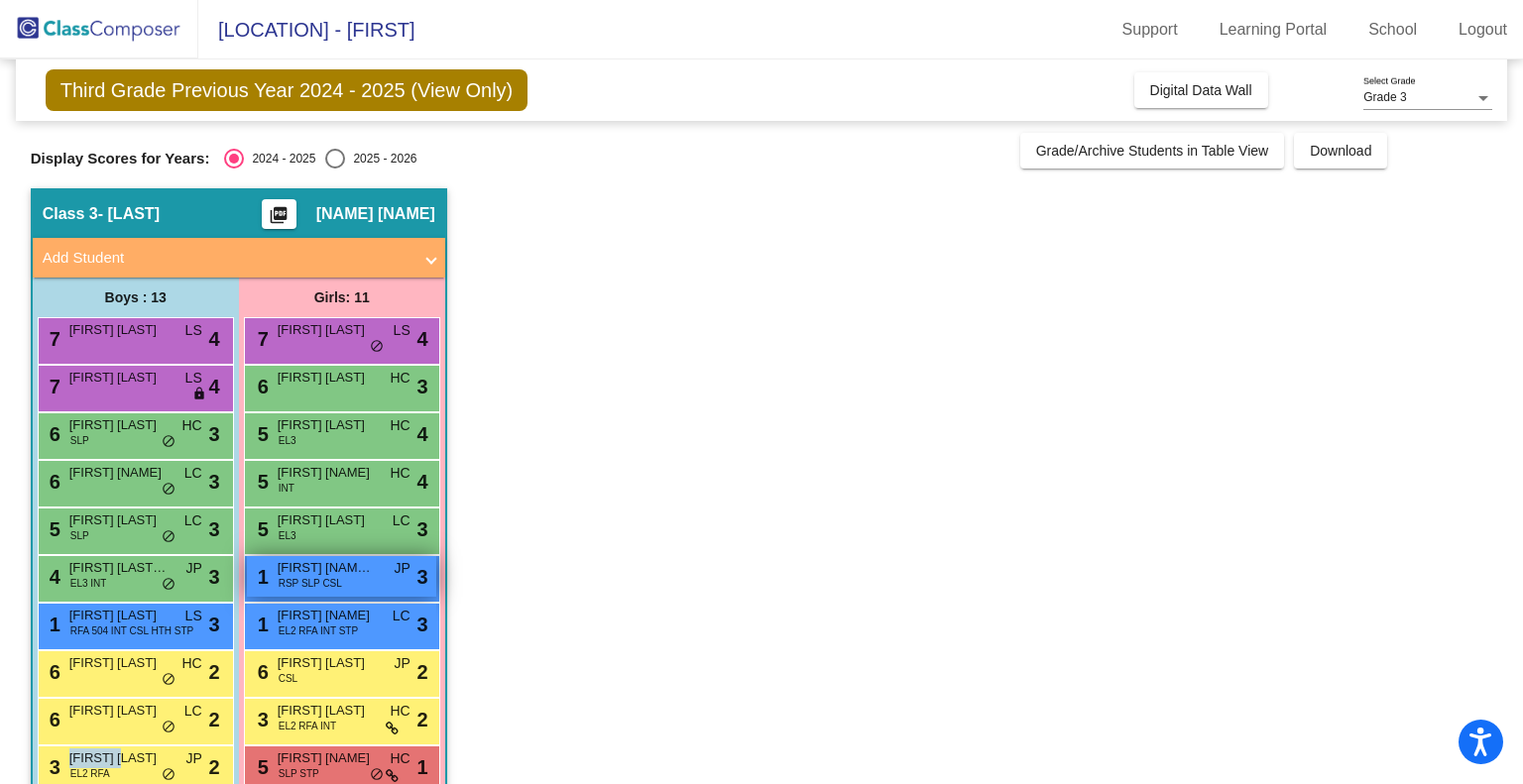 scroll, scrollTop: 182, scrollLeft: 0, axis: vertical 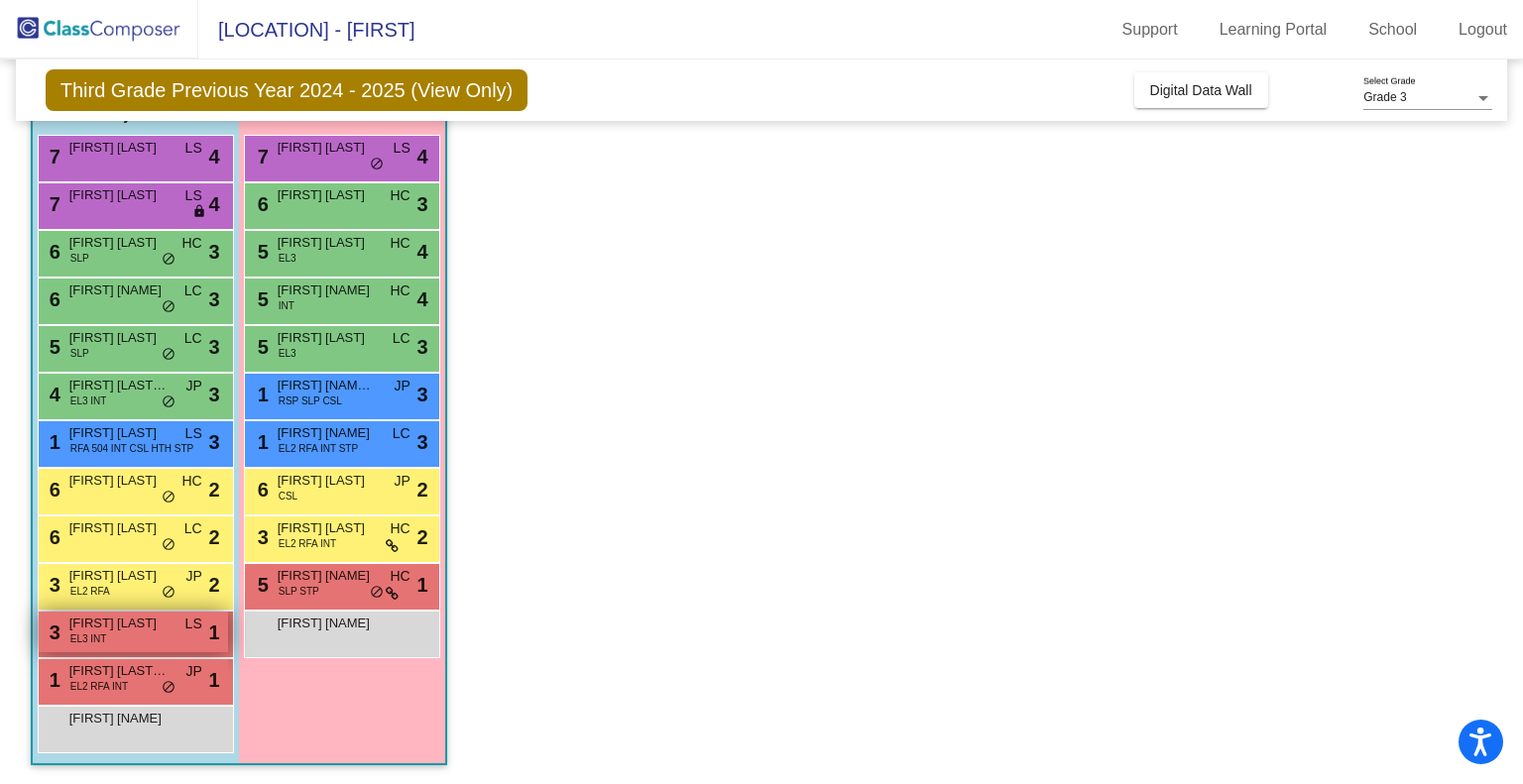 click on "[NUMBER] [FIRST] [LAST] EL[NUMBER] INT LS lock do_not_disturb_alt [NUMBER]" at bounding box center (133, 631) 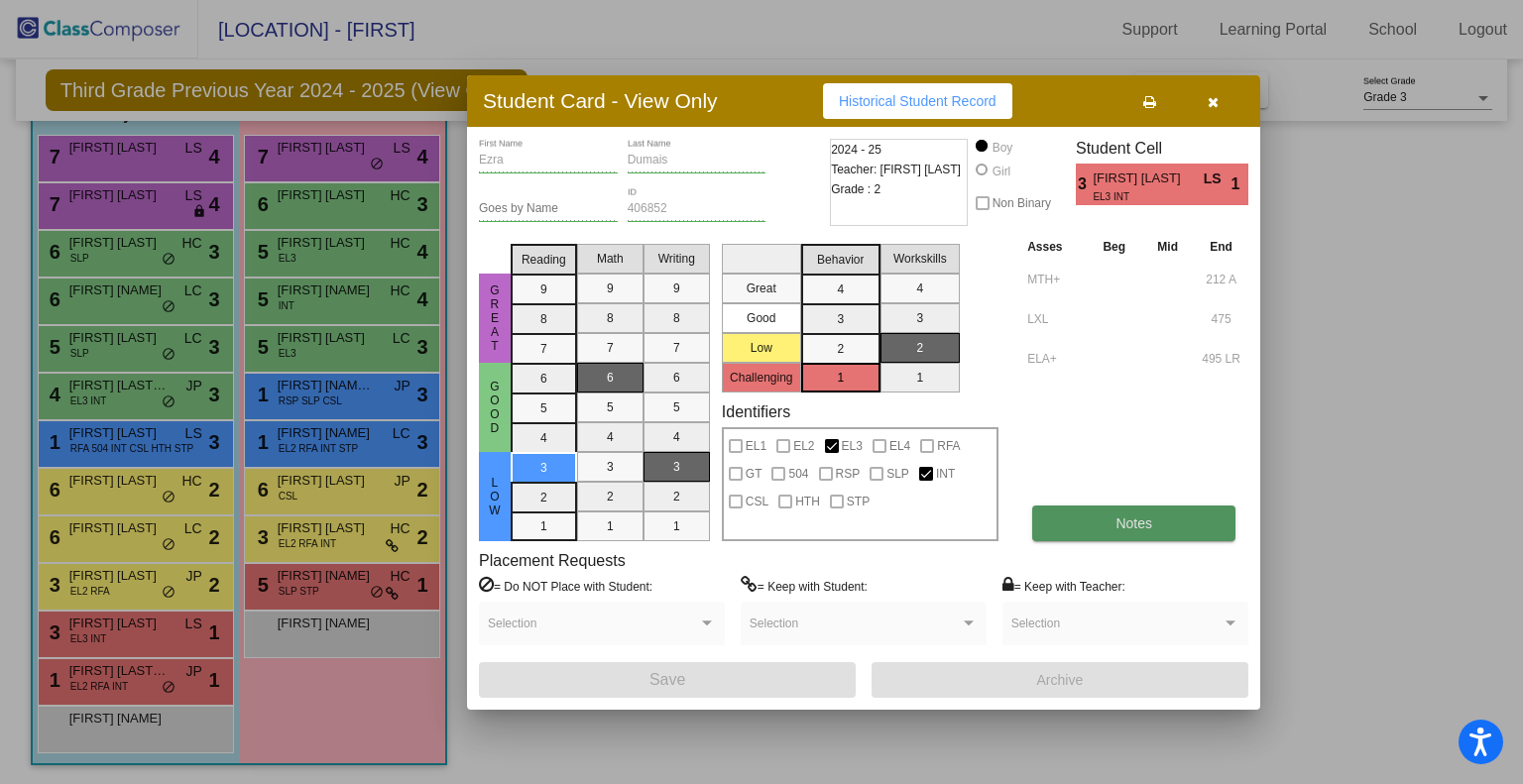 click on "Notes" at bounding box center [1133, 523] 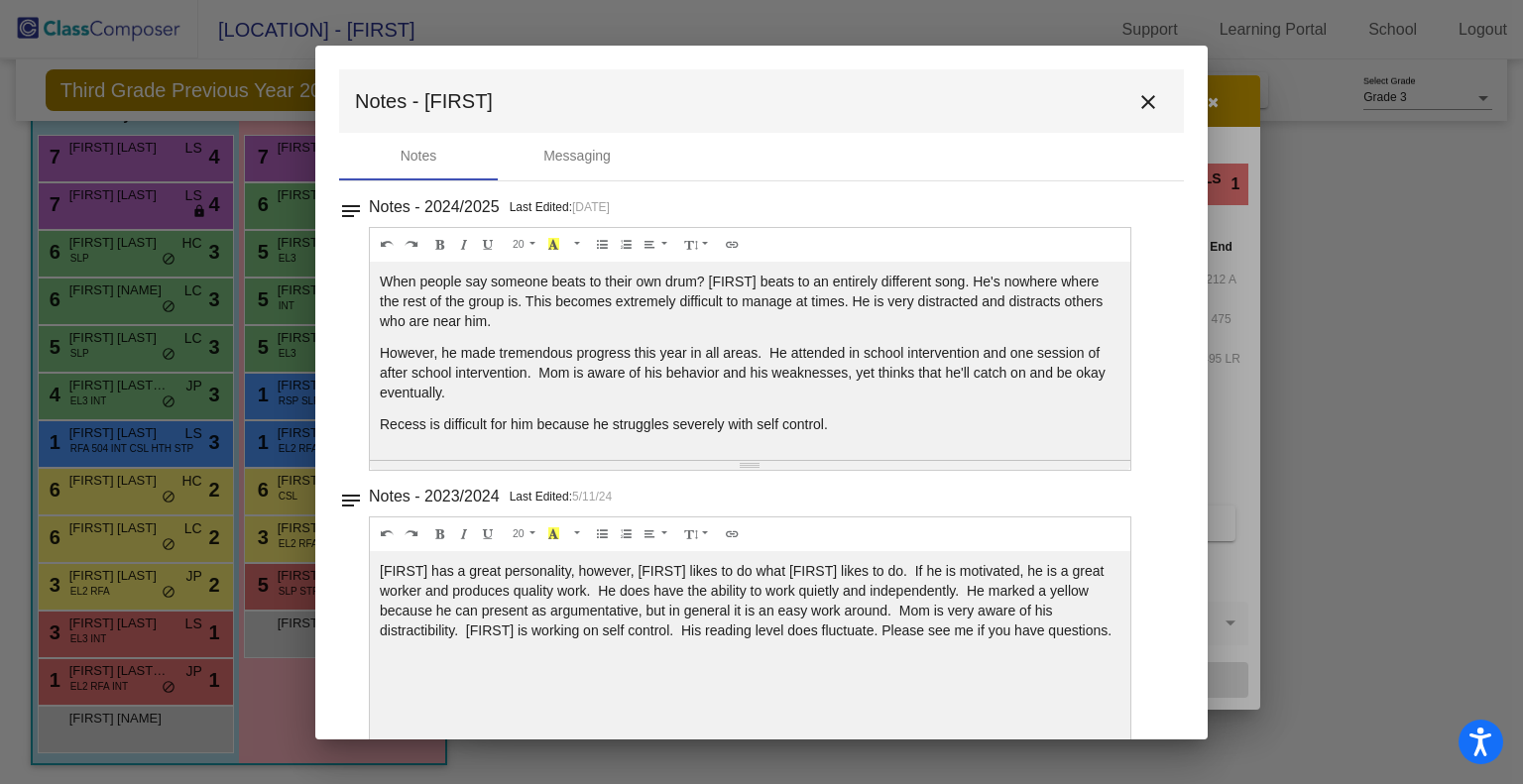 click on "close" at bounding box center (1148, 102) 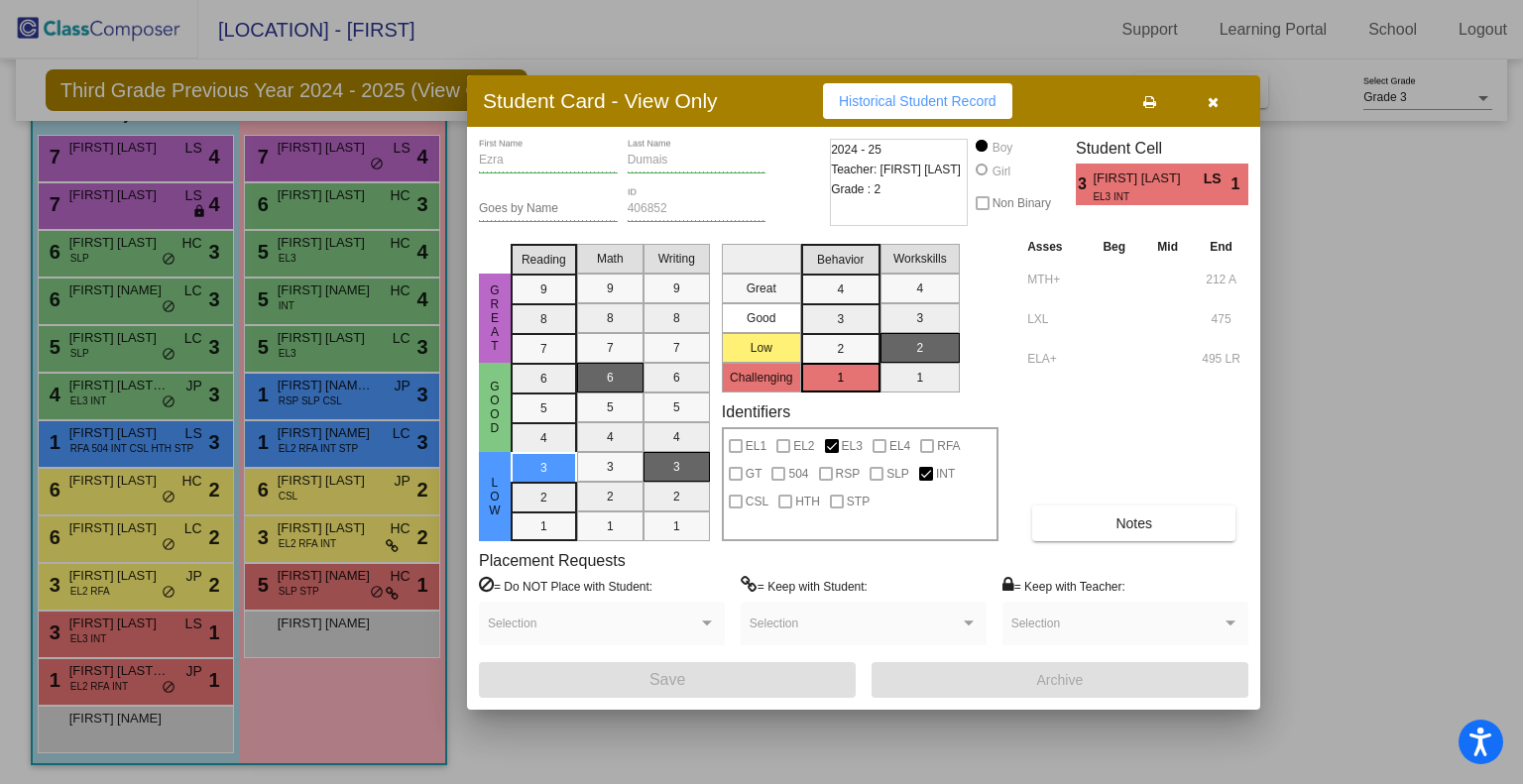 click at bounding box center [762, 392] 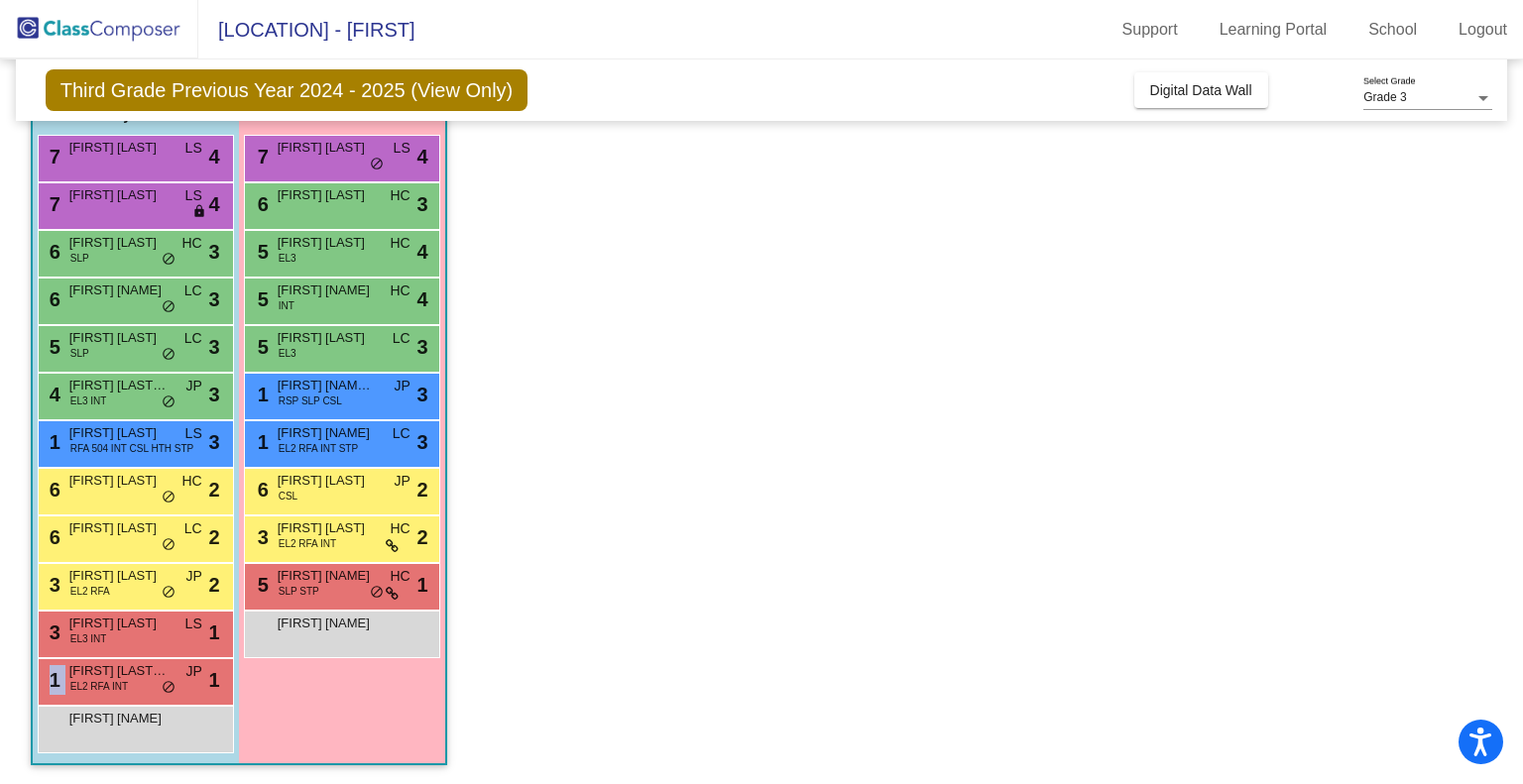 click on "[NUMBER] [FIRST] [LAST] [LAST] [CODE] [CODE]" at bounding box center [133, 679] 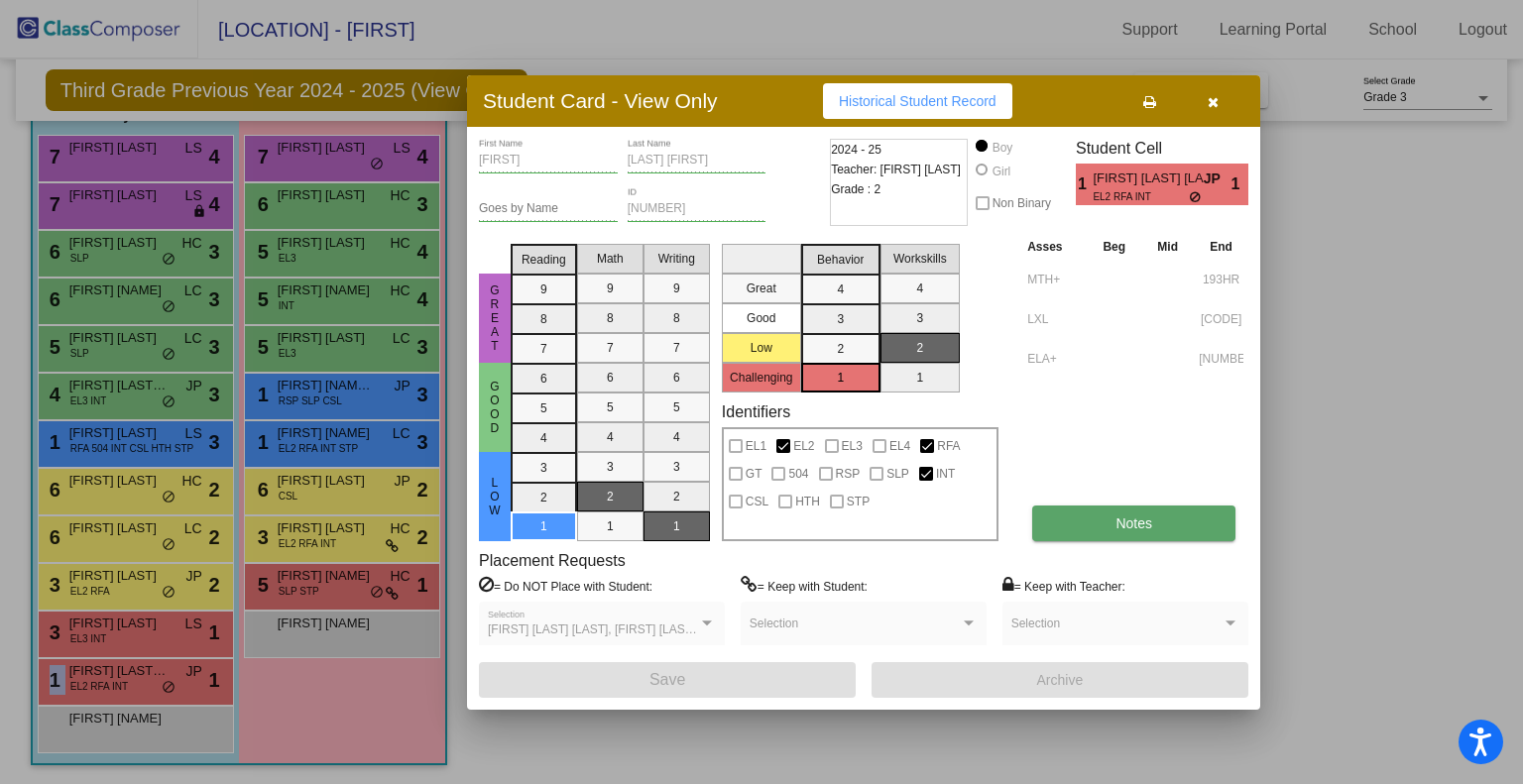 click on "Notes" at bounding box center (1133, 523) 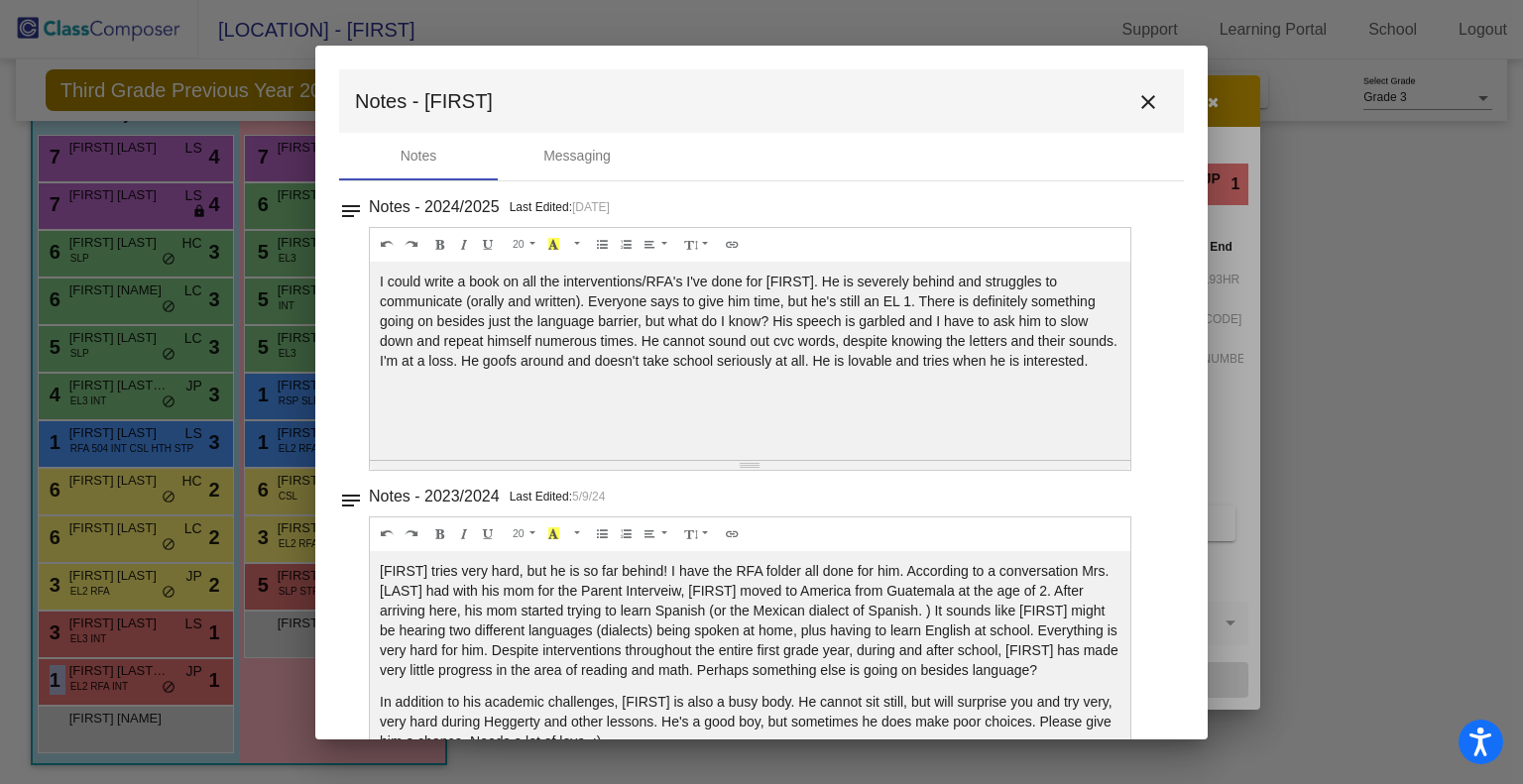 click on "close" at bounding box center (1148, 102) 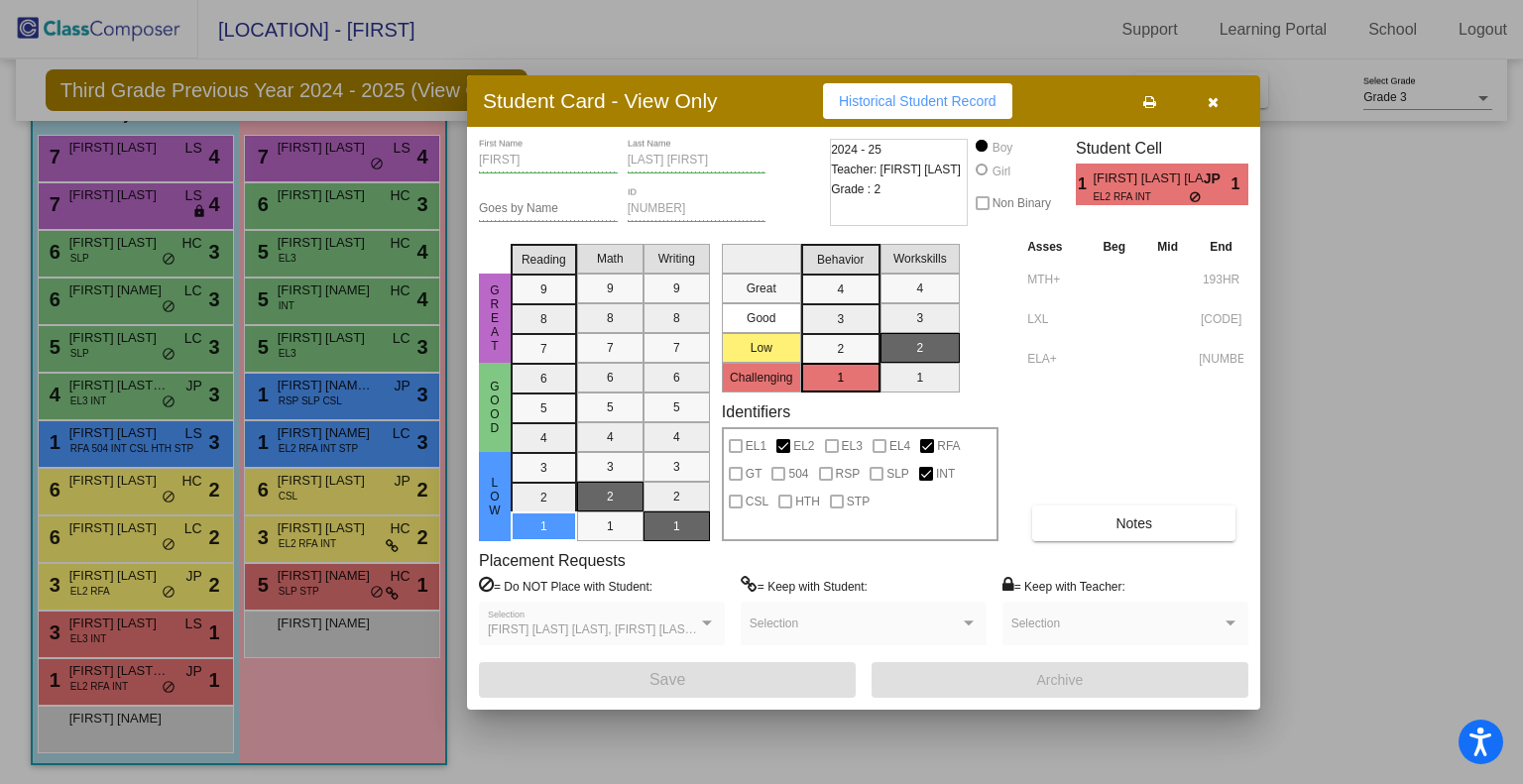 click at bounding box center (762, 392) 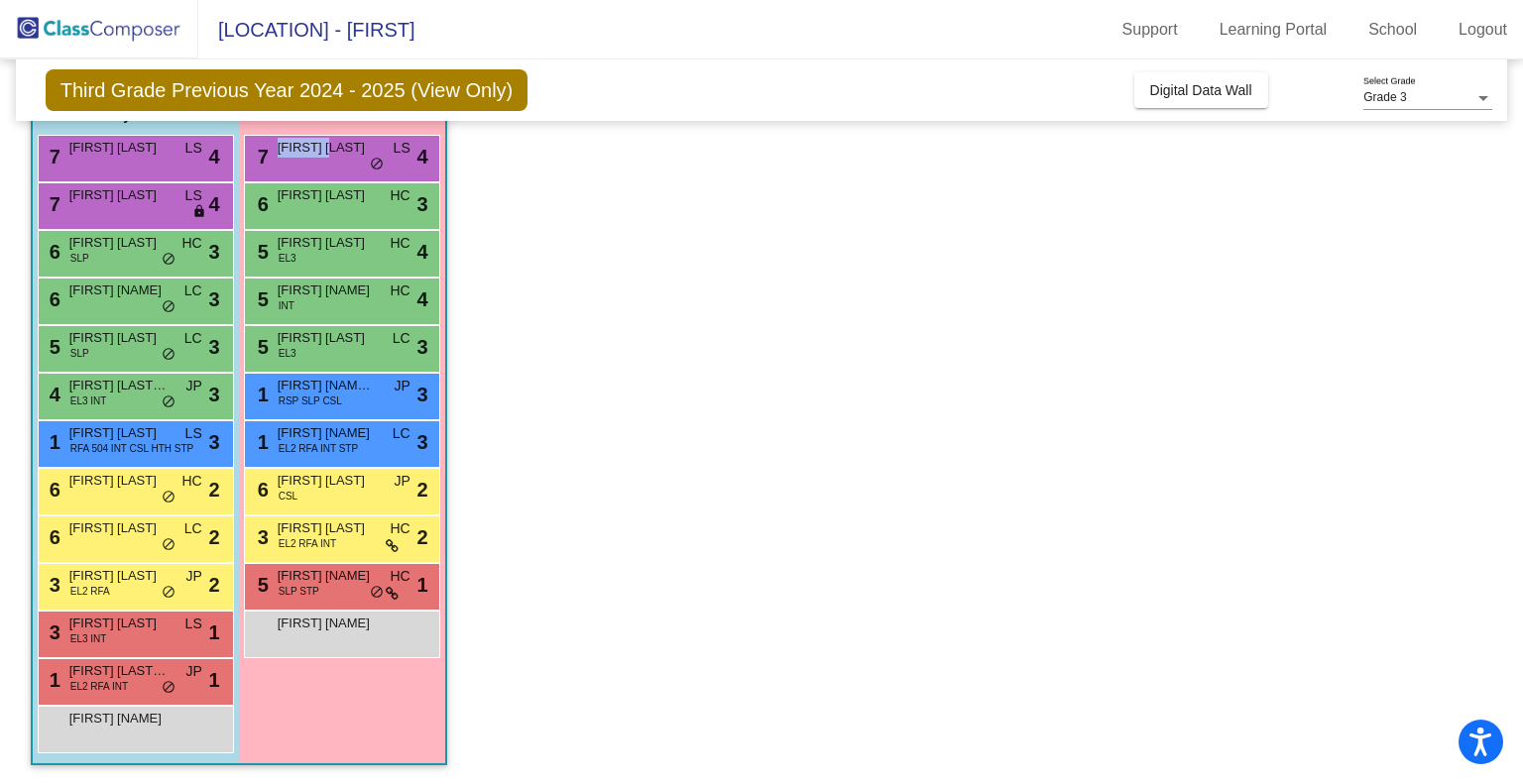 click on "[FIRST] [LAST]" at bounding box center [327, 148] 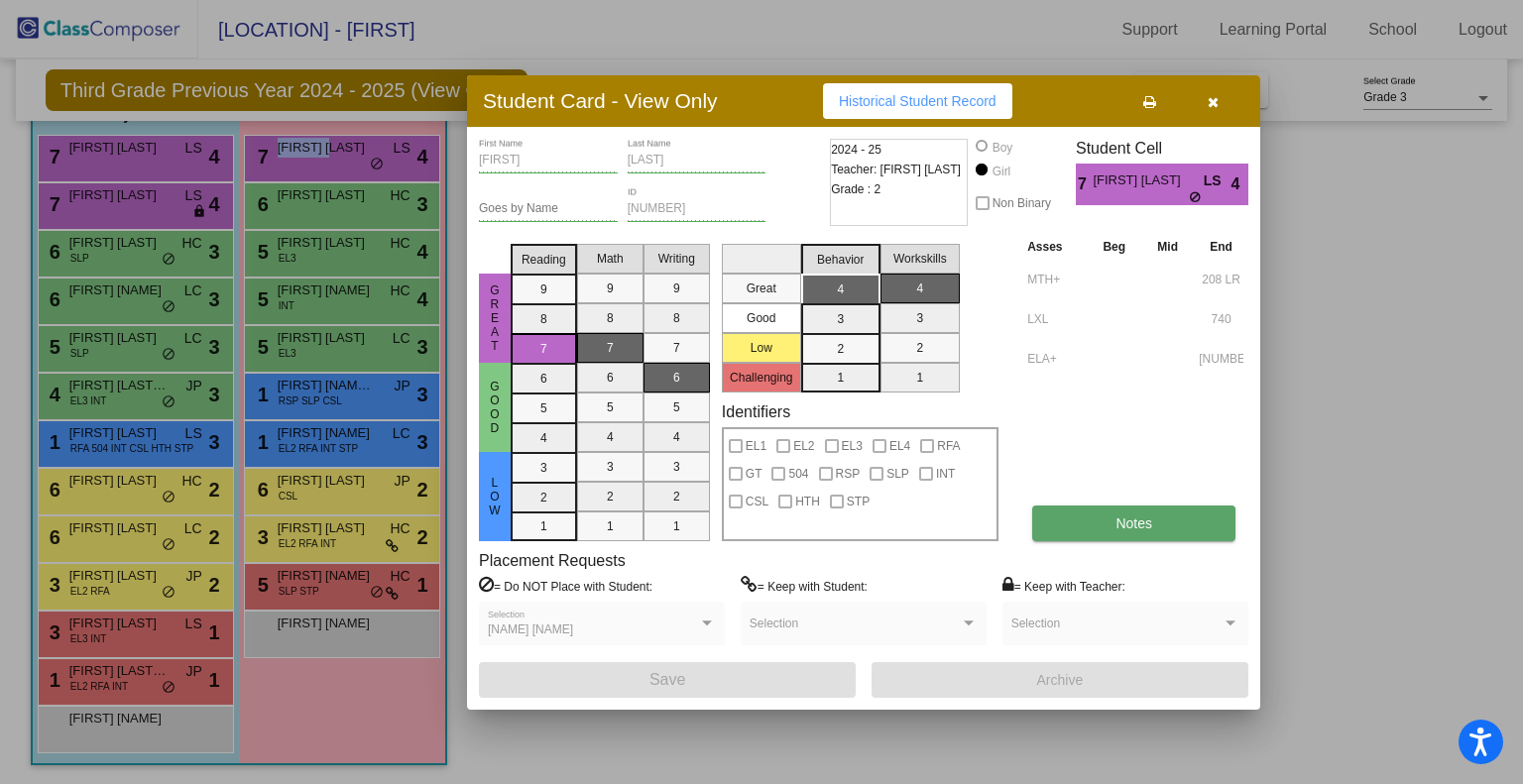 click on "Notes" at bounding box center [1133, 523] 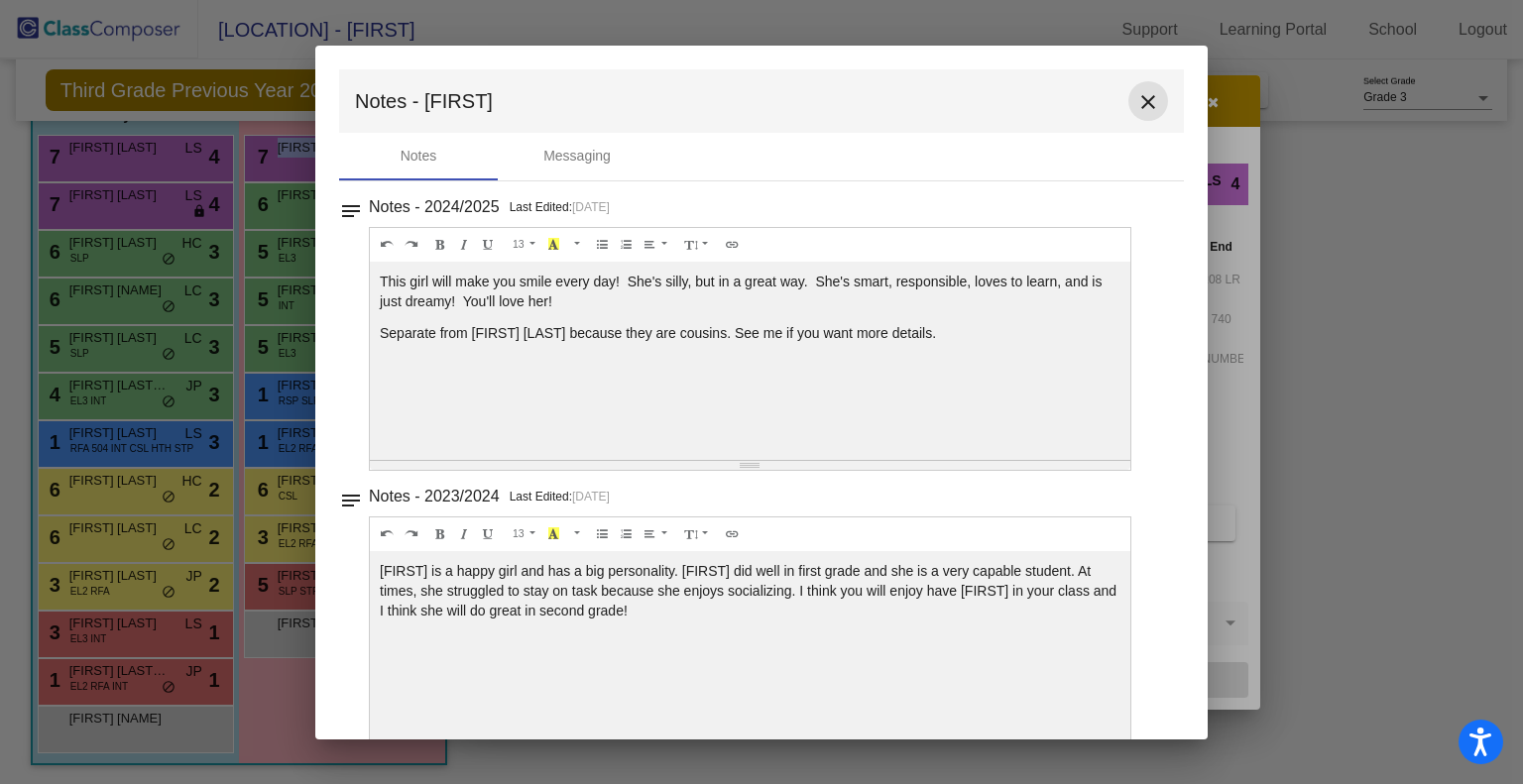 click on "close" at bounding box center [1148, 102] 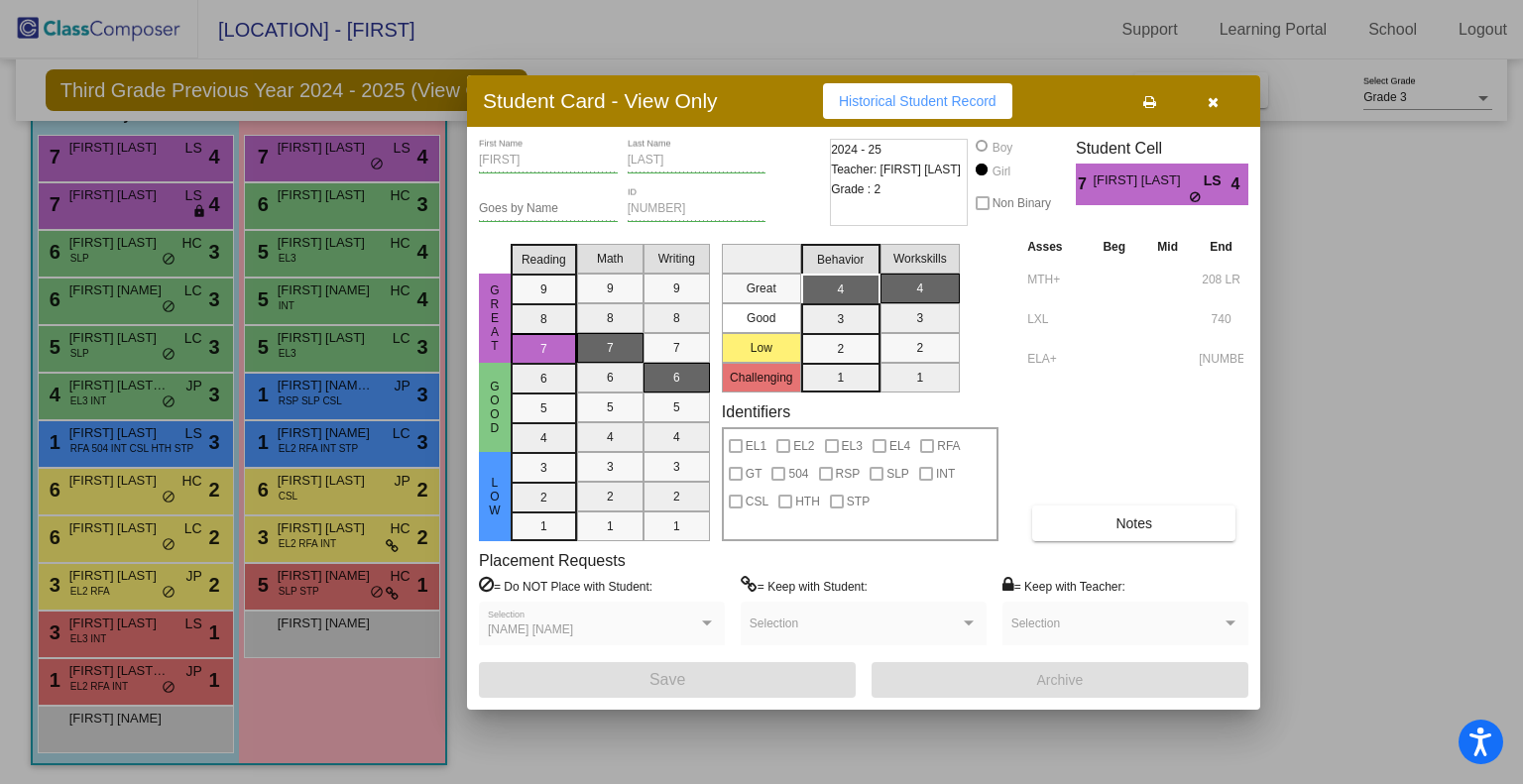 click at bounding box center [762, 392] 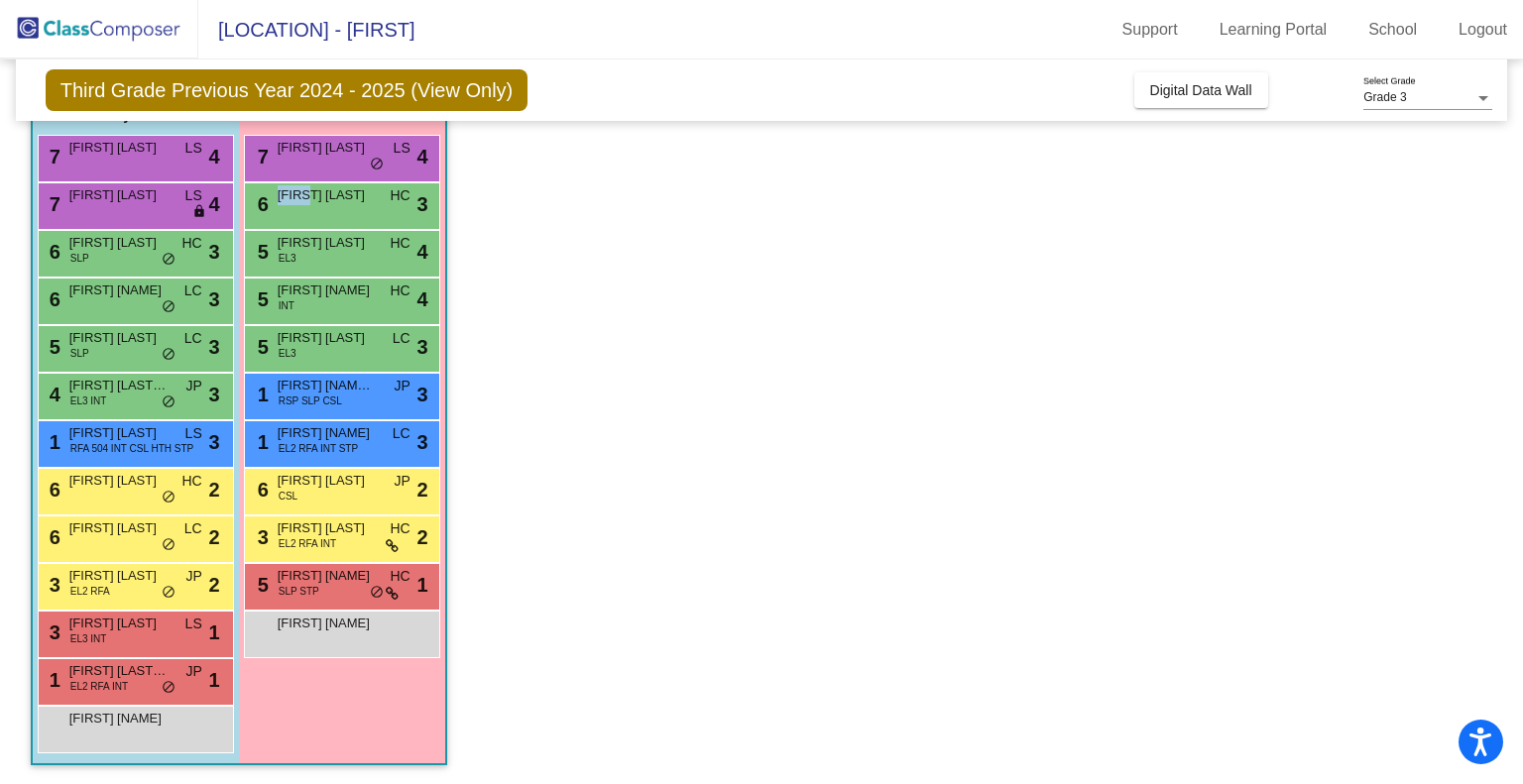 click on "[FIRST] [LAST]" at bounding box center (327, 195) 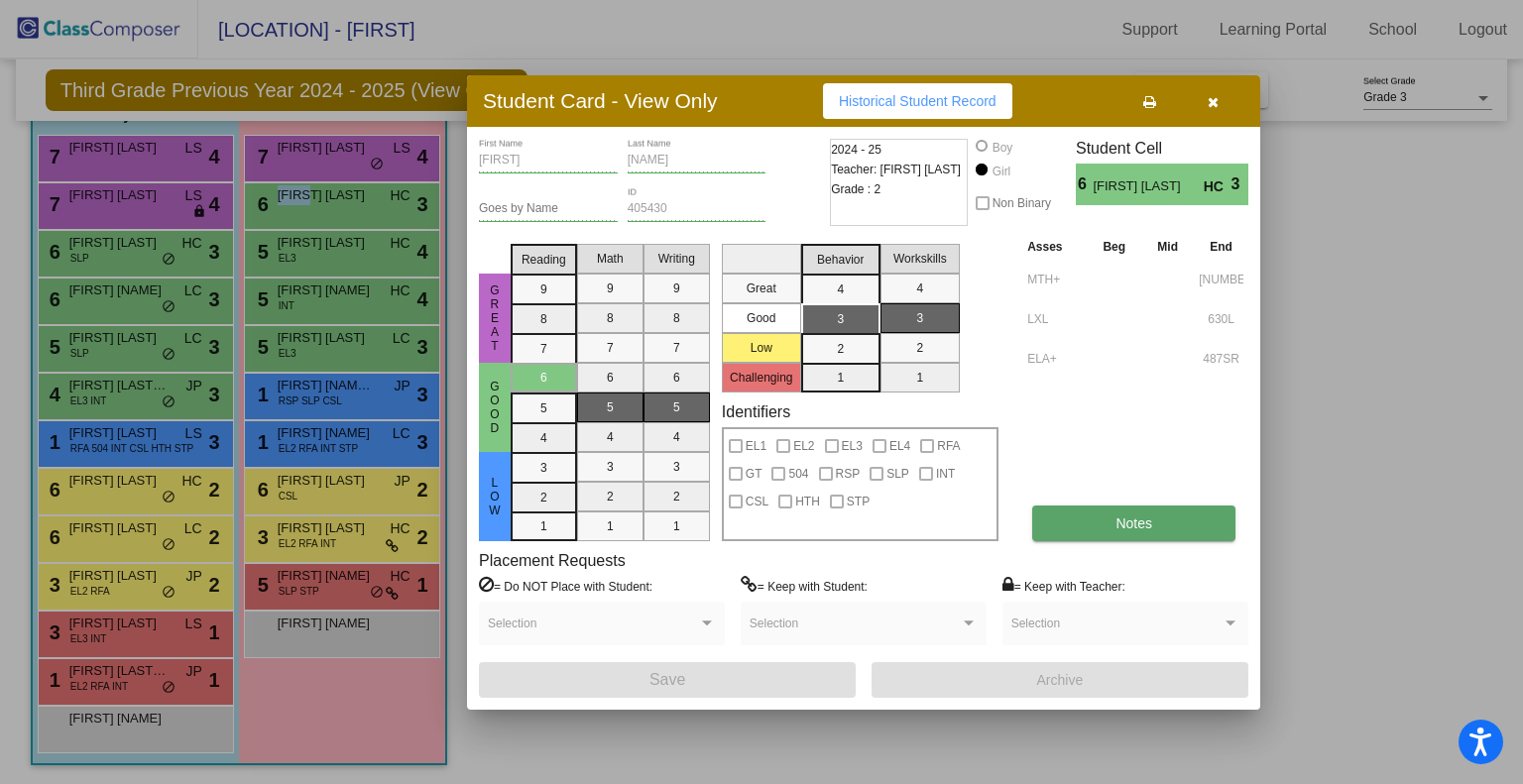 click on "Notes" at bounding box center (1133, 523) 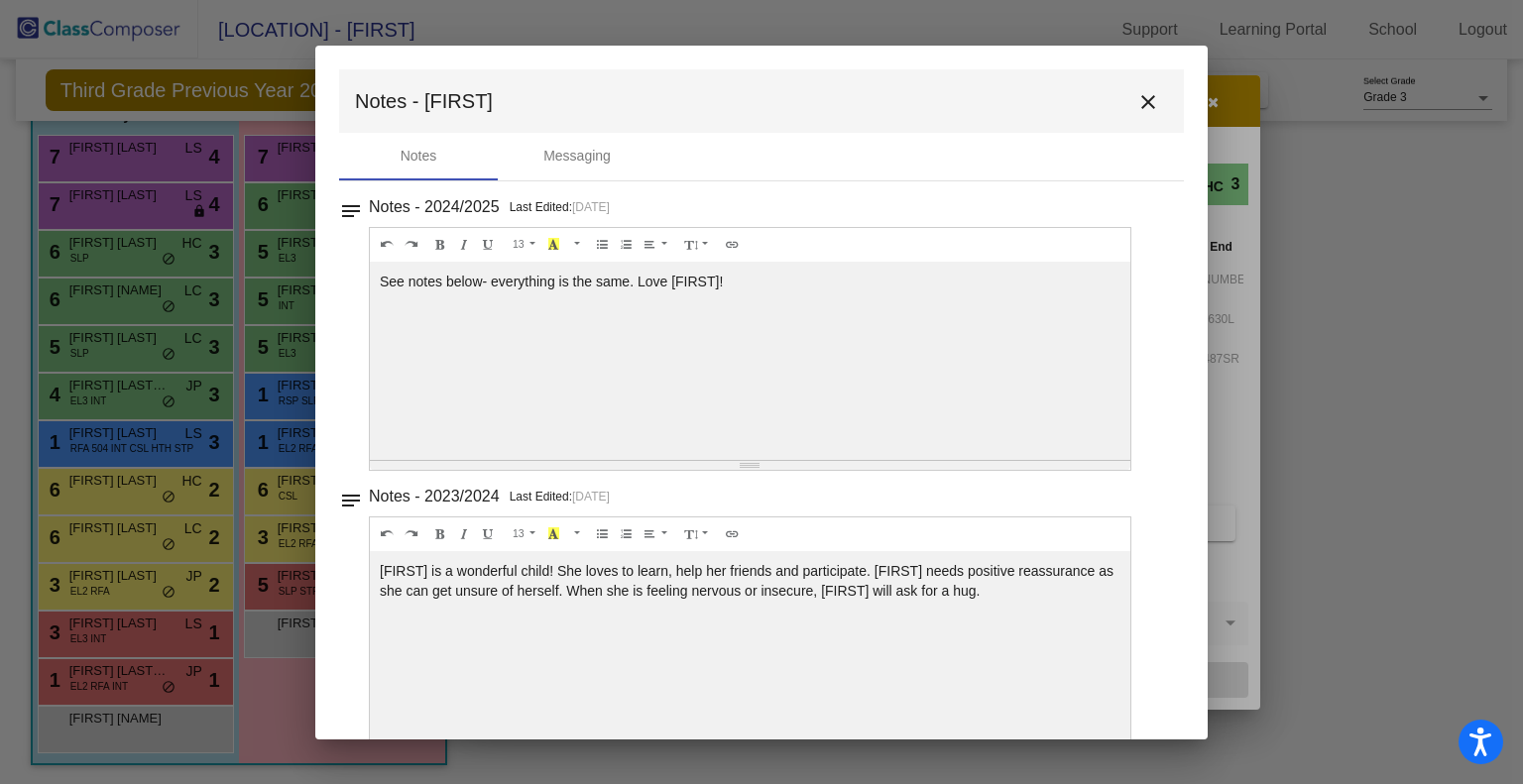 drag, startPoint x: 900, startPoint y: 54, endPoint x: 1043, endPoint y: 89, distance: 147.22092 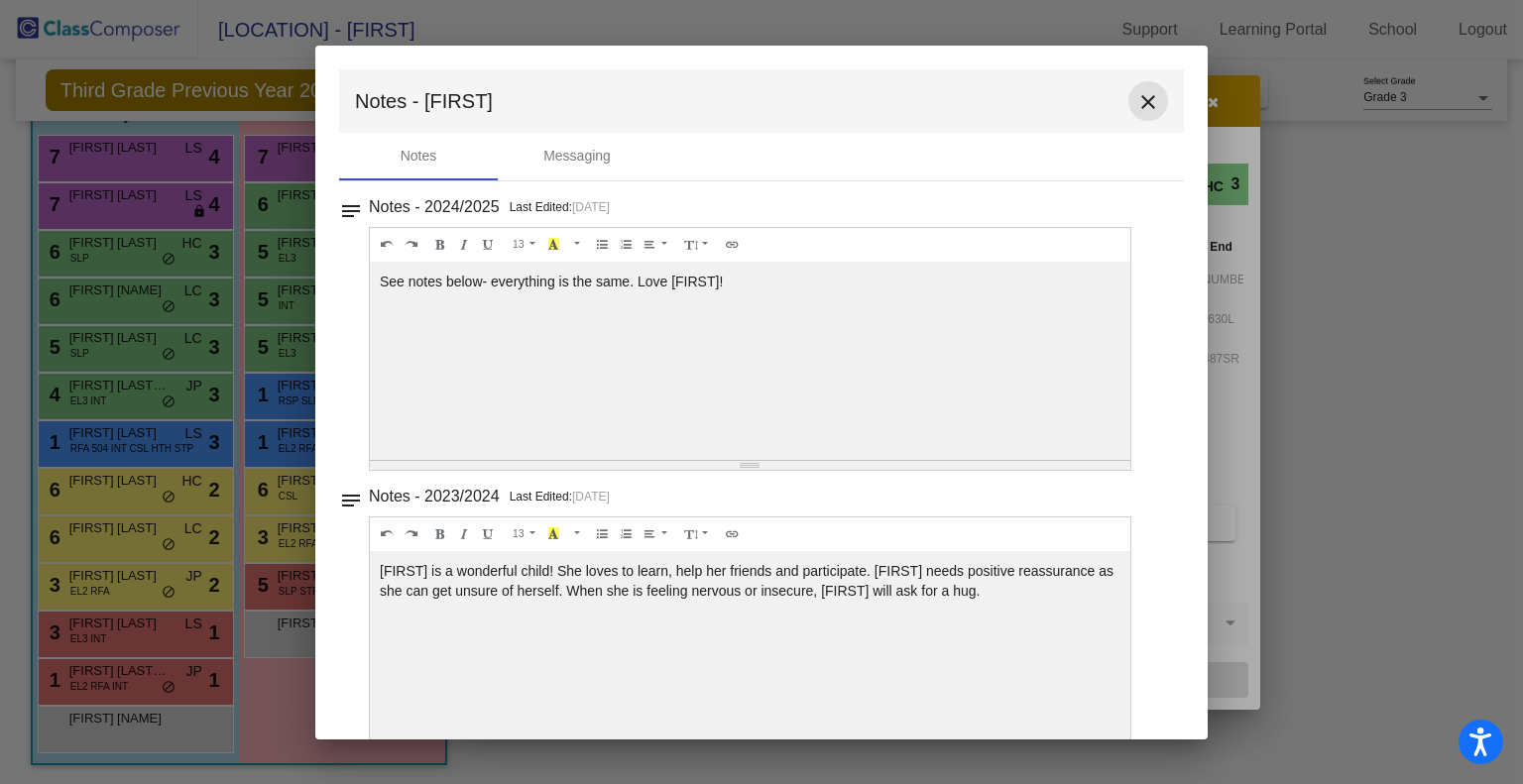 click on "close" at bounding box center (1148, 102) 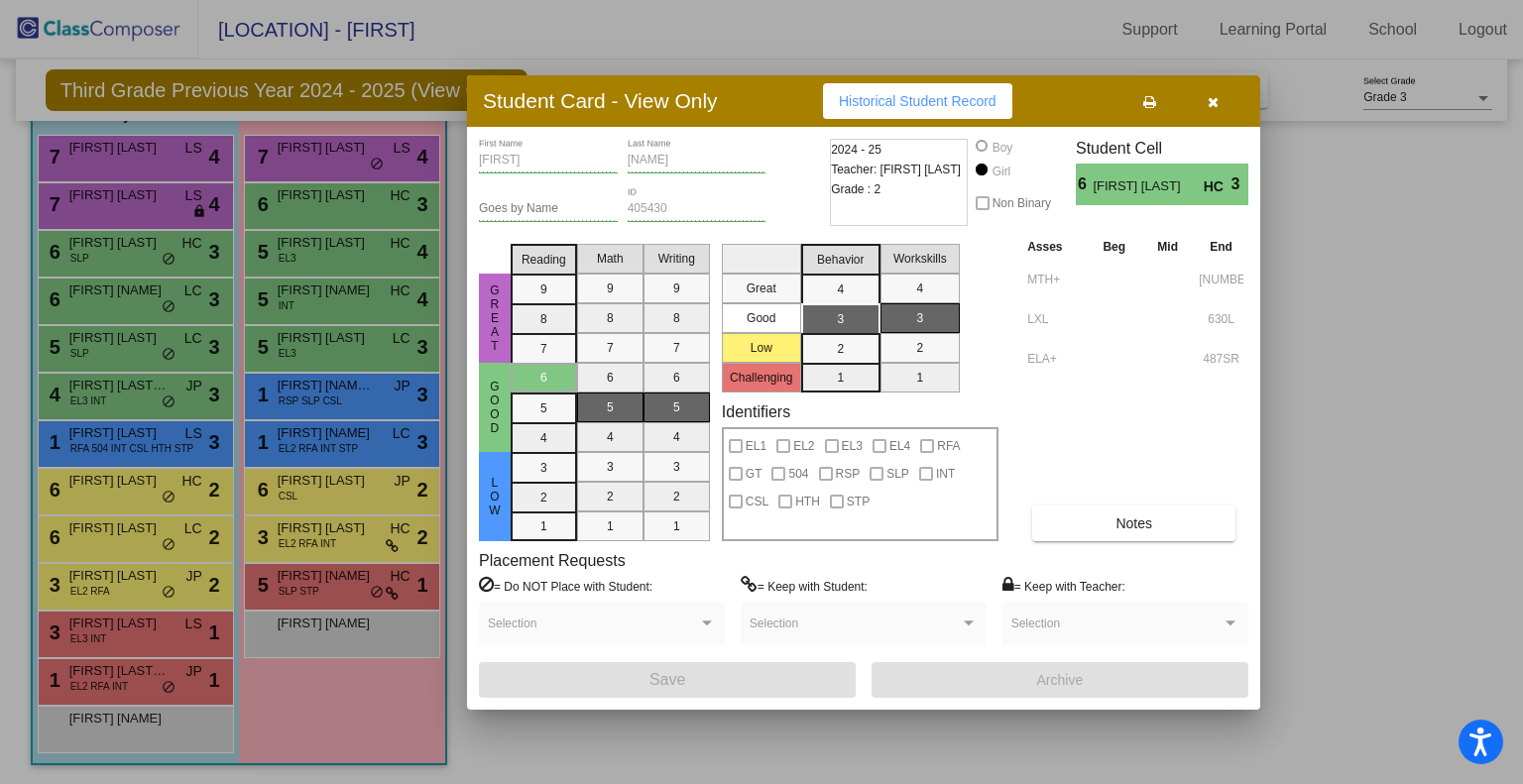 click at bounding box center [762, 392] 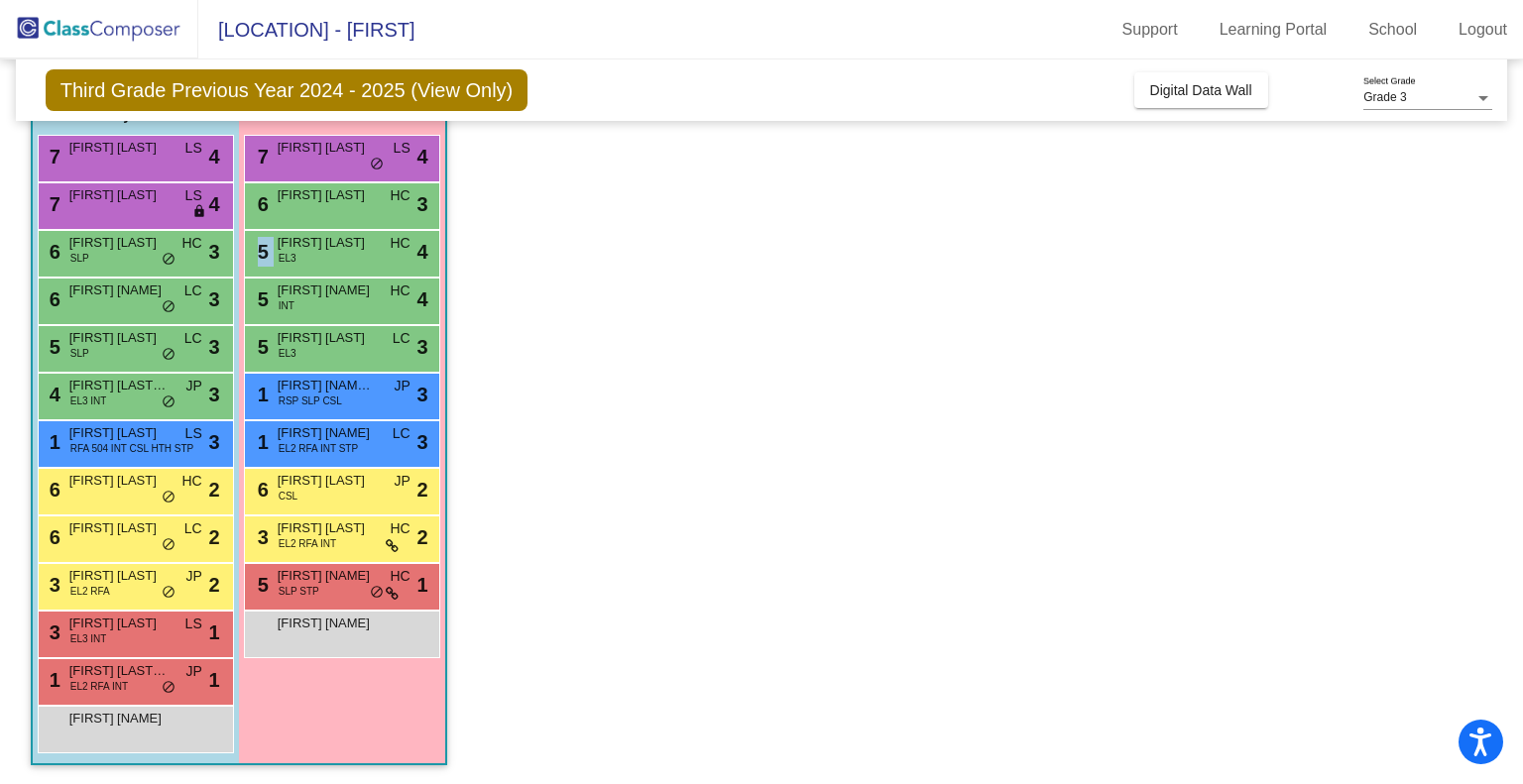 click on "[NUMBER] [FIRST] [LAST] EL[NUMBER] HC lock do_not_disturb_alt [NUMBER]" at bounding box center [341, 251] 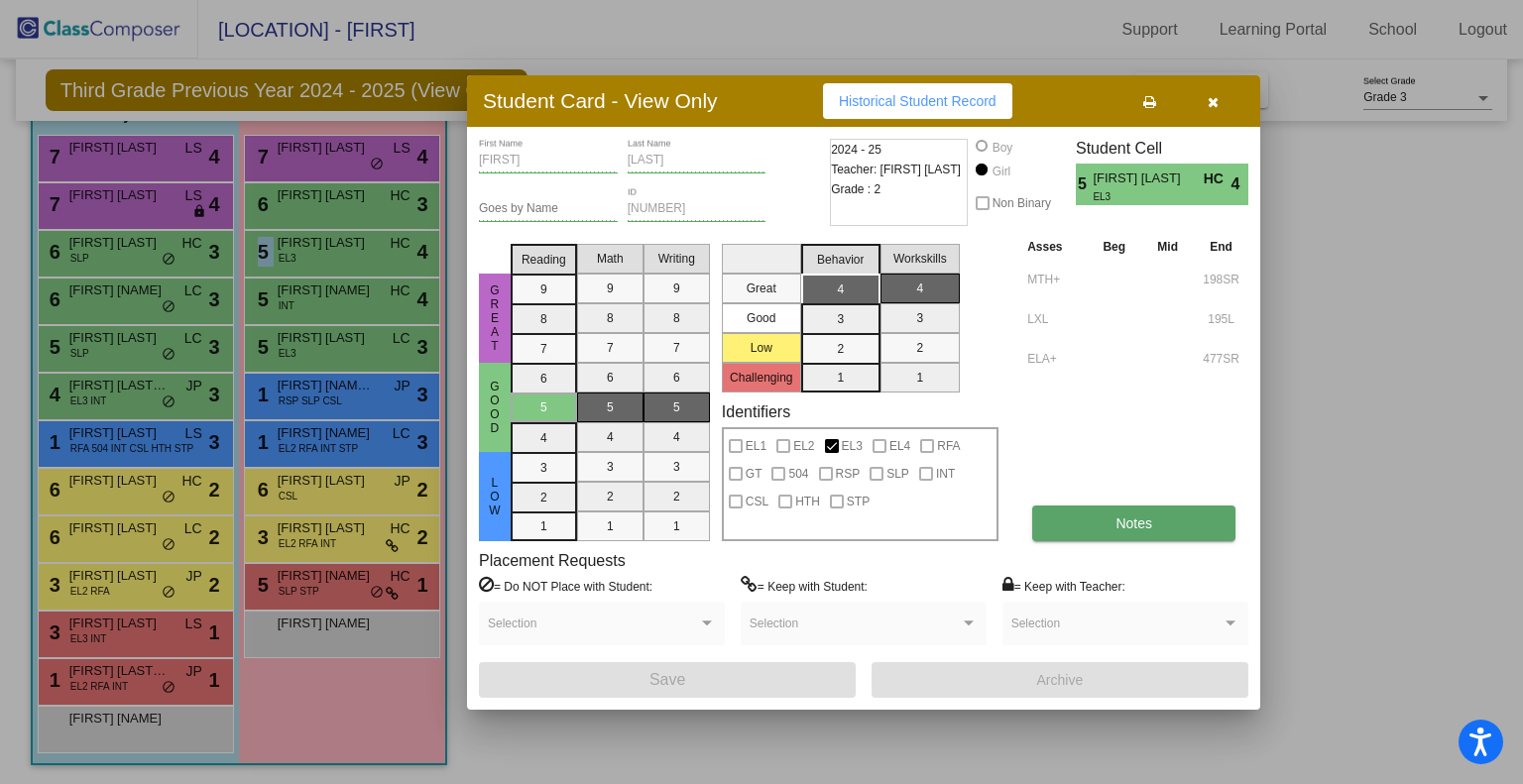 click on "Notes" at bounding box center [1133, 523] 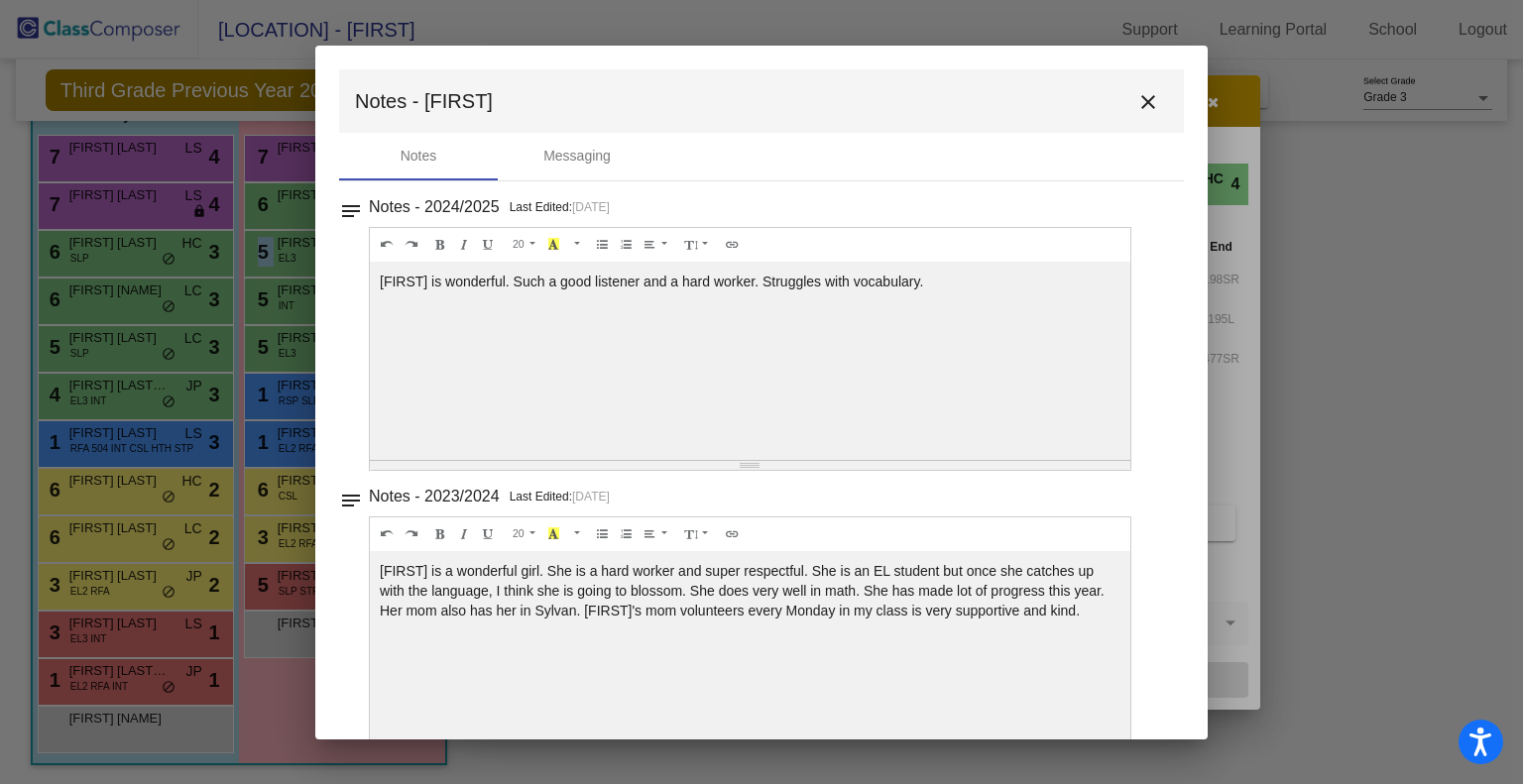 click on "close" at bounding box center (1148, 102) 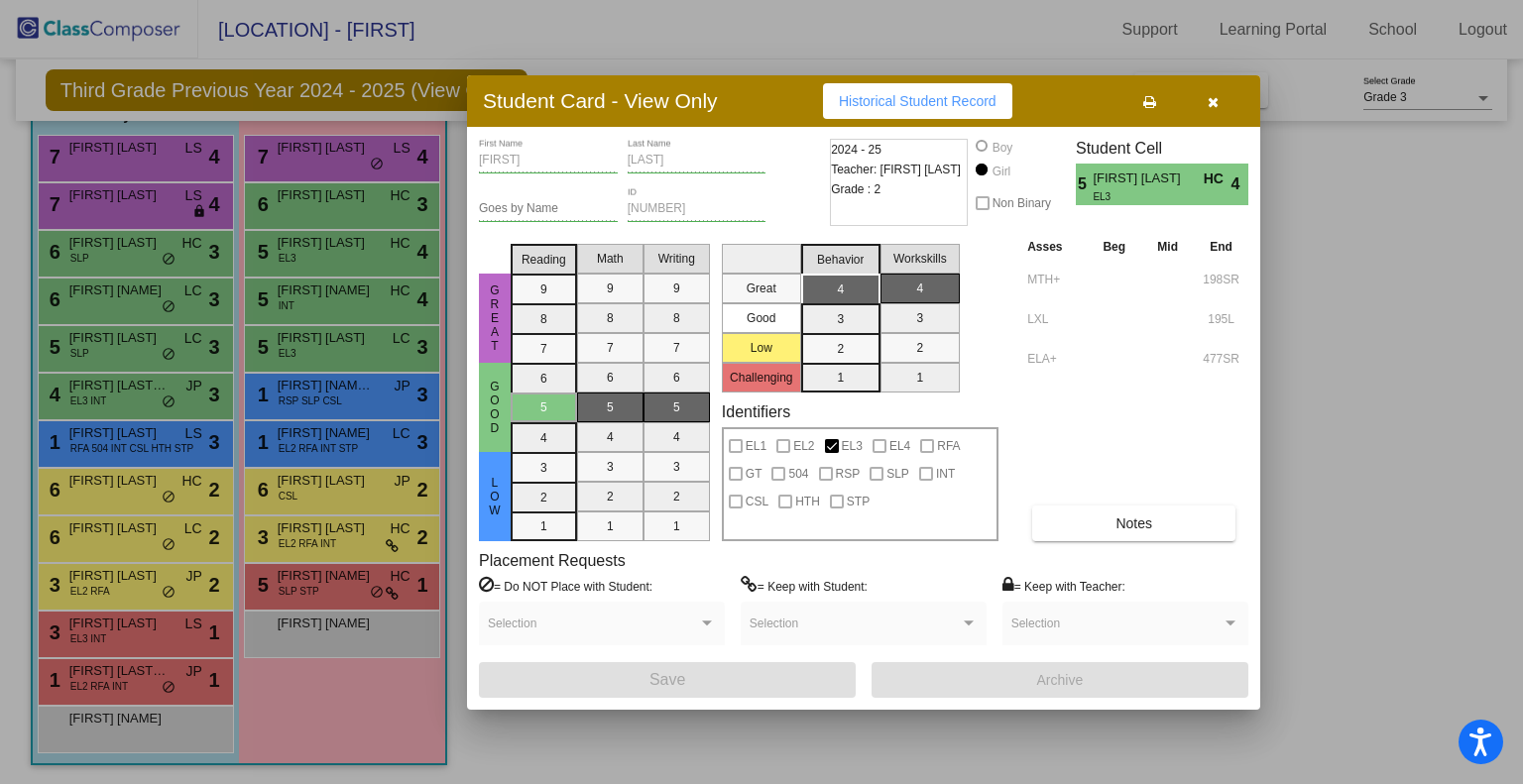 click at bounding box center (762, 392) 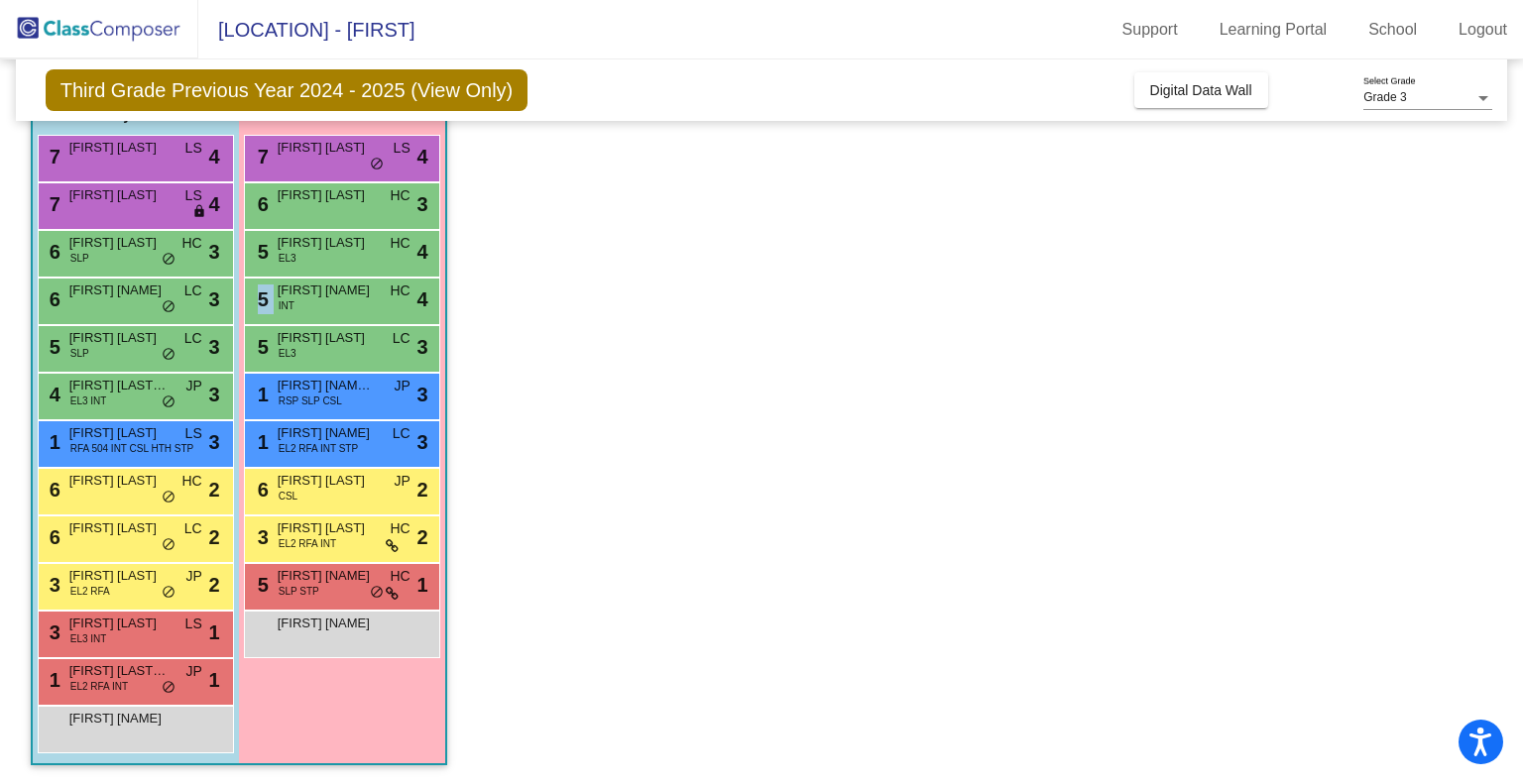 click on "[NUMBER] [FIRST] [LAST] [CODE] [CODE]" at bounding box center (341, 298) 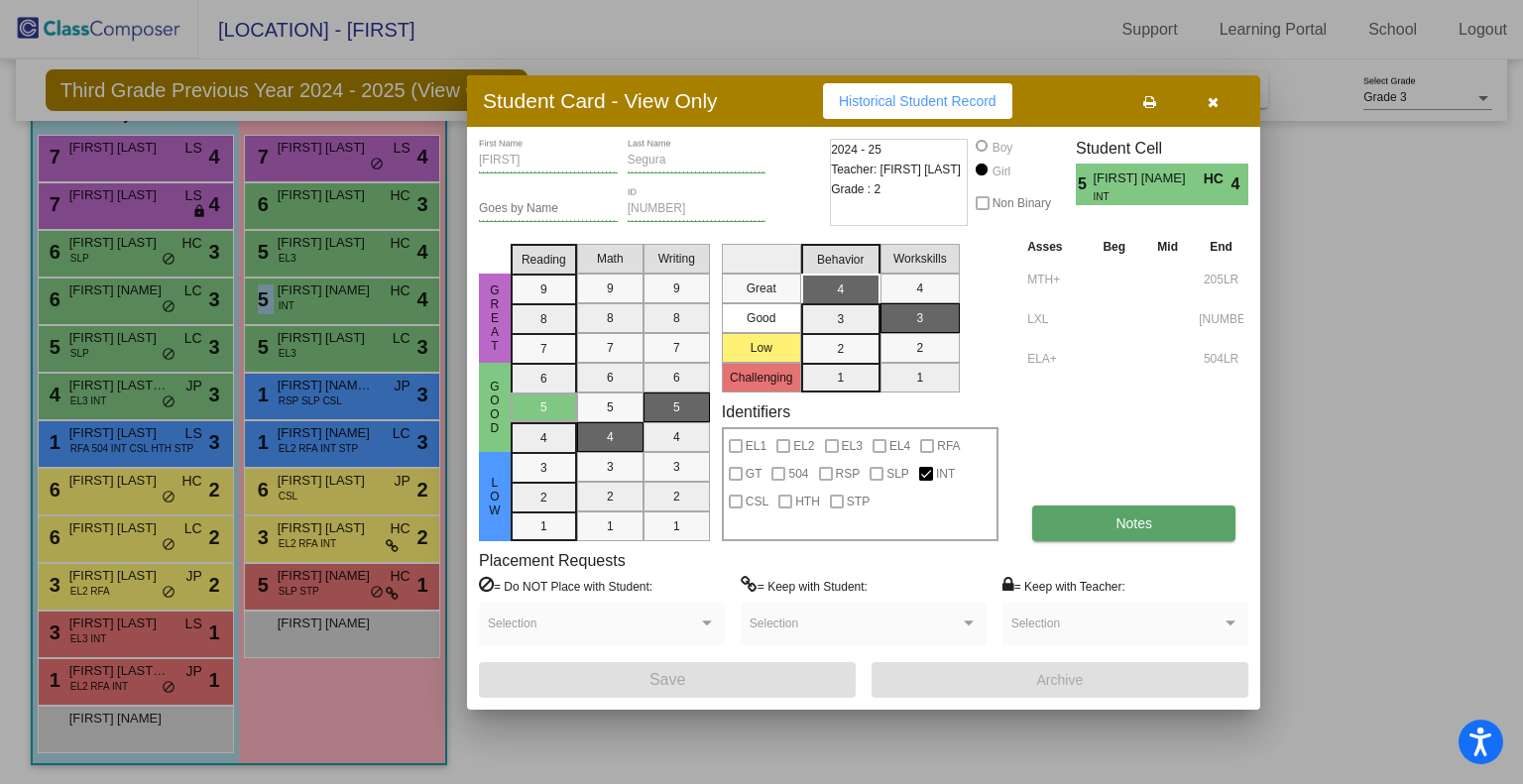 click on "Notes" at bounding box center [1133, 523] 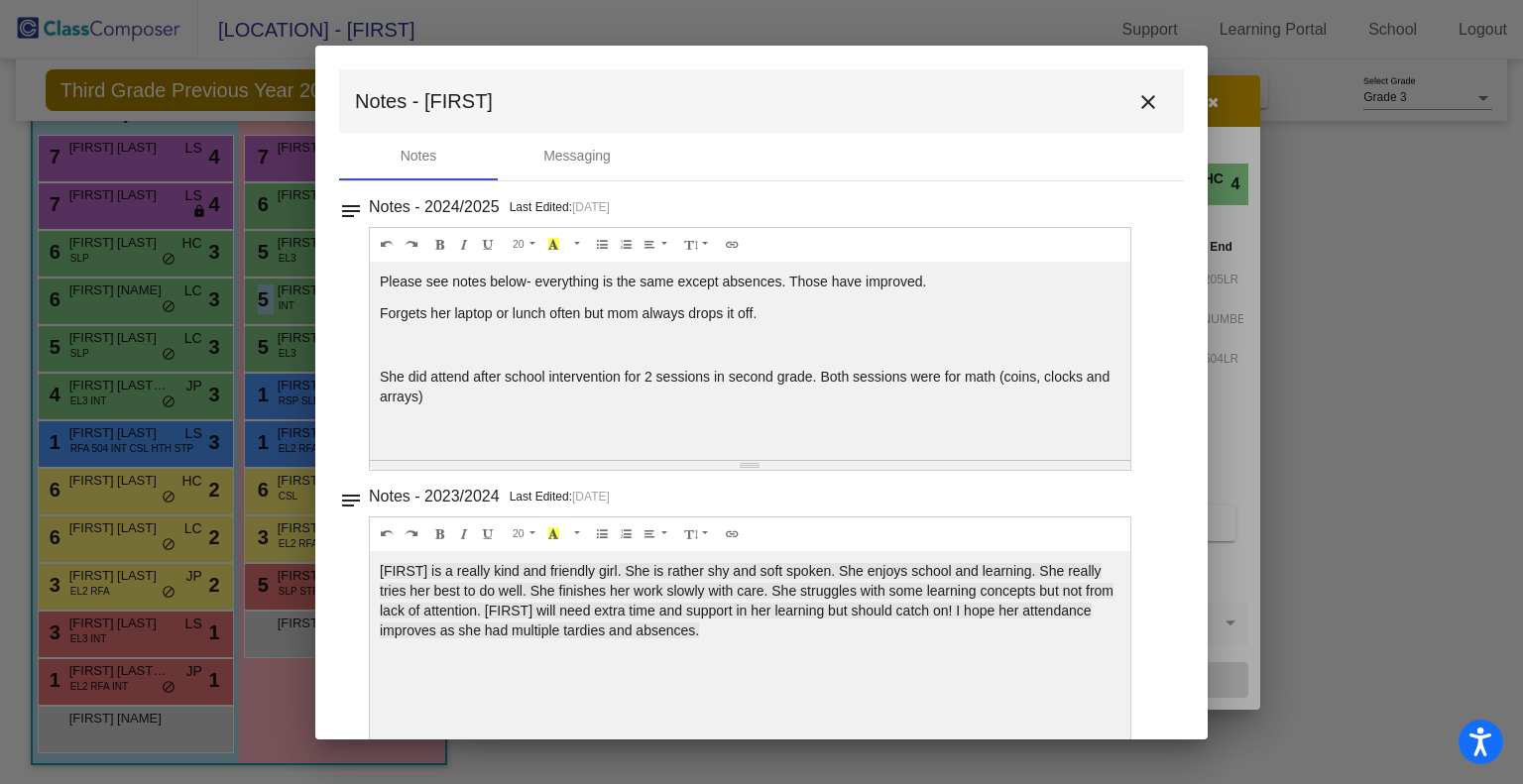 click on "close" at bounding box center (1148, 102) 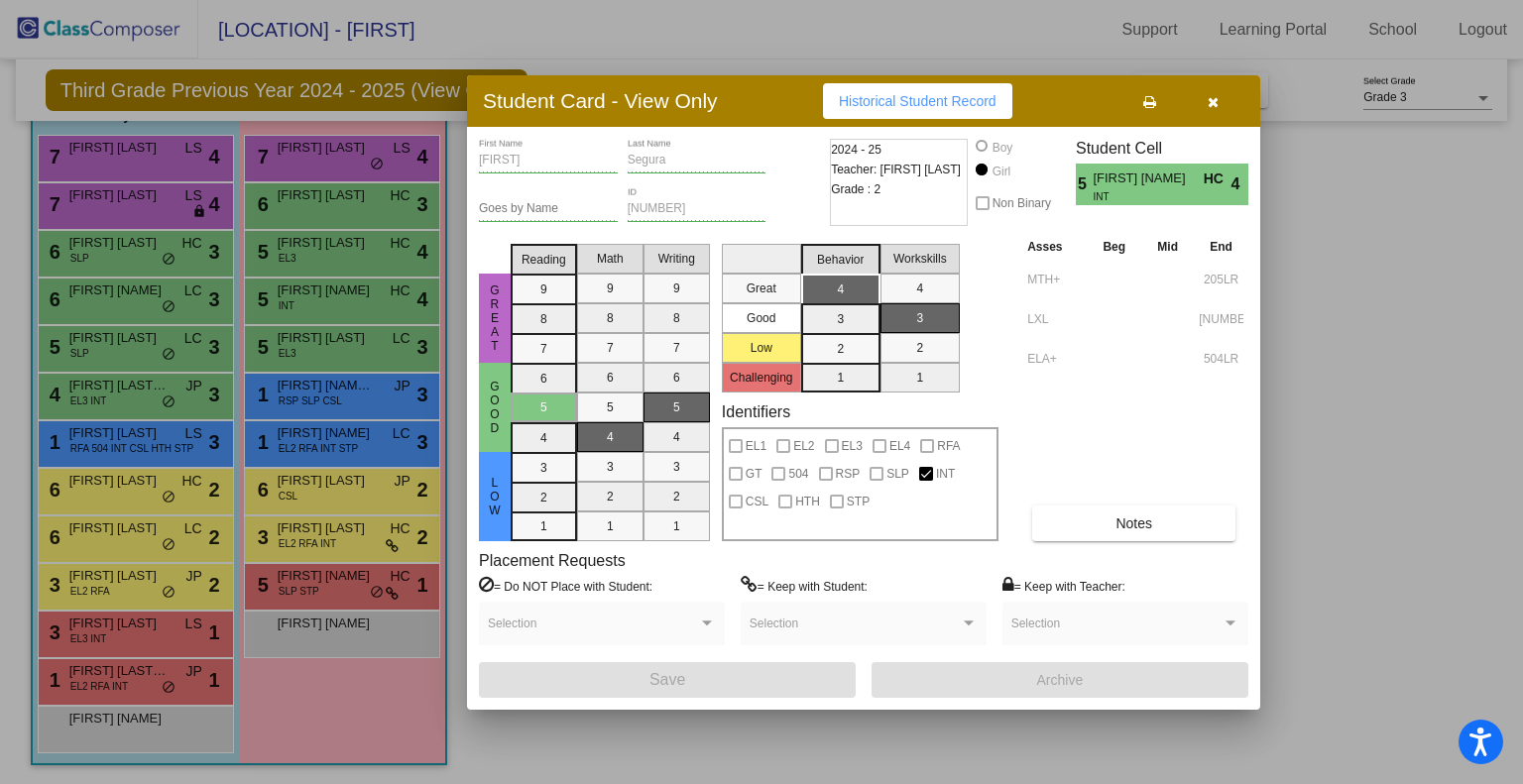 click at bounding box center (762, 392) 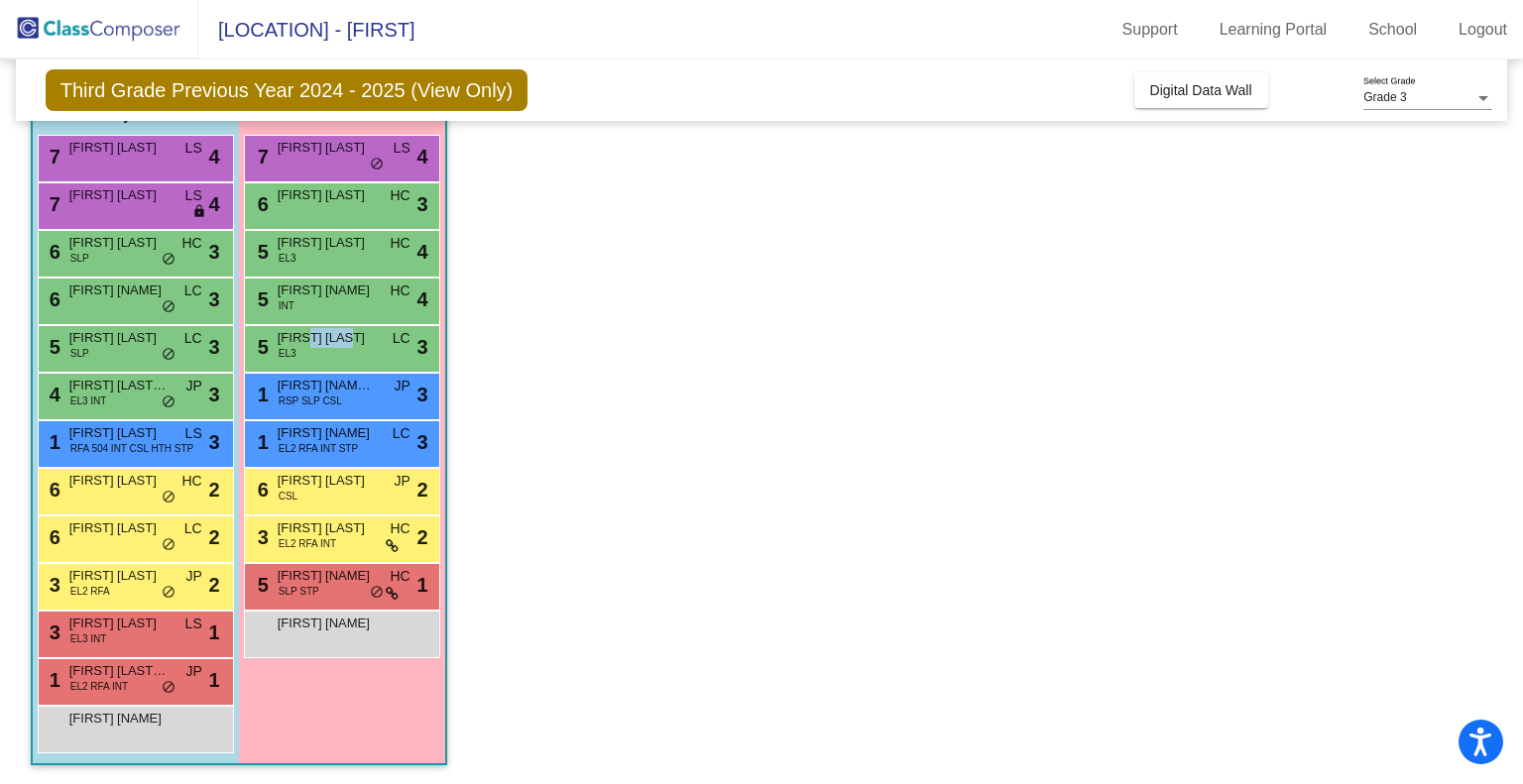 click on "[FIRST] [LAST]" at bounding box center (327, 338) 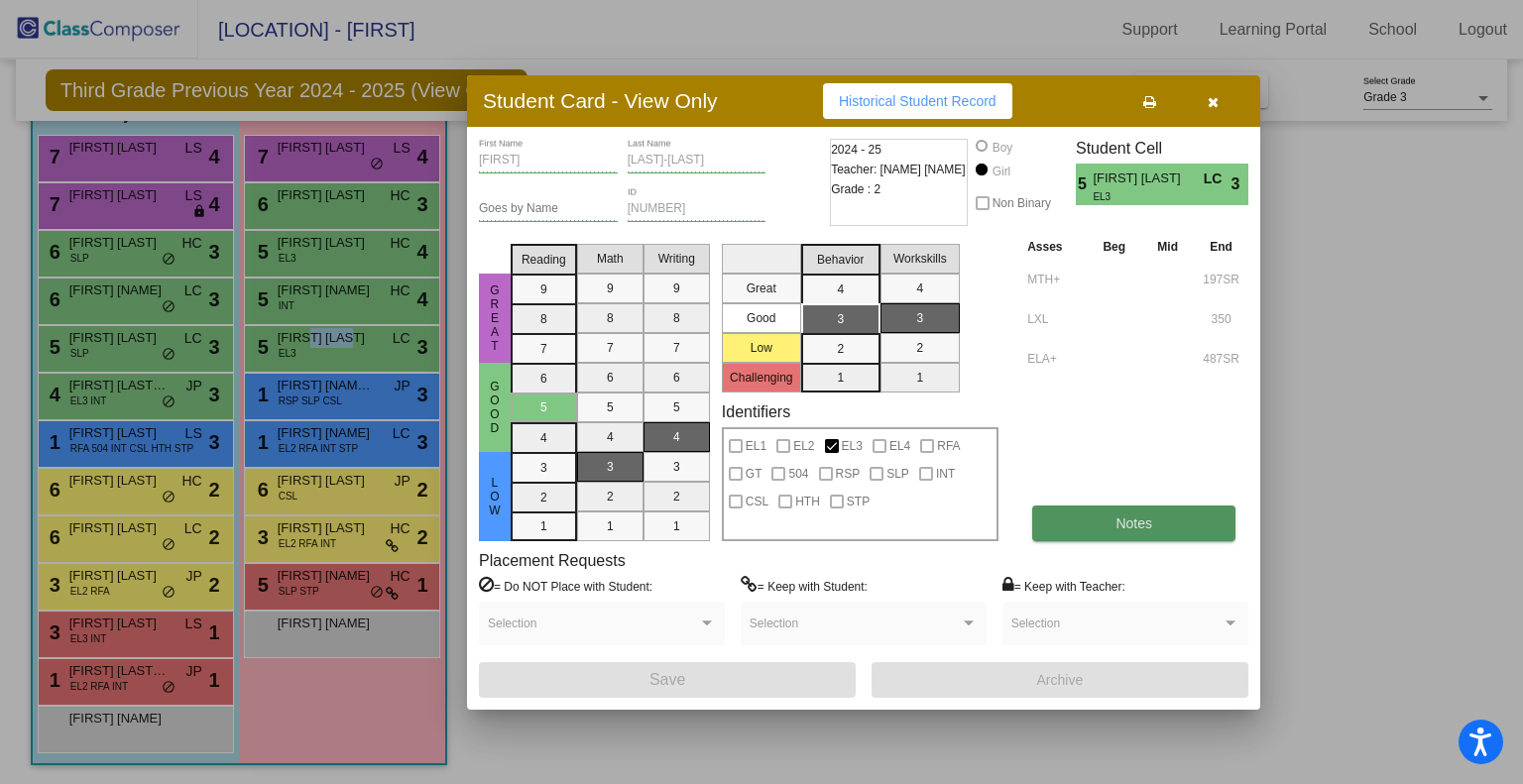 click on "Notes" at bounding box center (1133, 523) 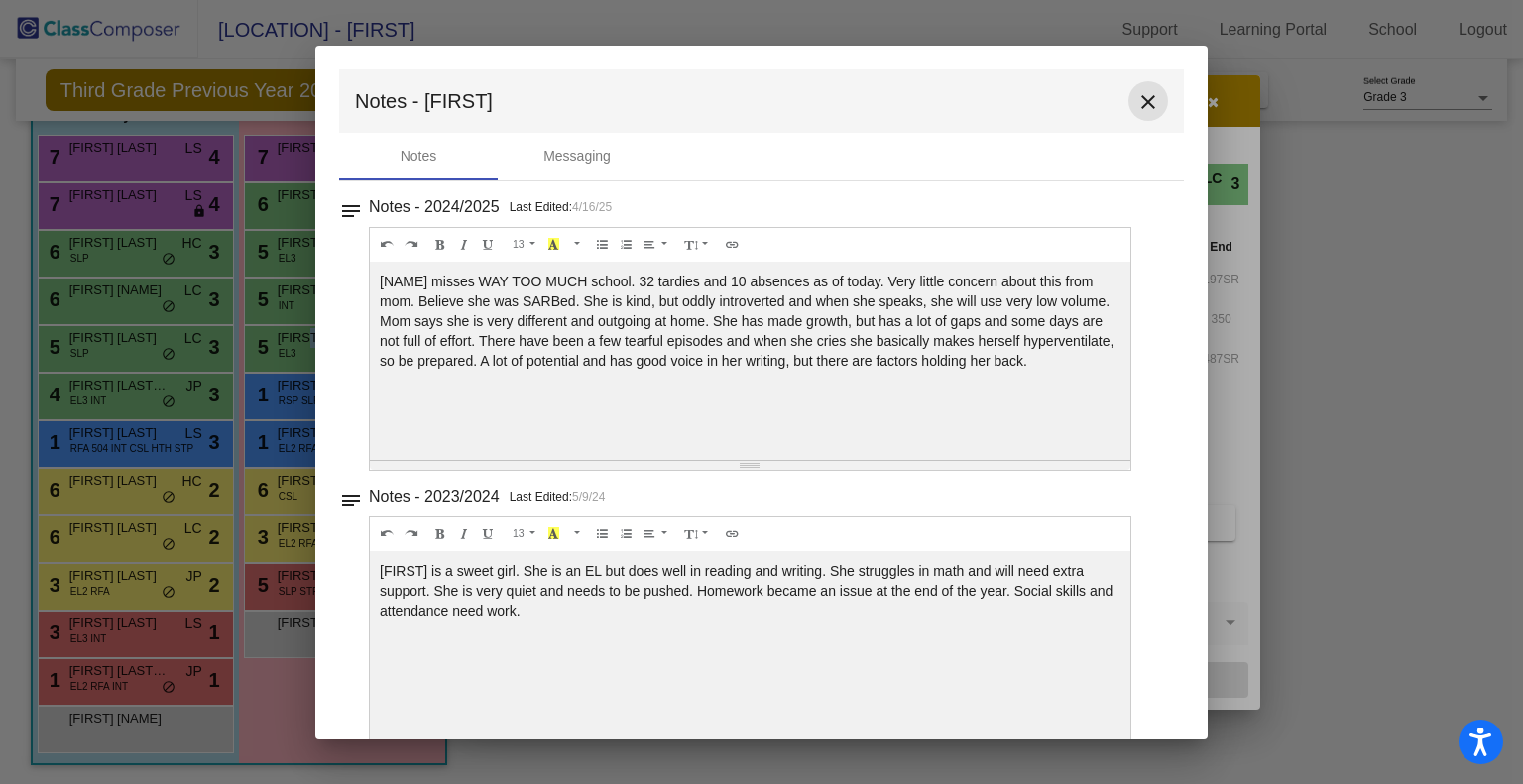 click on "close" at bounding box center (1148, 102) 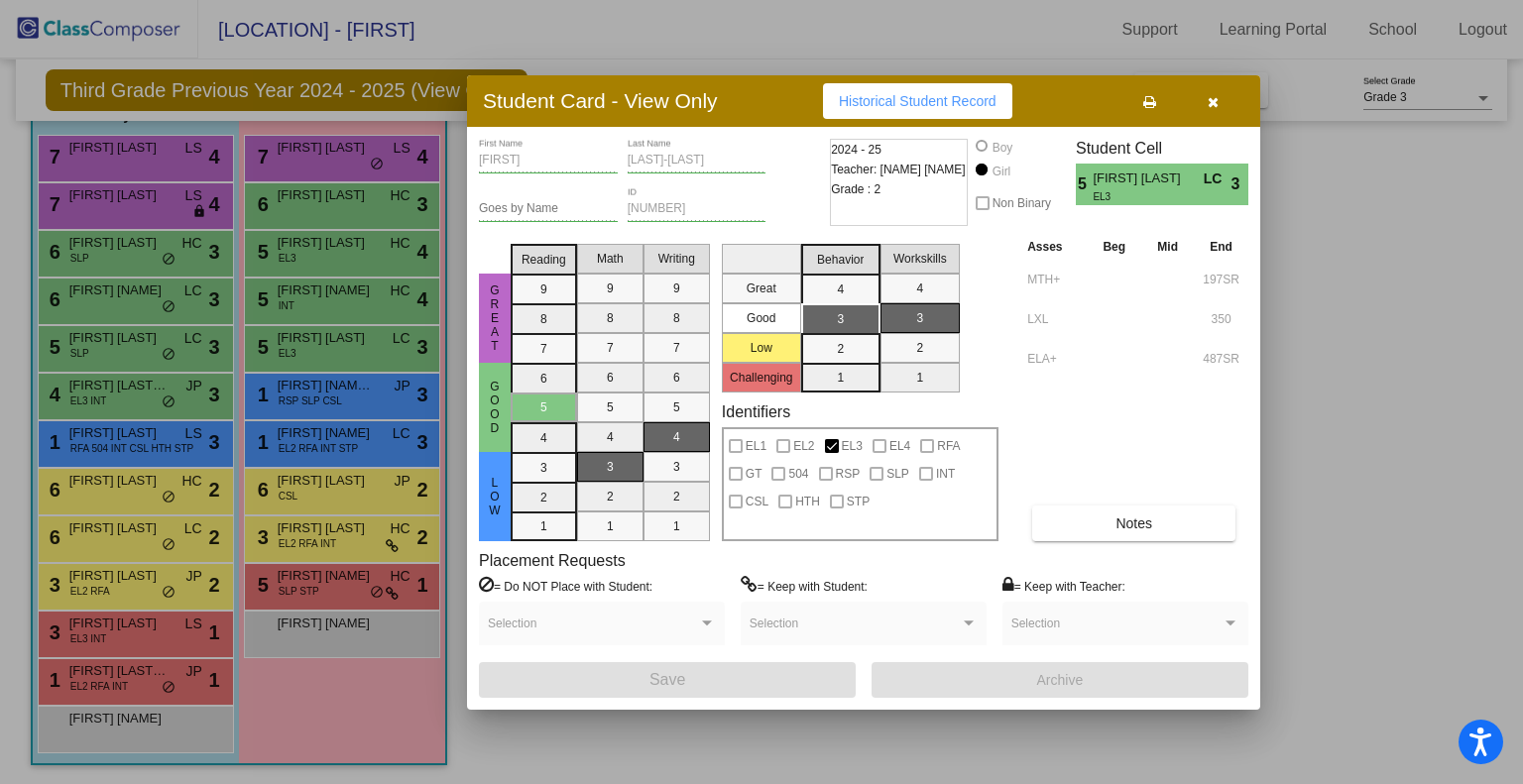 click at bounding box center [762, 392] 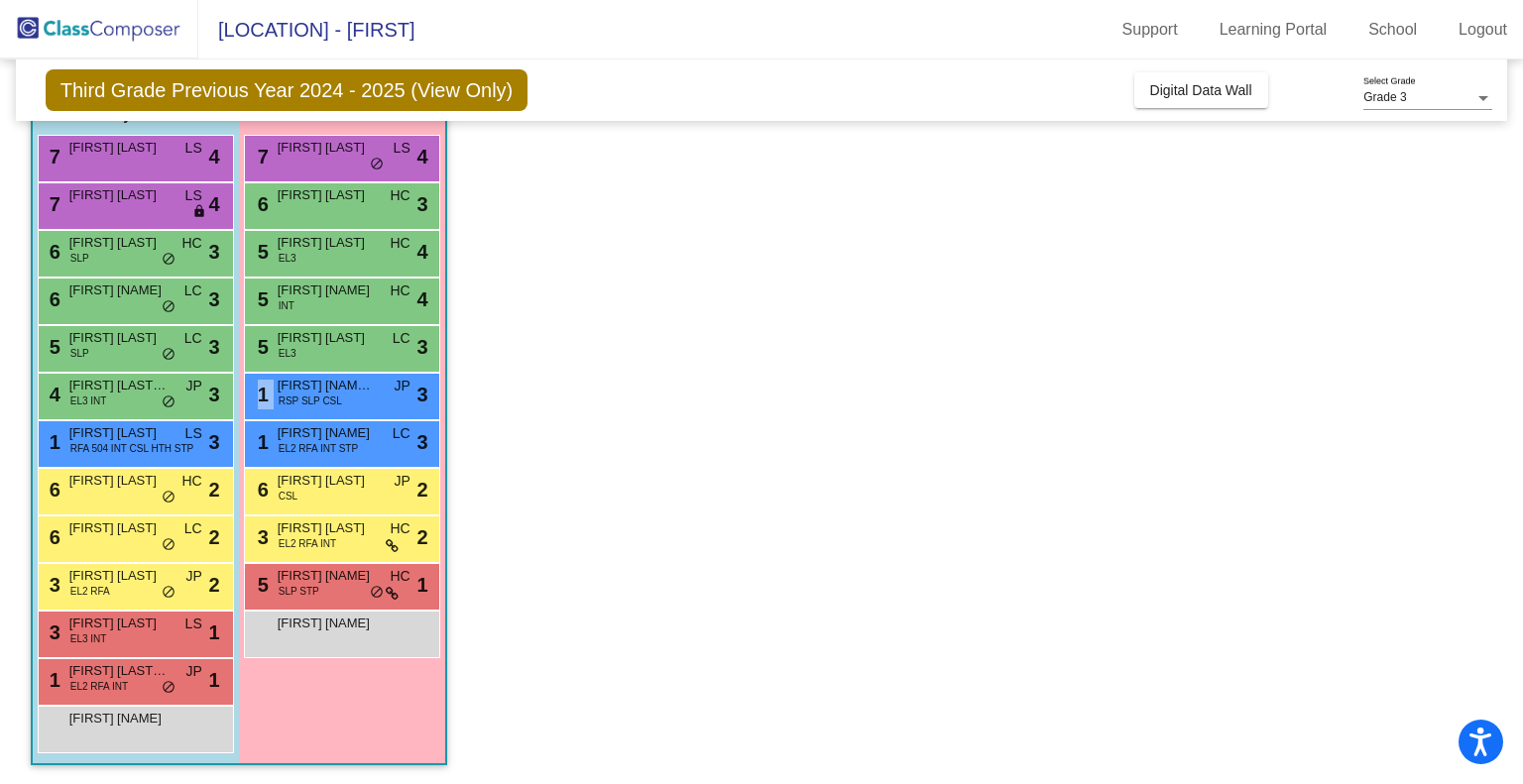 click on "[NUMBER] [FIRST] [NAME] RSP SLP CSL JP lock do_not_disturb_alt [NUMBER]" at bounding box center [341, 393] 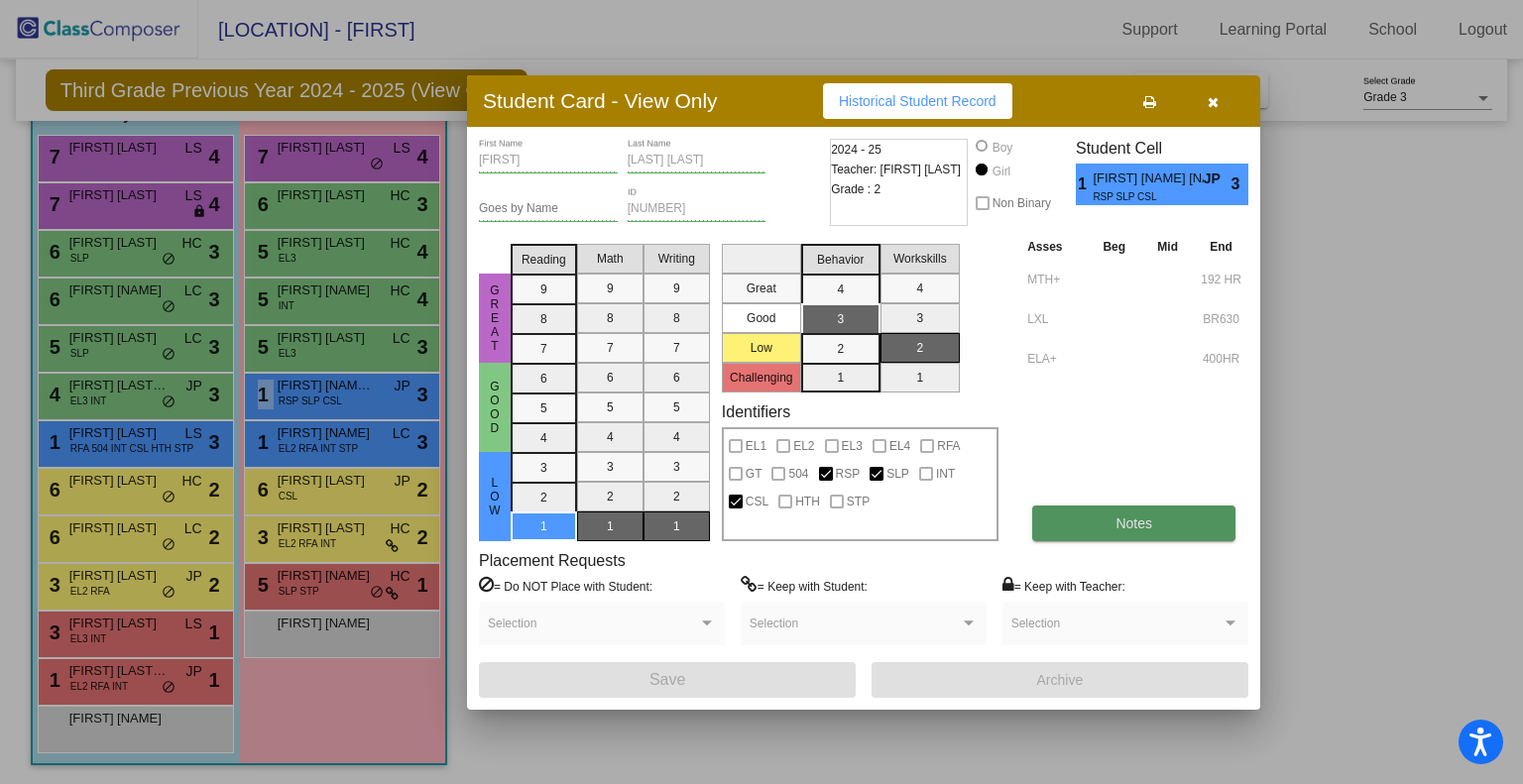 click on "Notes" at bounding box center (1133, 523) 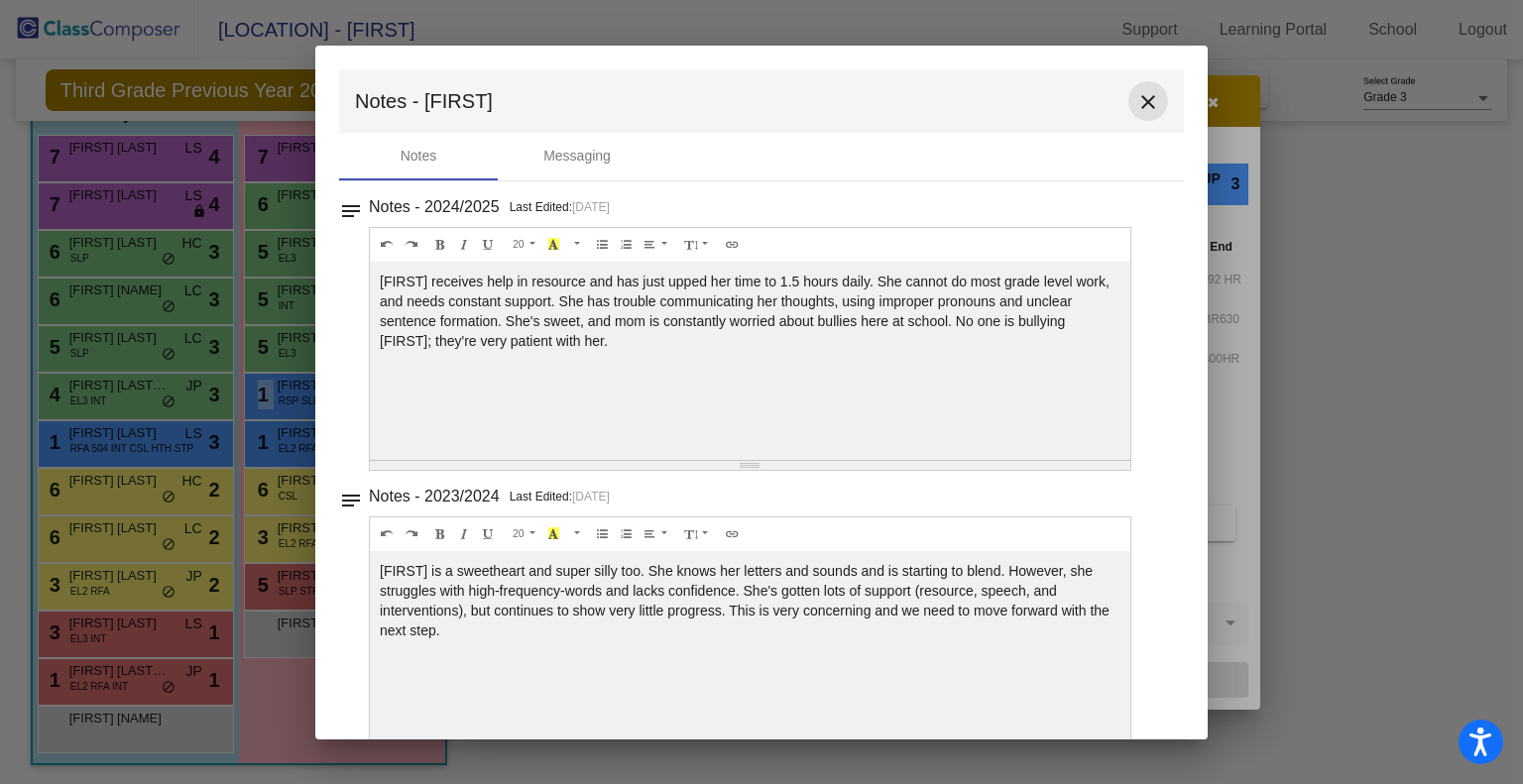 click on "close" at bounding box center (1148, 102) 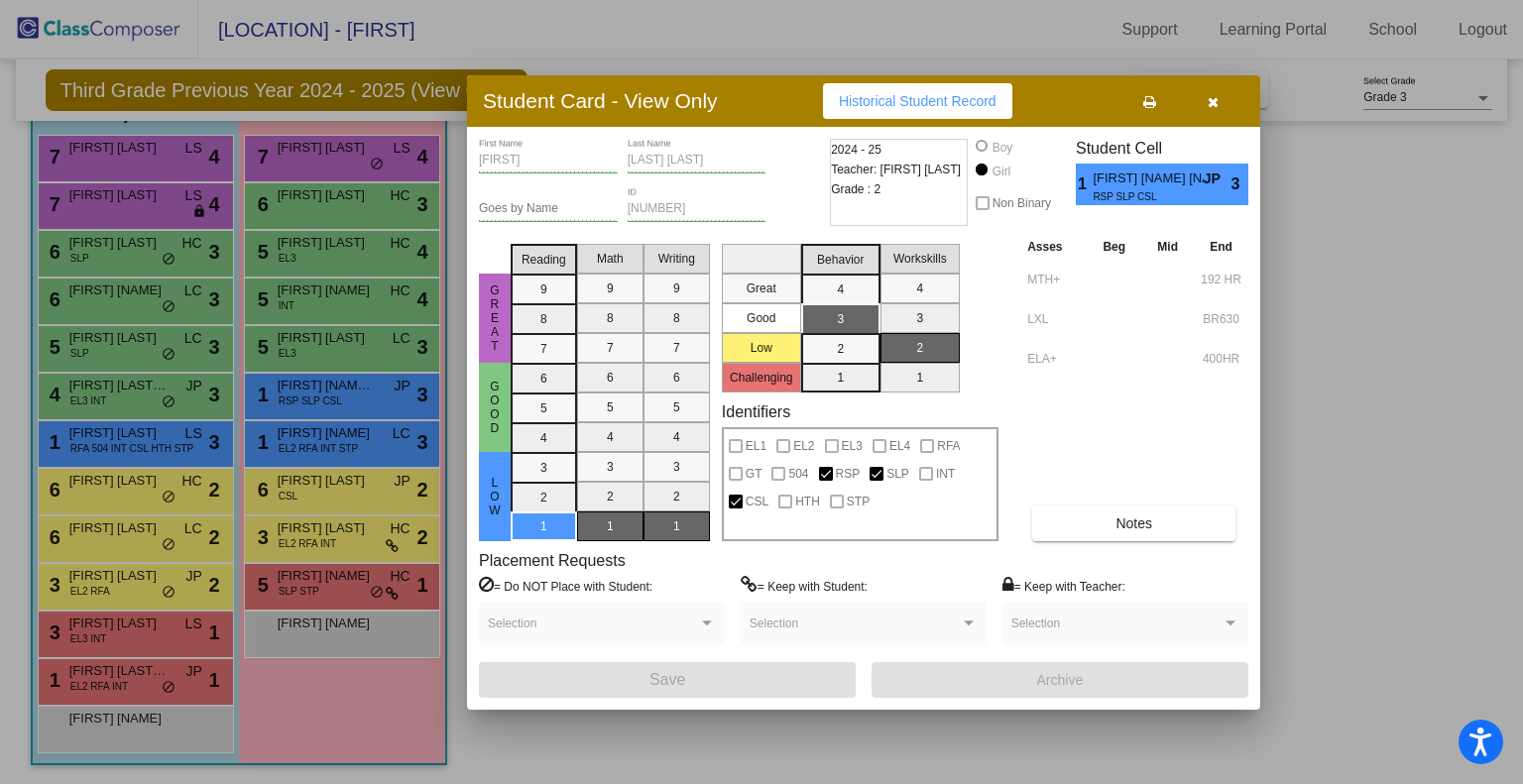 click at bounding box center (762, 392) 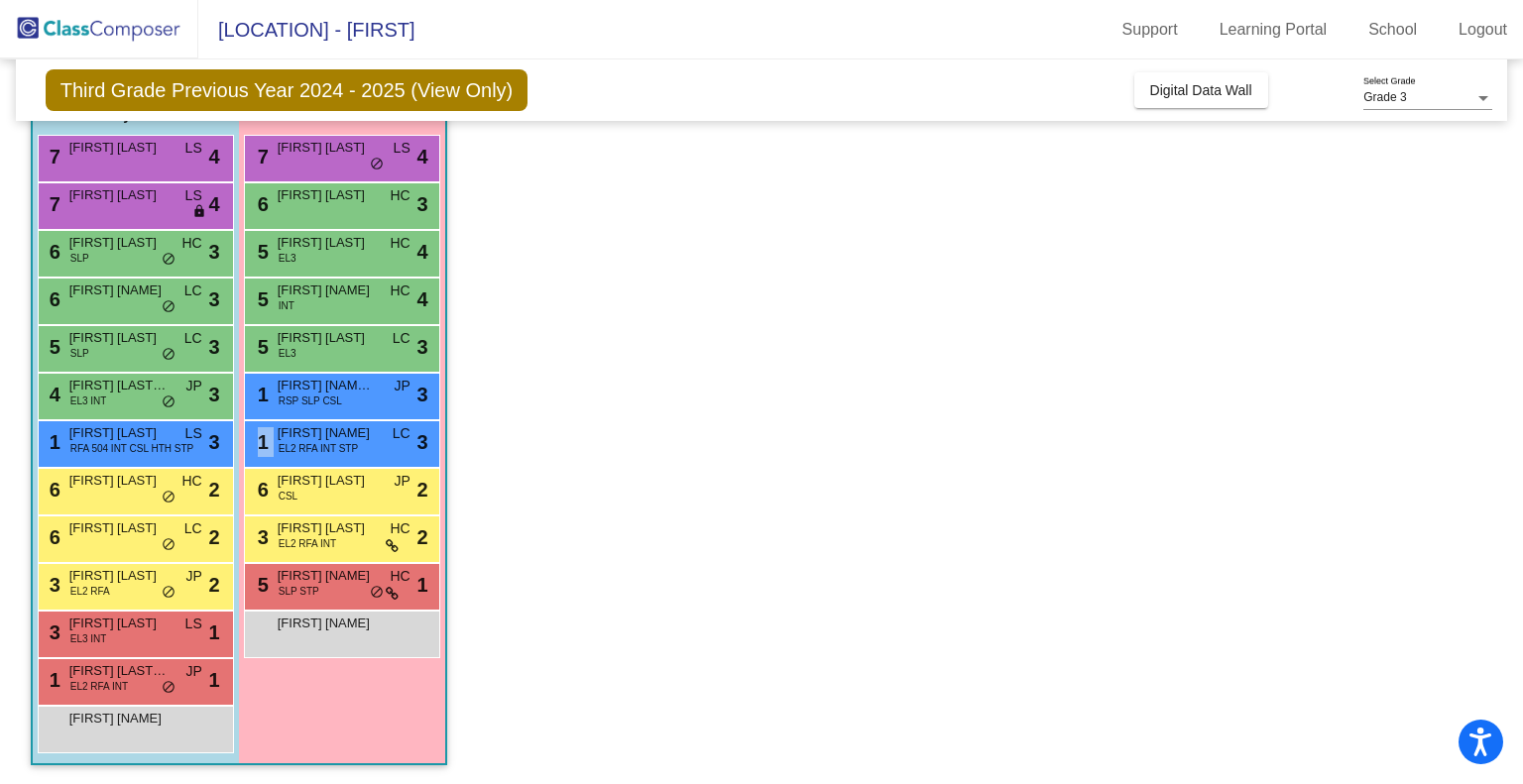 click on "[NUMBER] [FIRST] [NAME] EL[NUMBER] RFA INT STP LC lock do_not_disturb_alt [NUMBER]" at bounding box center [341, 441] 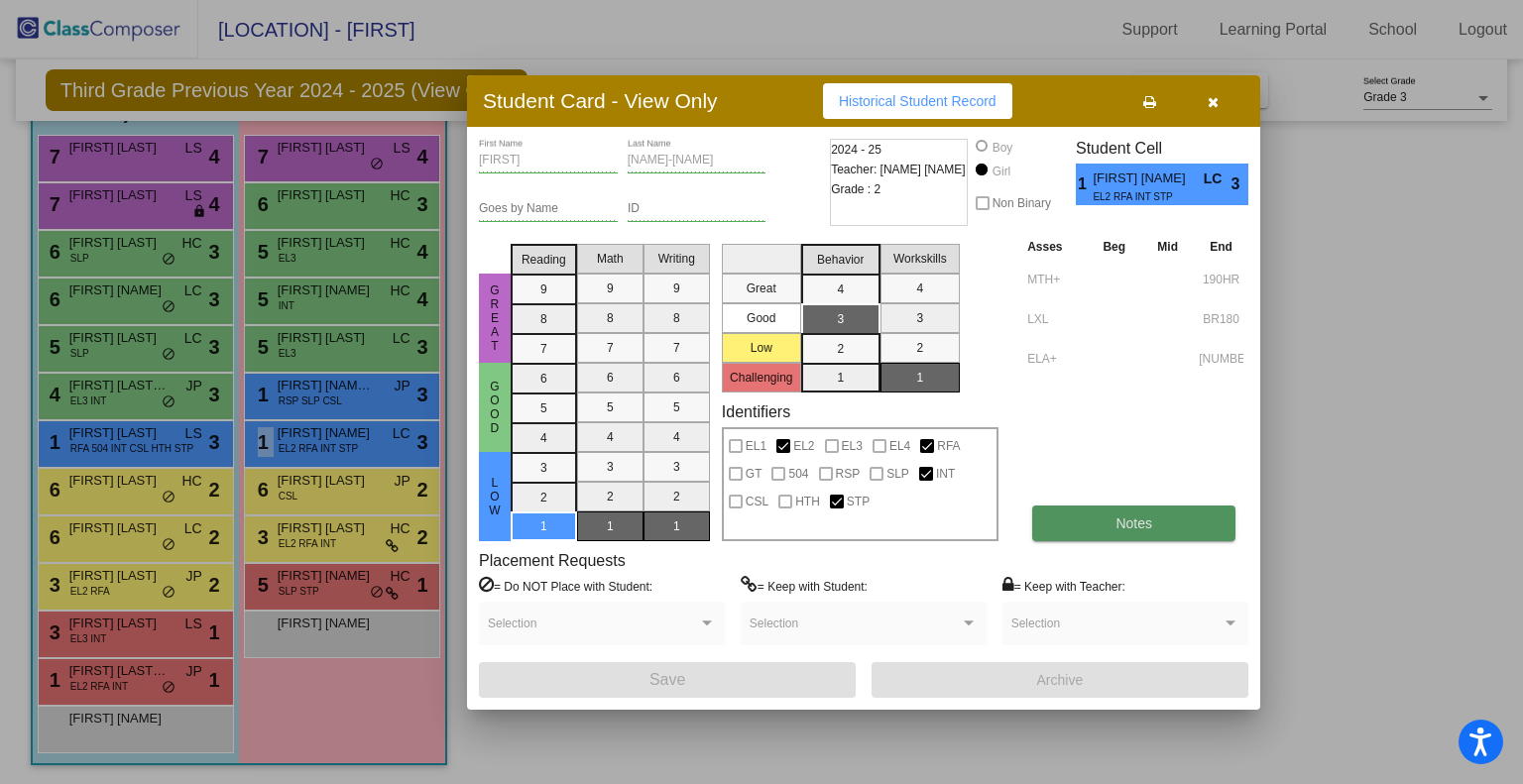 click on "Notes" at bounding box center [1133, 523] 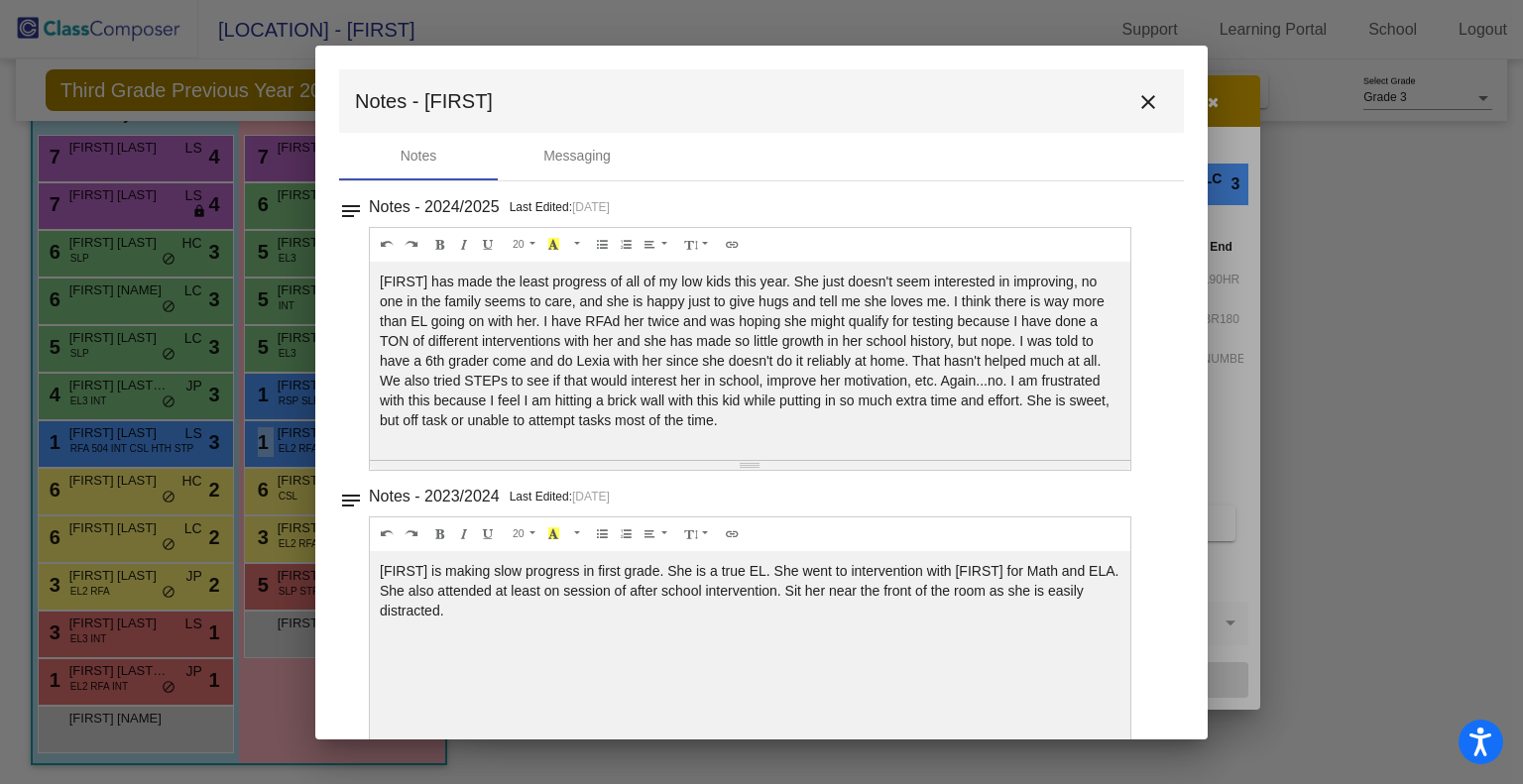 click on "close" at bounding box center (1148, 102) 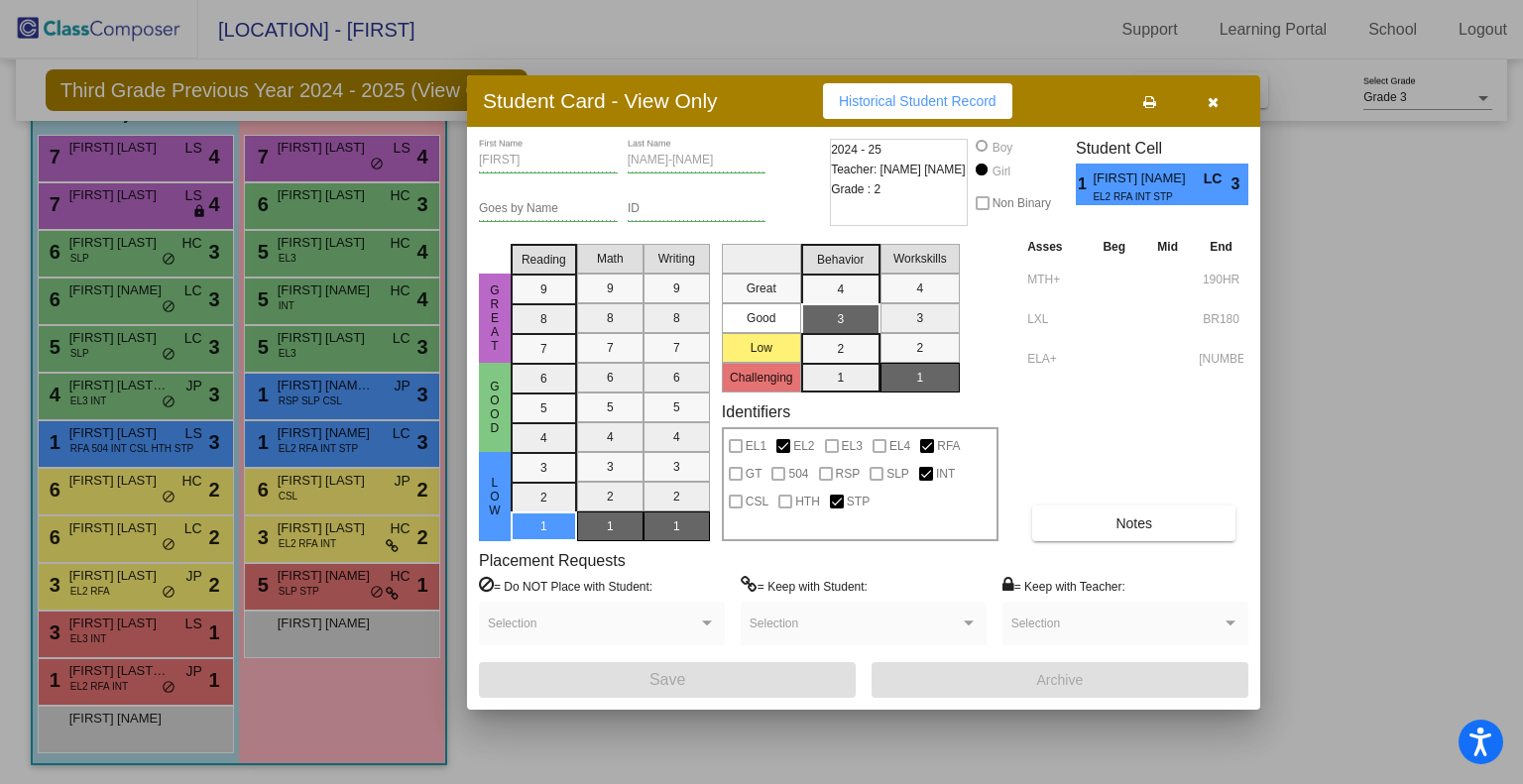 click at bounding box center (762, 392) 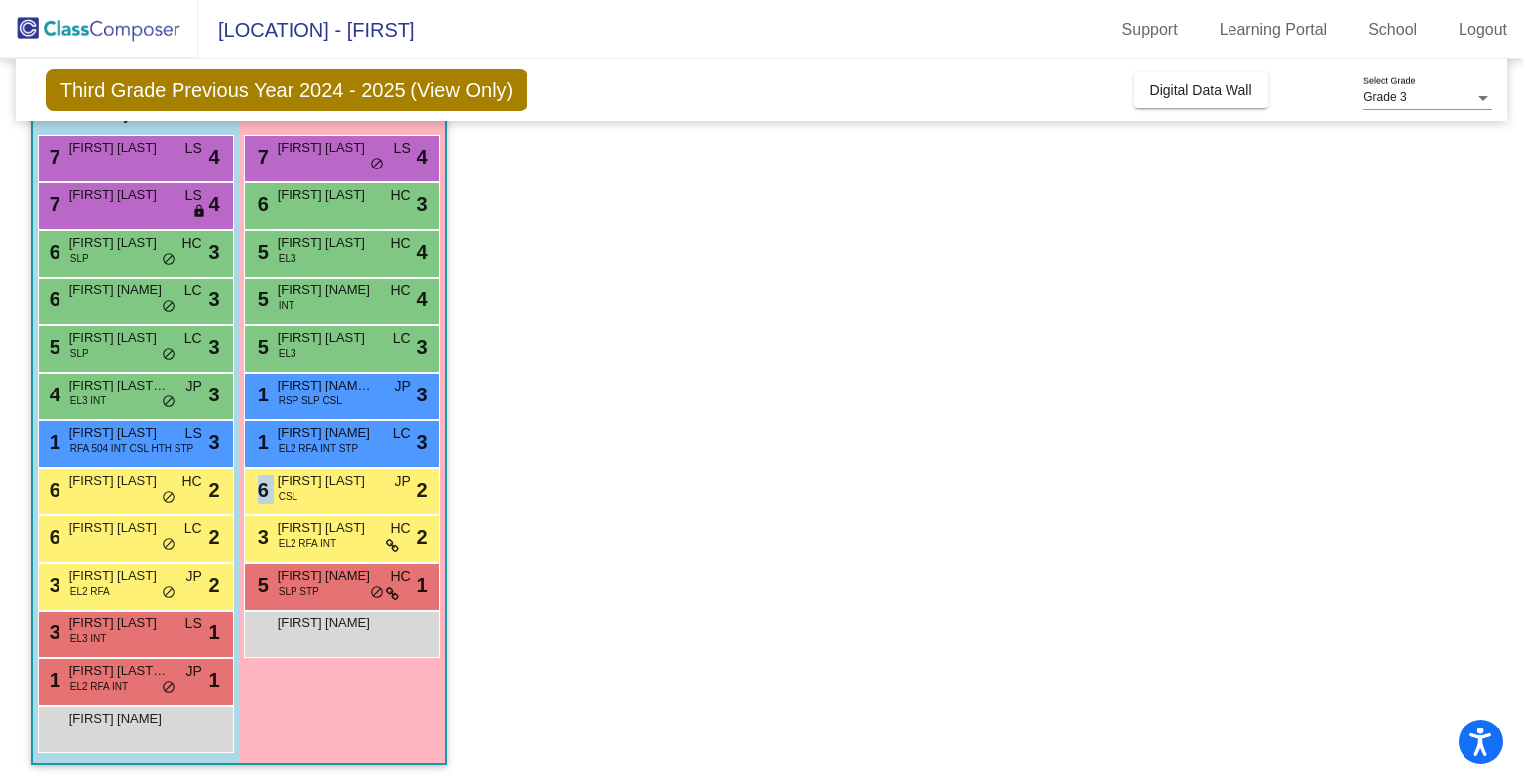 click on "[NUMBER] [STREET] [LAST] [CODE] [CODE]" at bounding box center (341, 489) 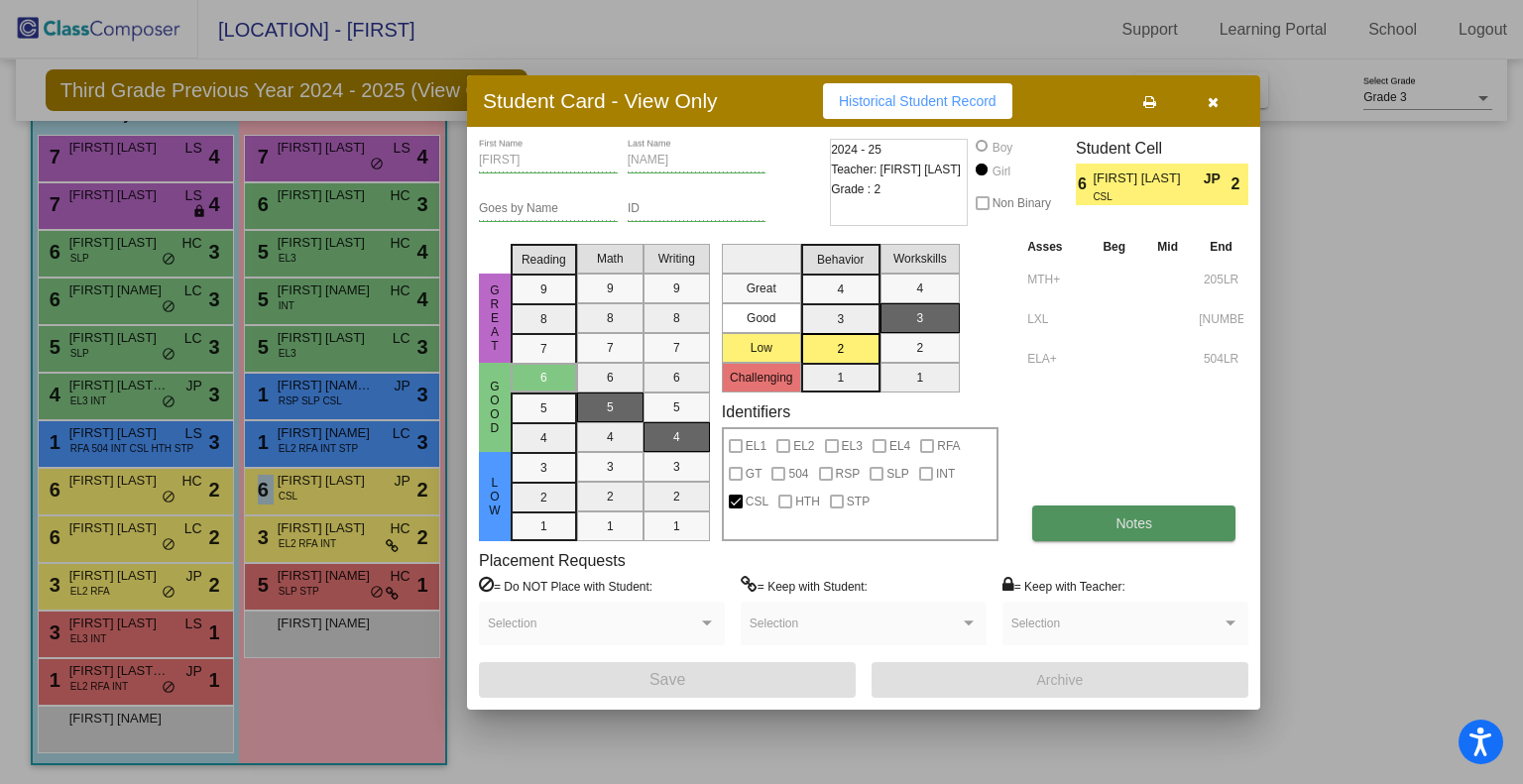 click on "Notes" at bounding box center [1133, 523] 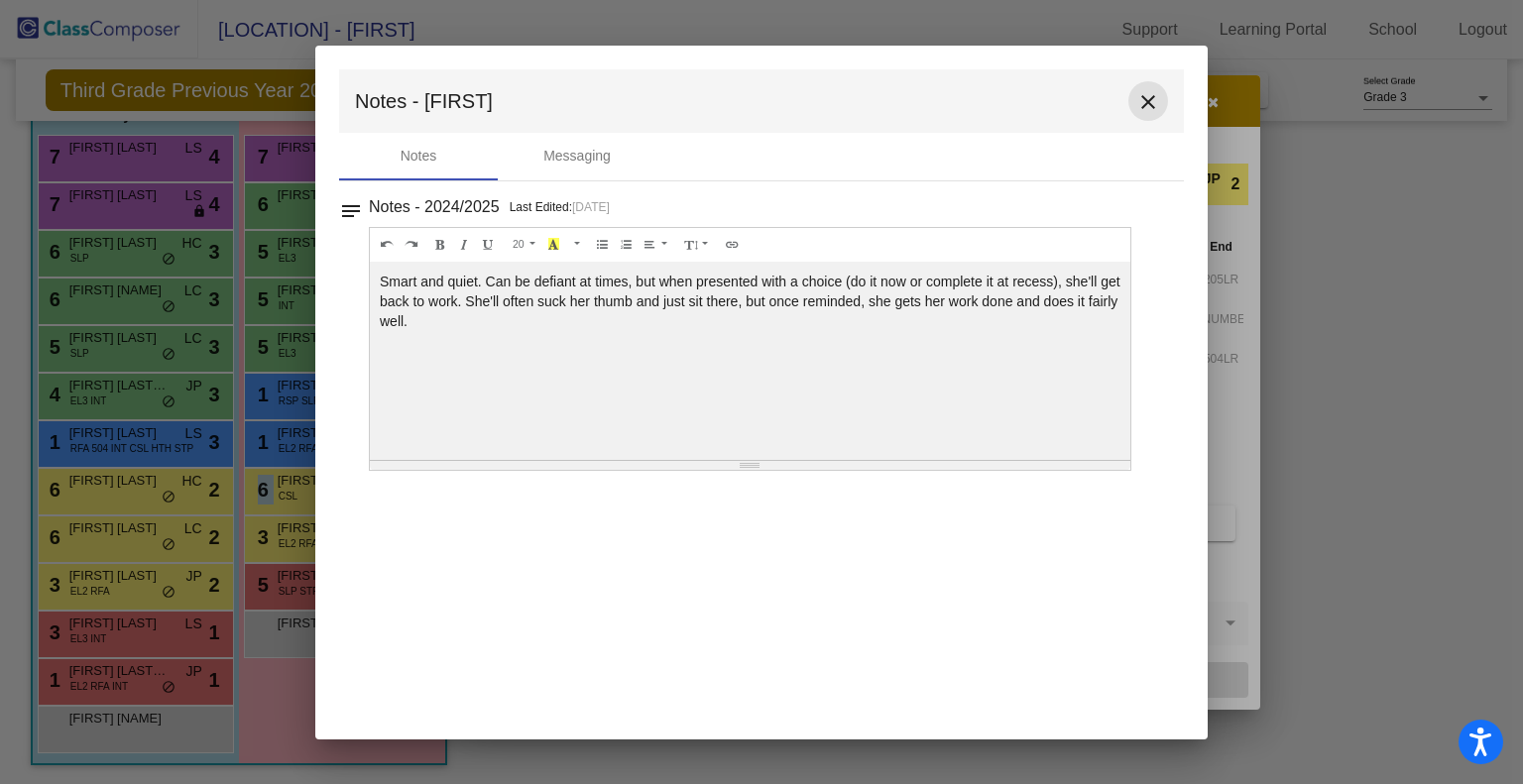 click on "close" at bounding box center [1148, 102] 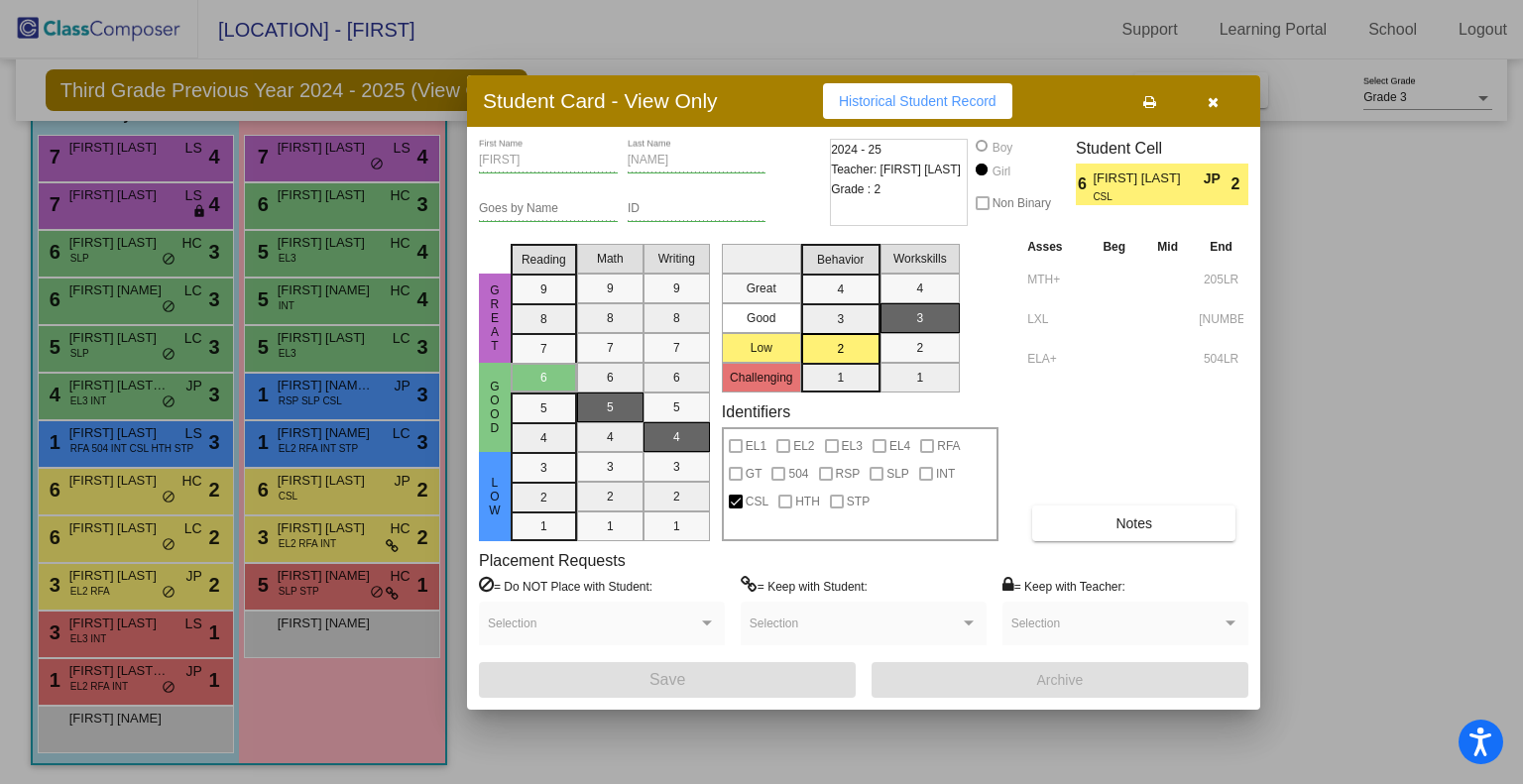 click at bounding box center [762, 392] 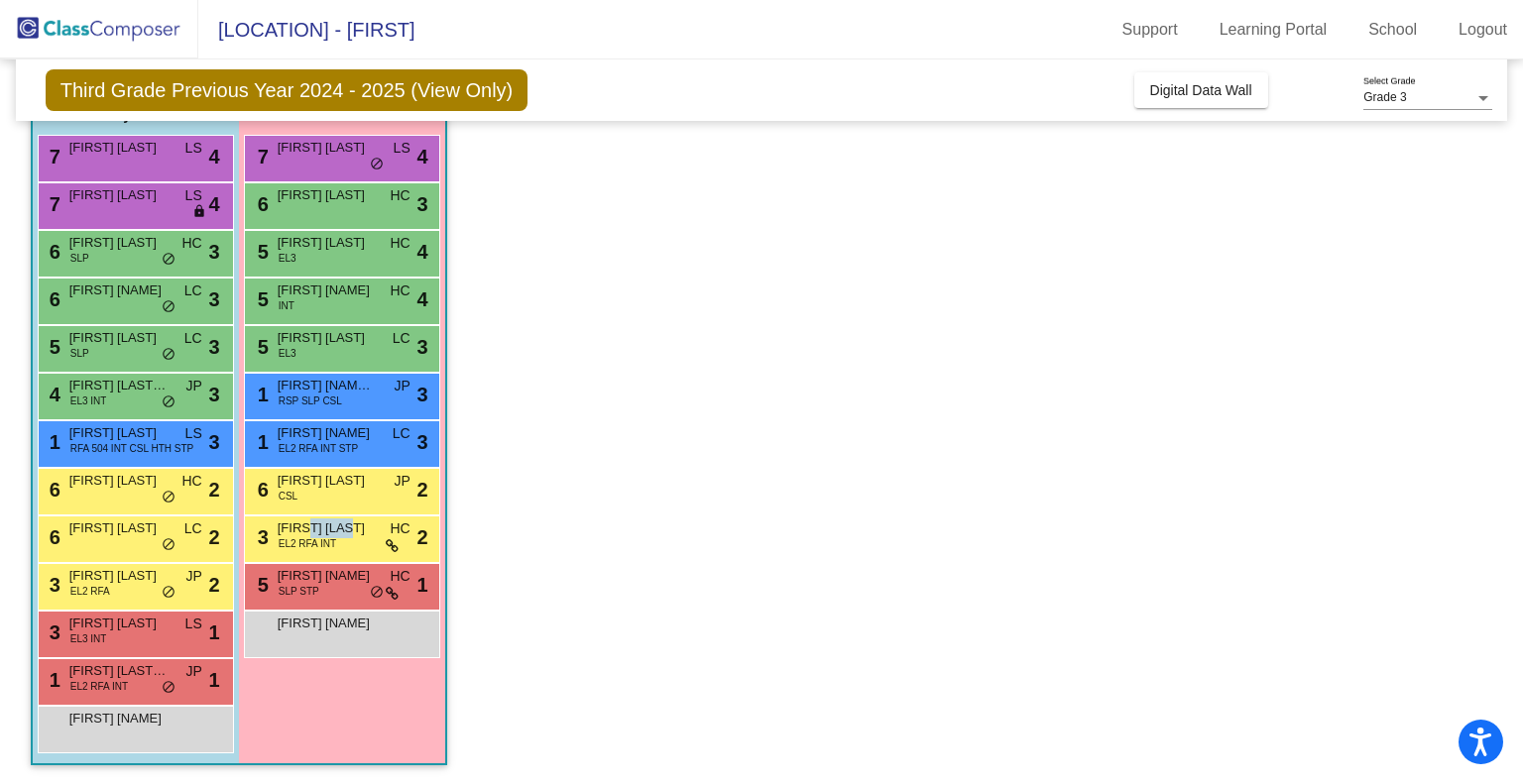 click on "[FIRST] [LAST]" at bounding box center [327, 528] 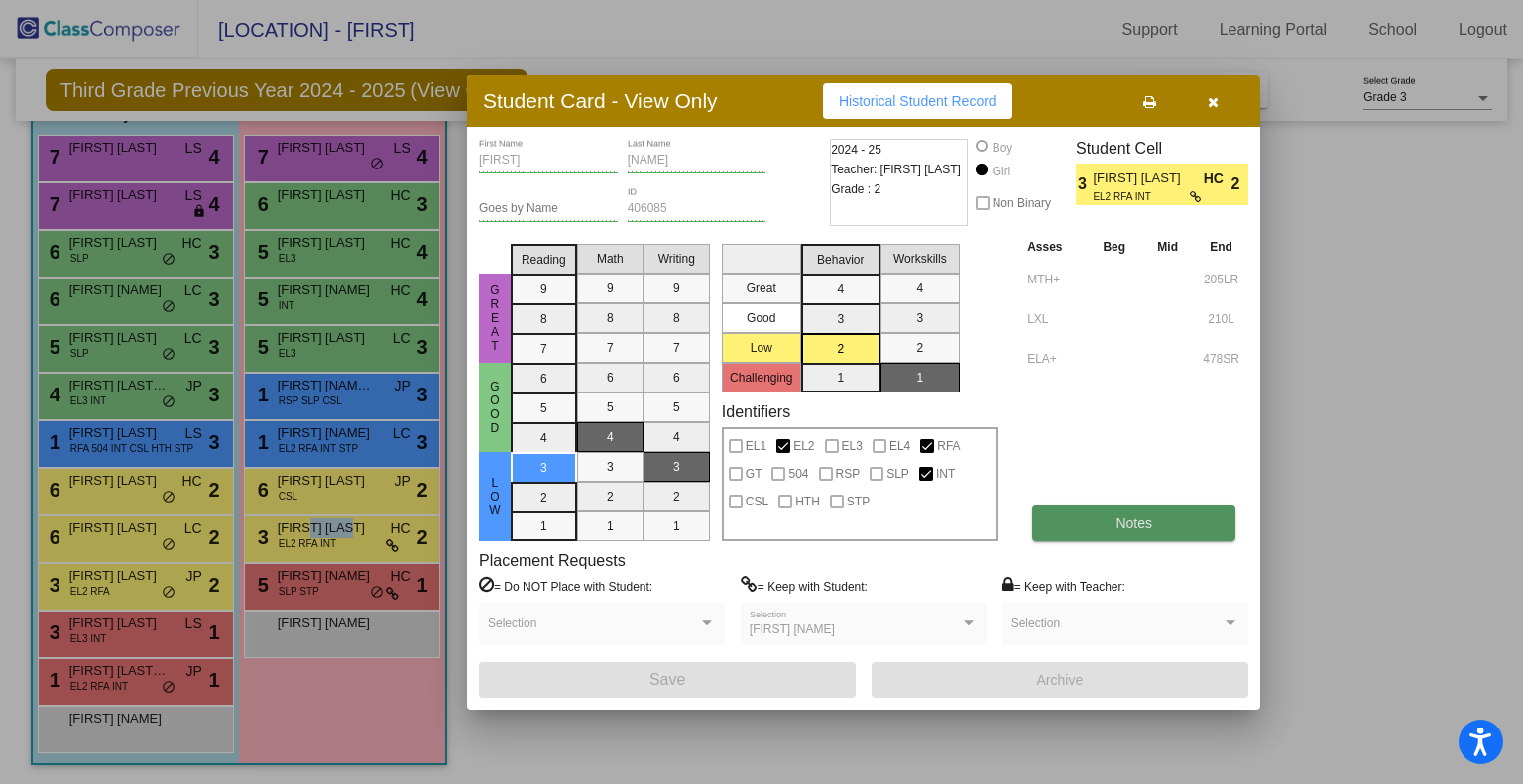 click on "Notes" at bounding box center (1133, 523) 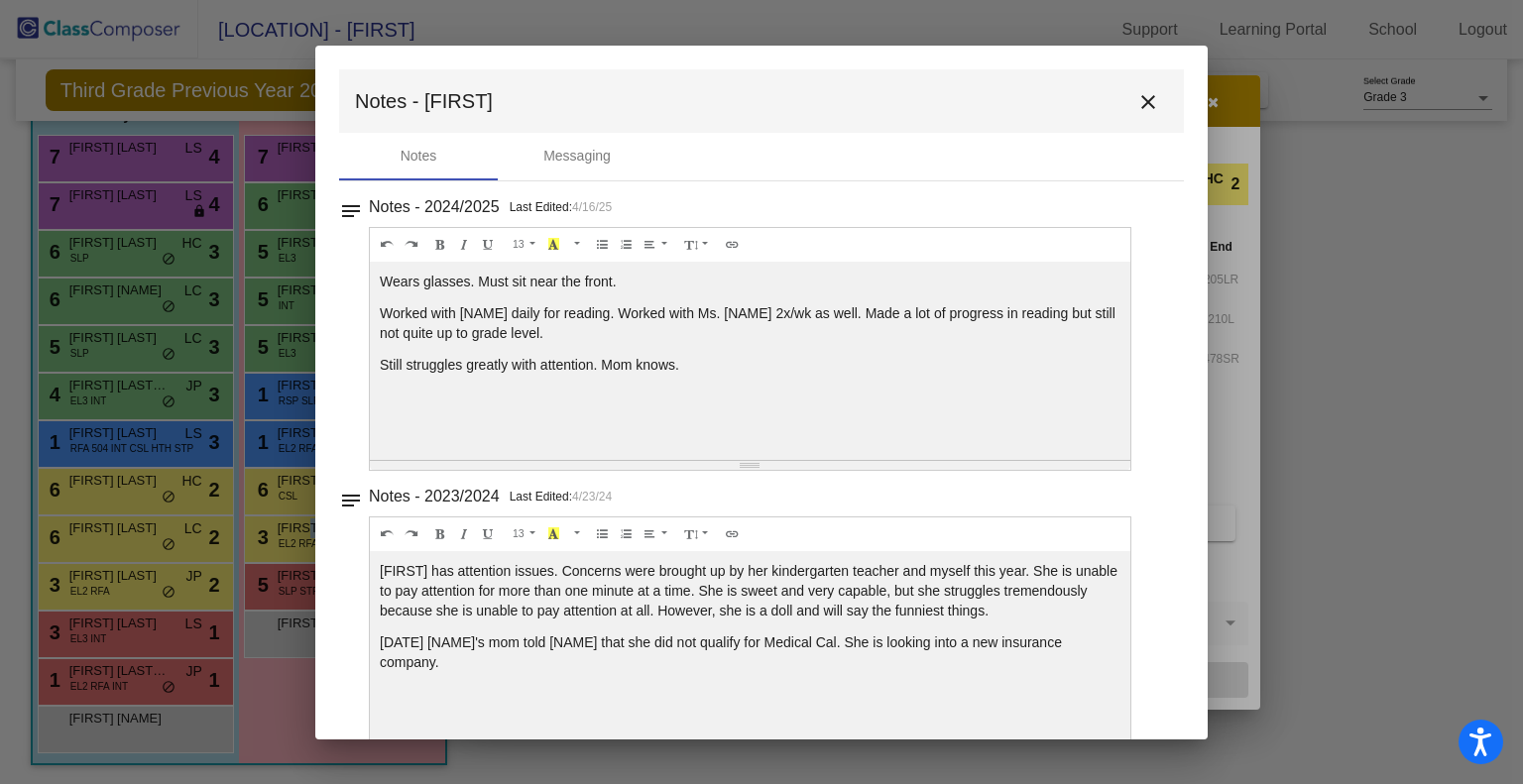 click on "close" at bounding box center [1148, 102] 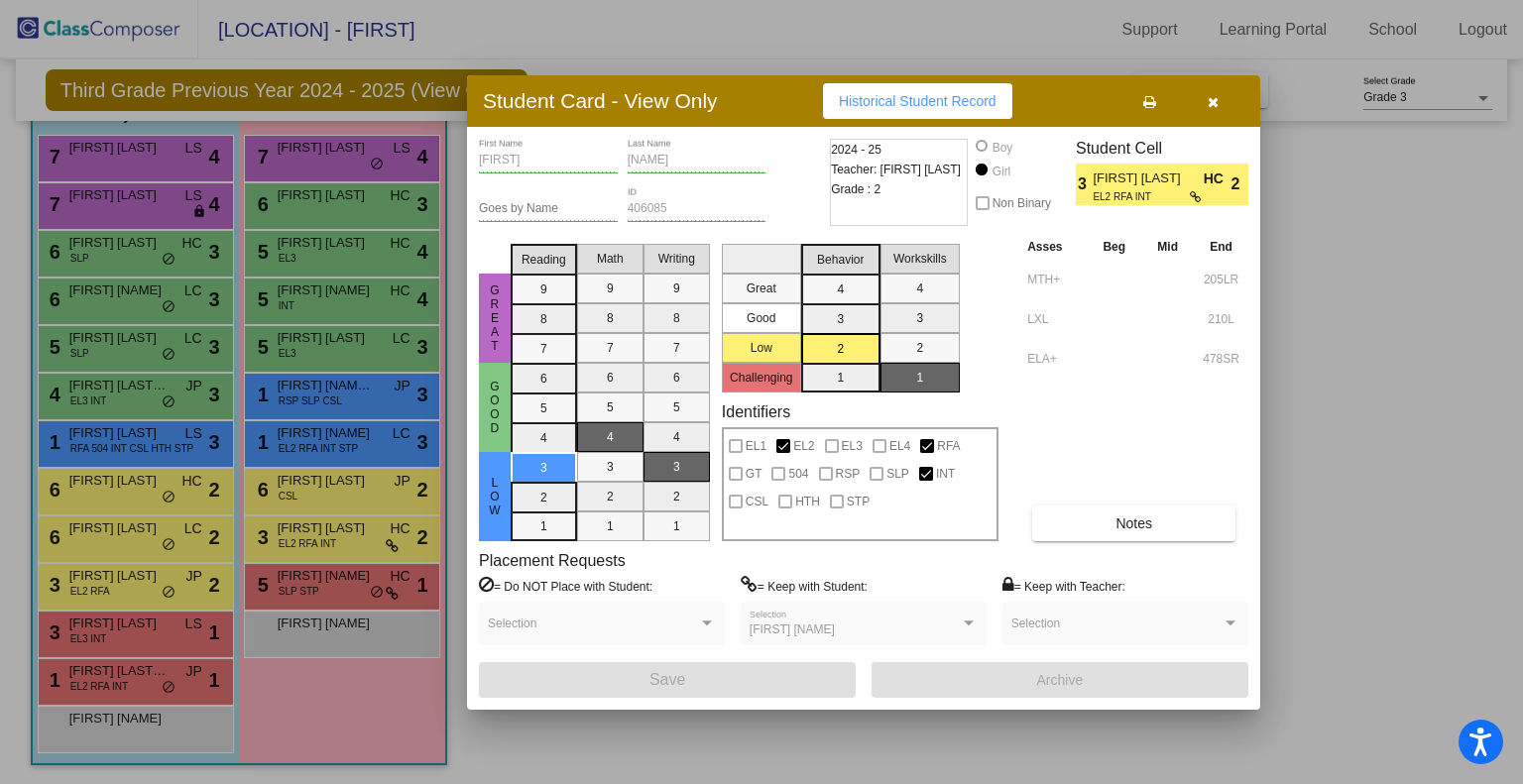 click at bounding box center [762, 392] 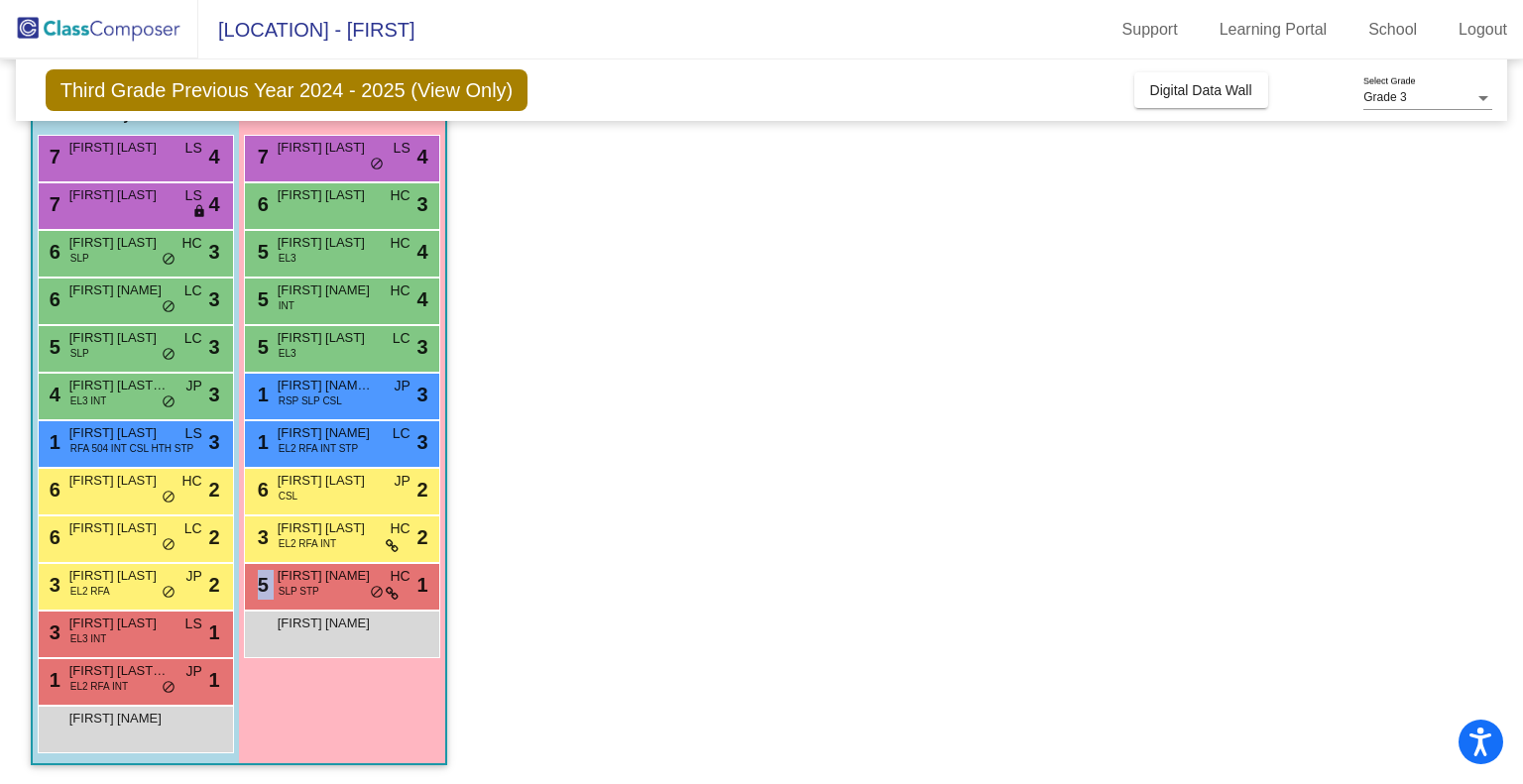 click on "[NUMBER] [FIRST] [LAST] SLP STP HC lock do_not_disturb_alt [NUMBER]" at bounding box center (341, 584) 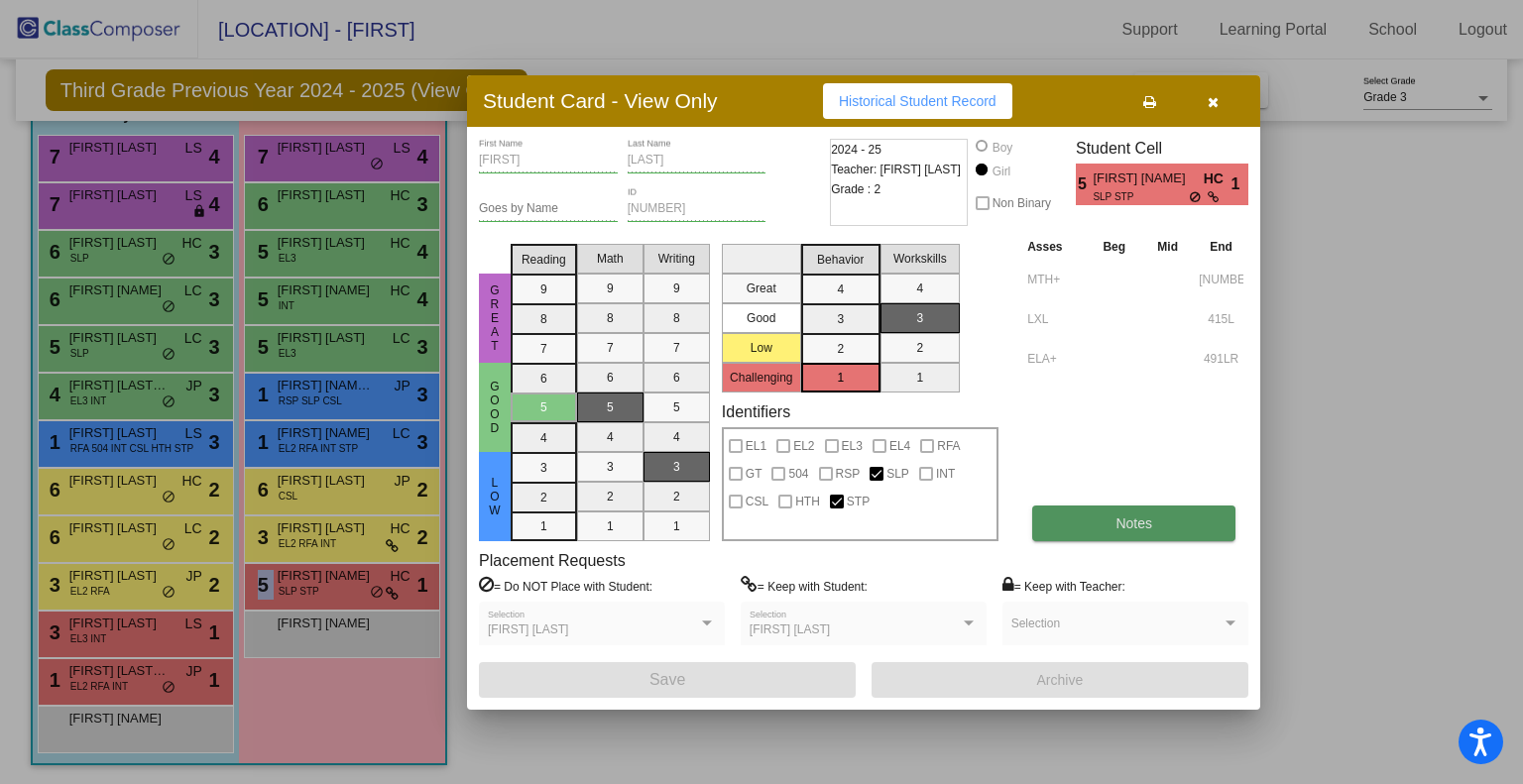 click on "Notes" at bounding box center [1133, 523] 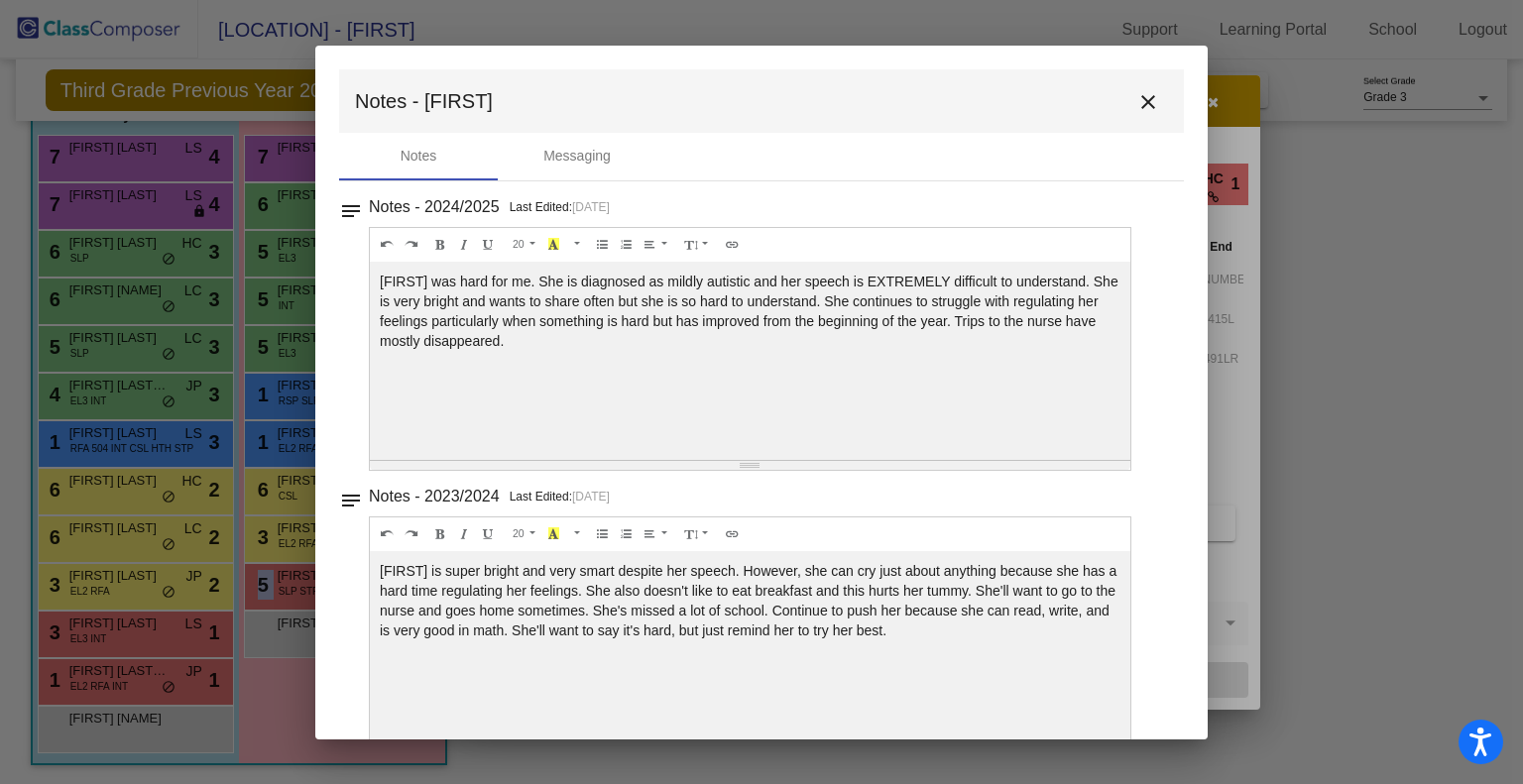 click on "close" at bounding box center [1148, 102] 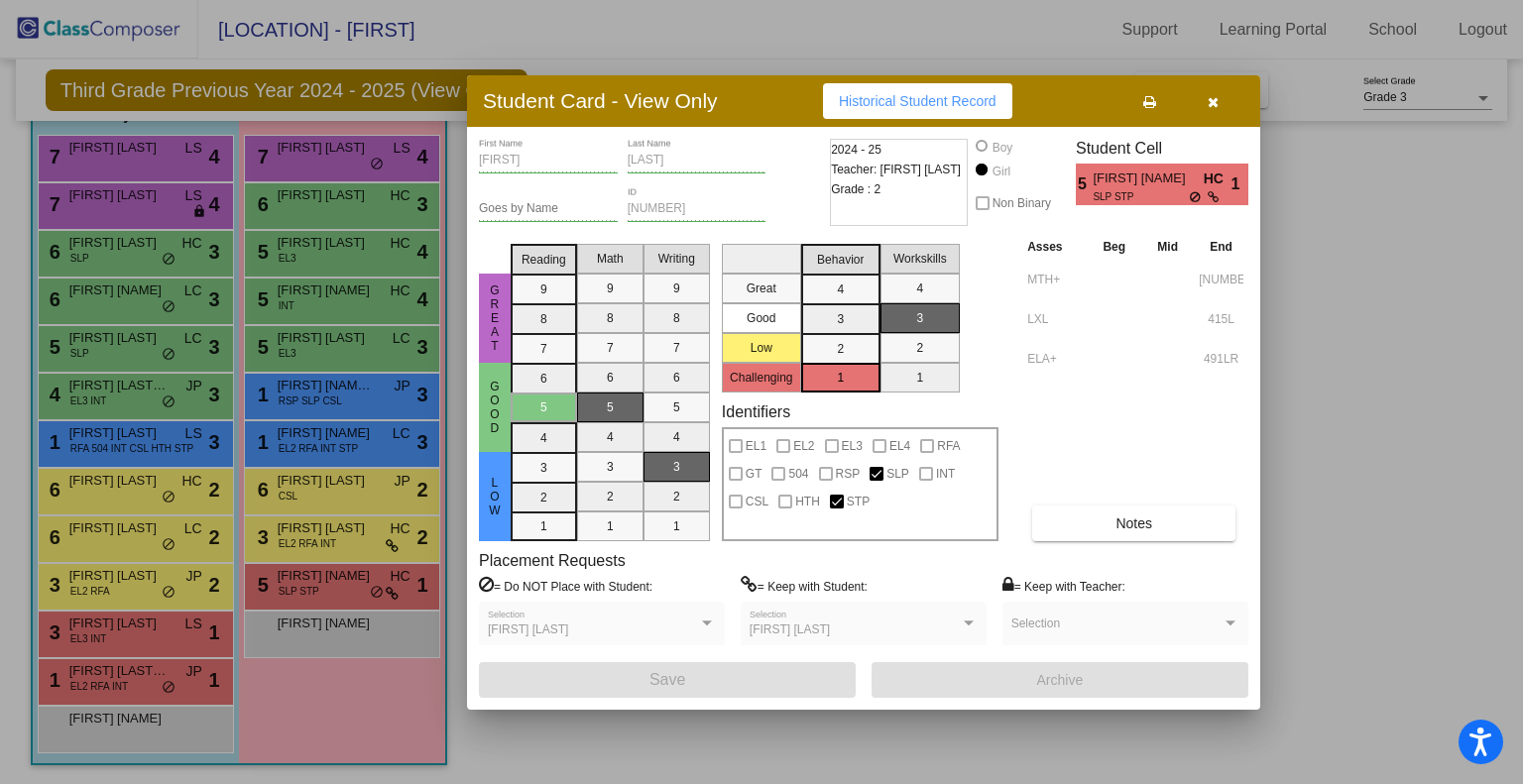 click at bounding box center [762, 392] 